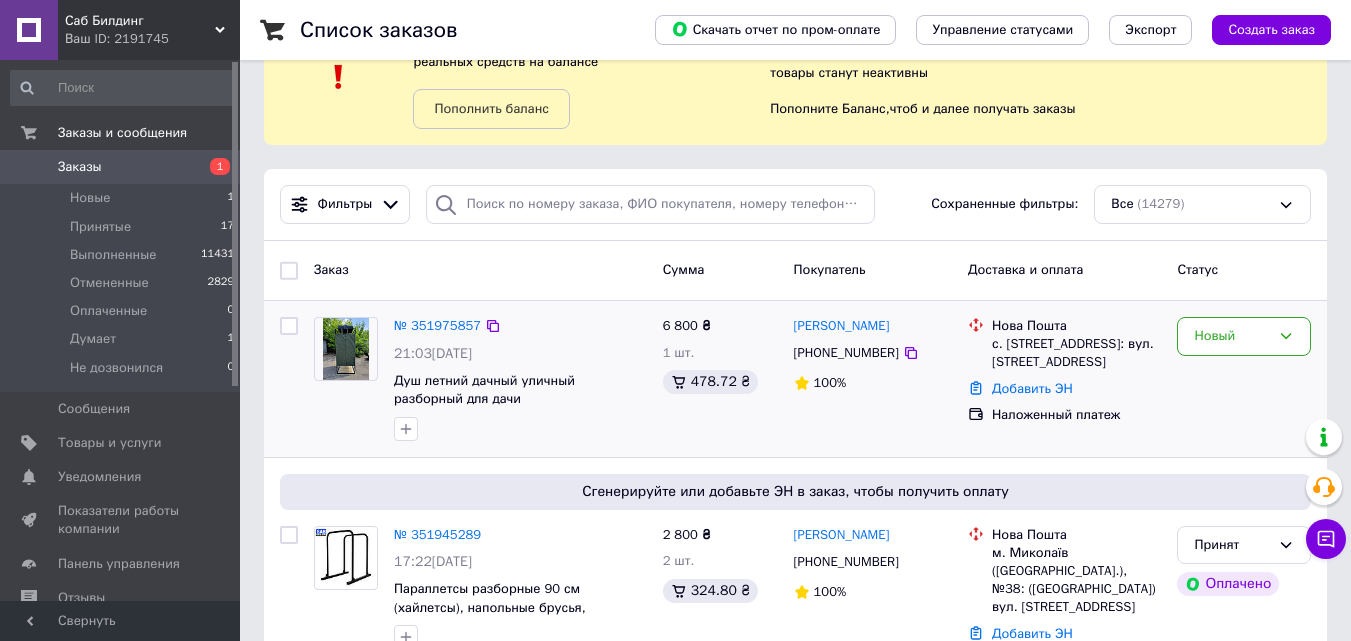 scroll, scrollTop: 100, scrollLeft: 0, axis: vertical 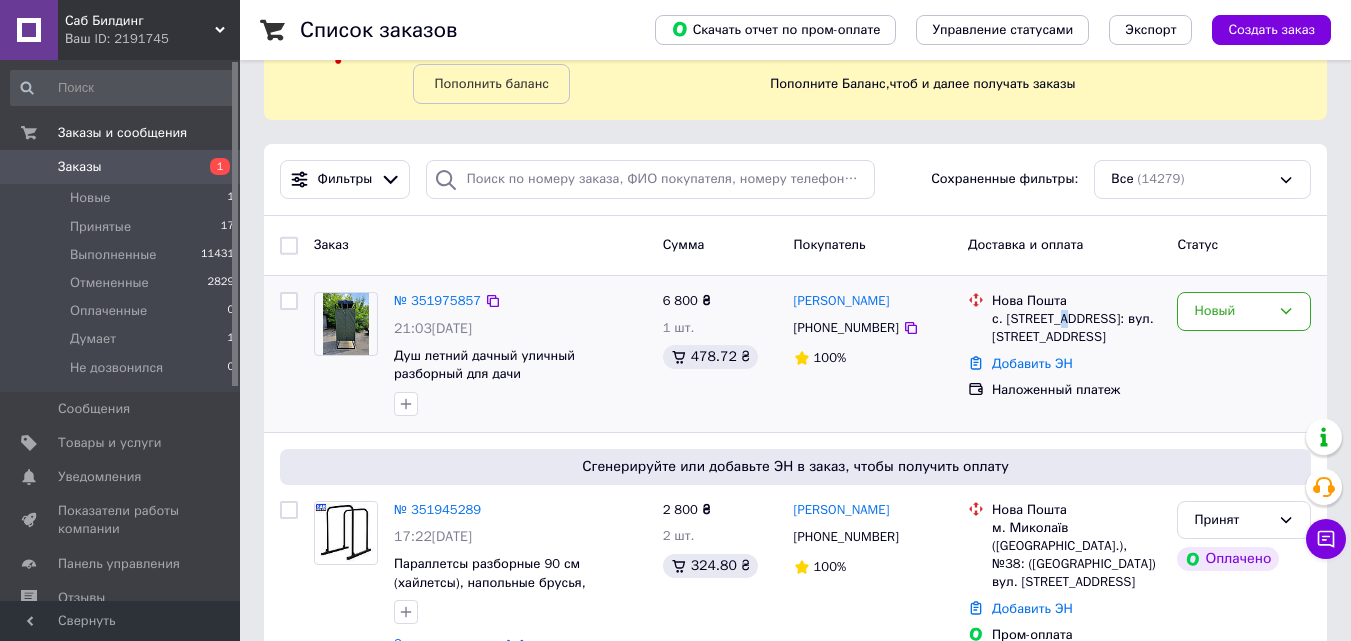 click on "с. [STREET_ADDRESS]: вул. [STREET_ADDRESS]" at bounding box center [1076, 328] 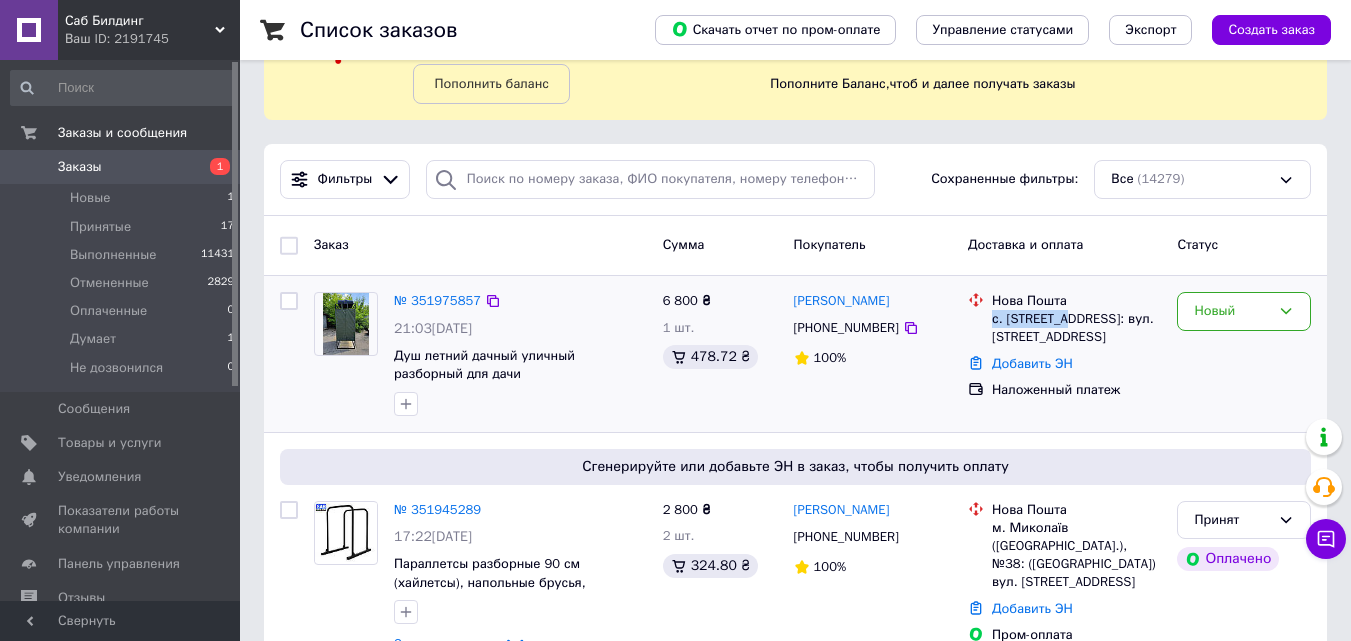 drag, startPoint x: 1066, startPoint y: 318, endPoint x: 995, endPoint y: 324, distance: 71.25307 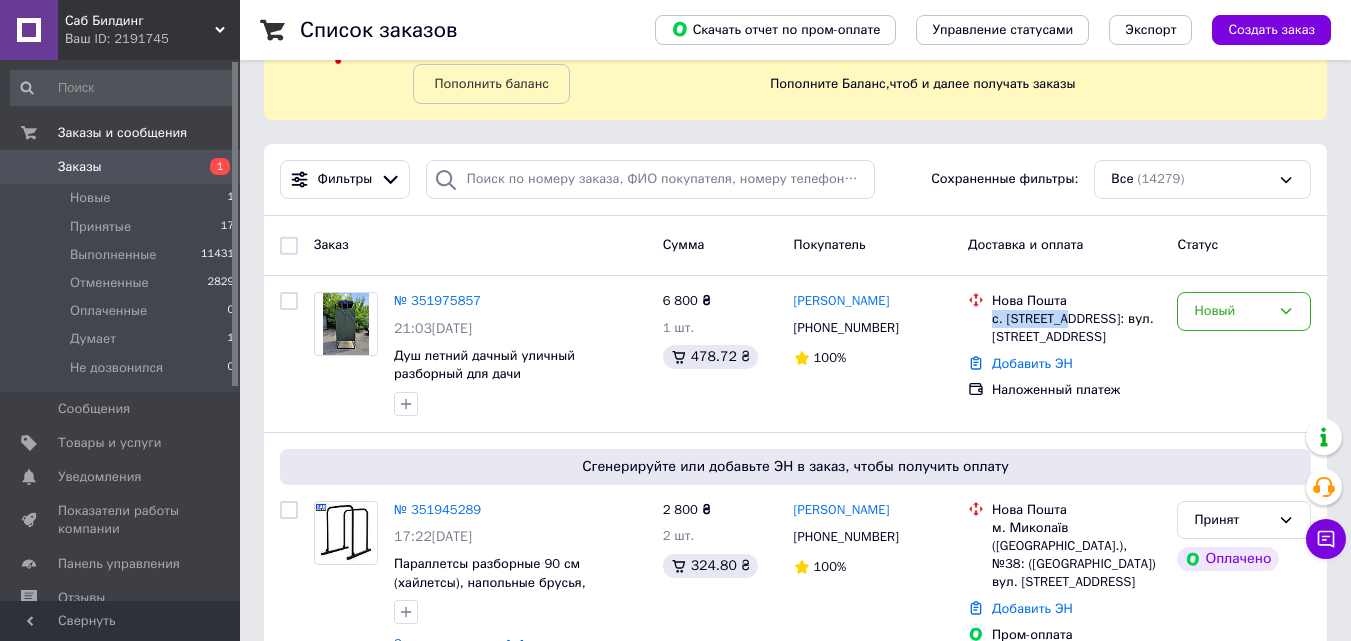 copy on "с. Плесецьке" 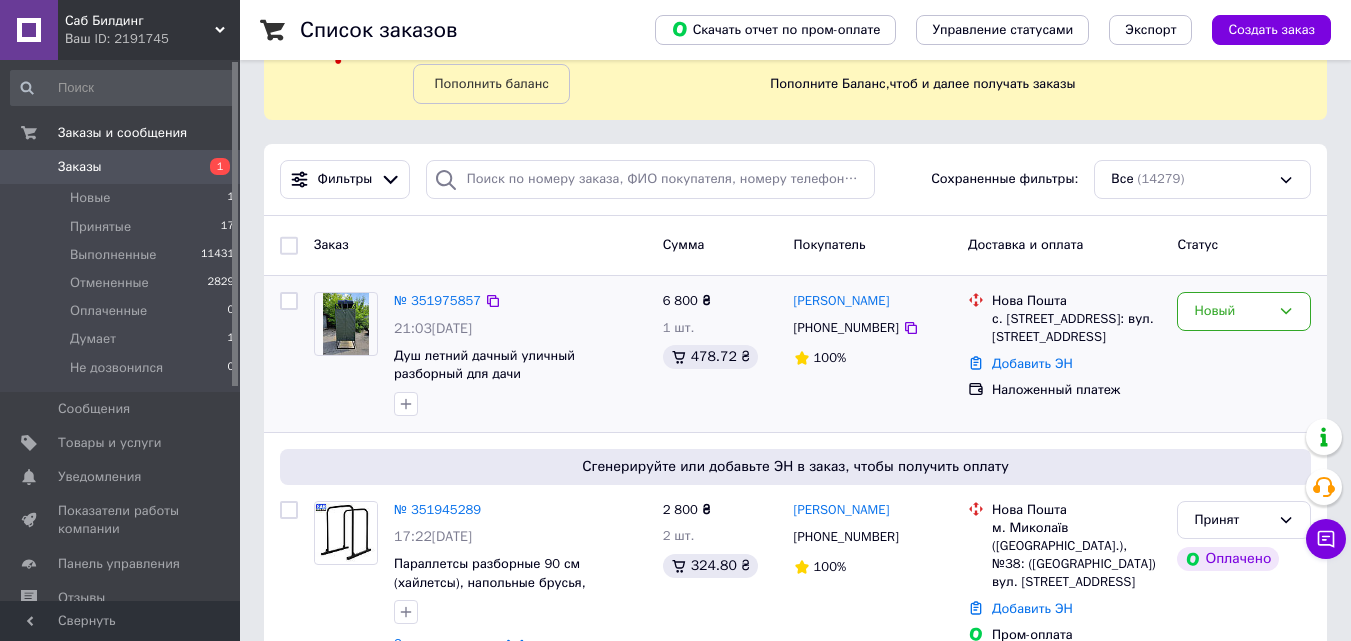 click on "Наталія Паламарчук +380631158177 100%" at bounding box center (873, 354) 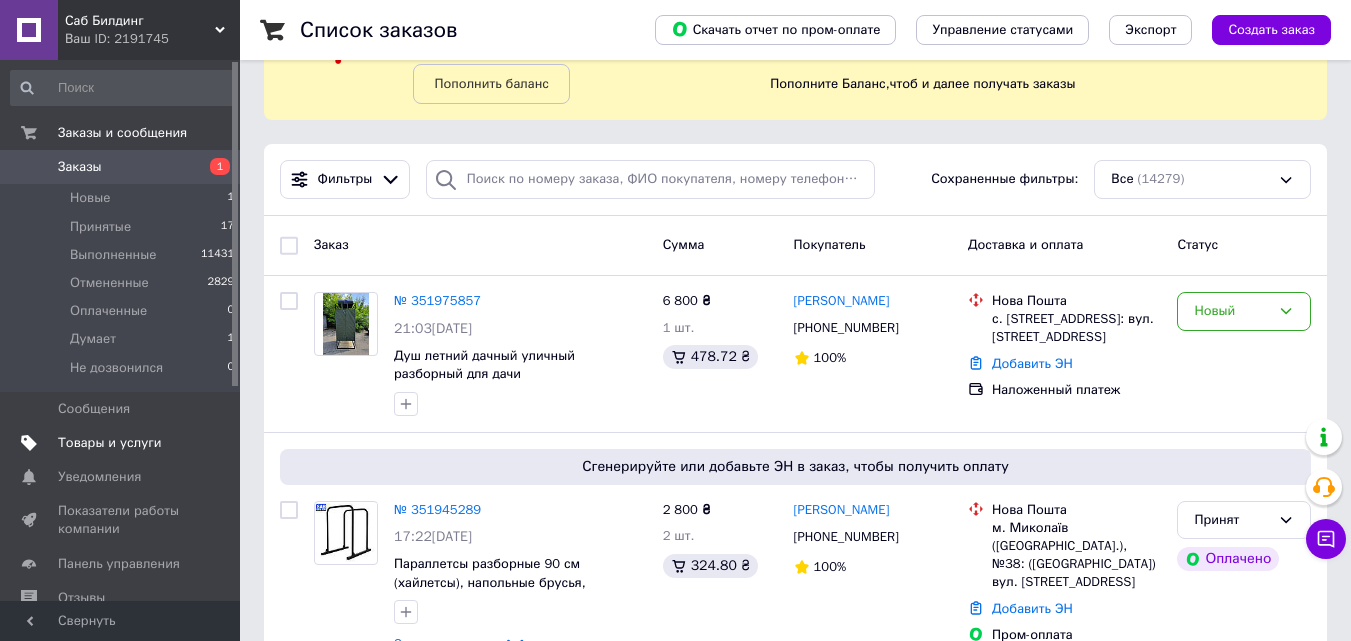 click on "Товары и услуги" at bounding box center (110, 443) 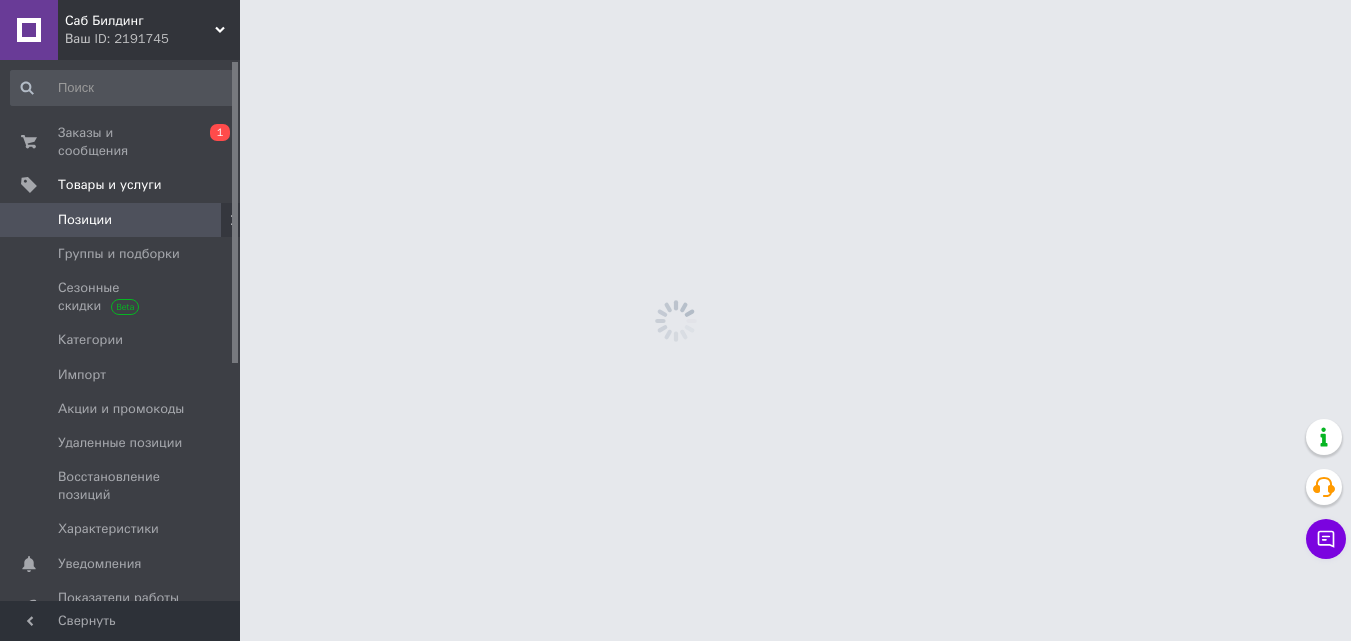 scroll, scrollTop: 0, scrollLeft: 0, axis: both 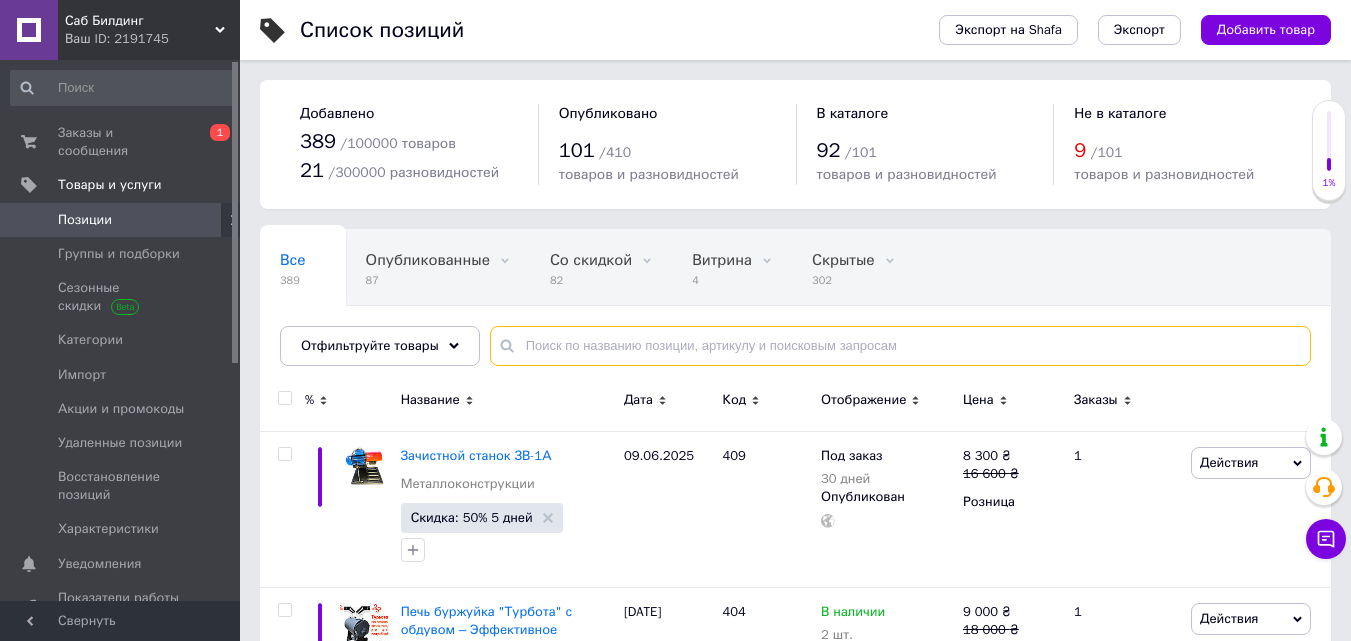 click at bounding box center [900, 346] 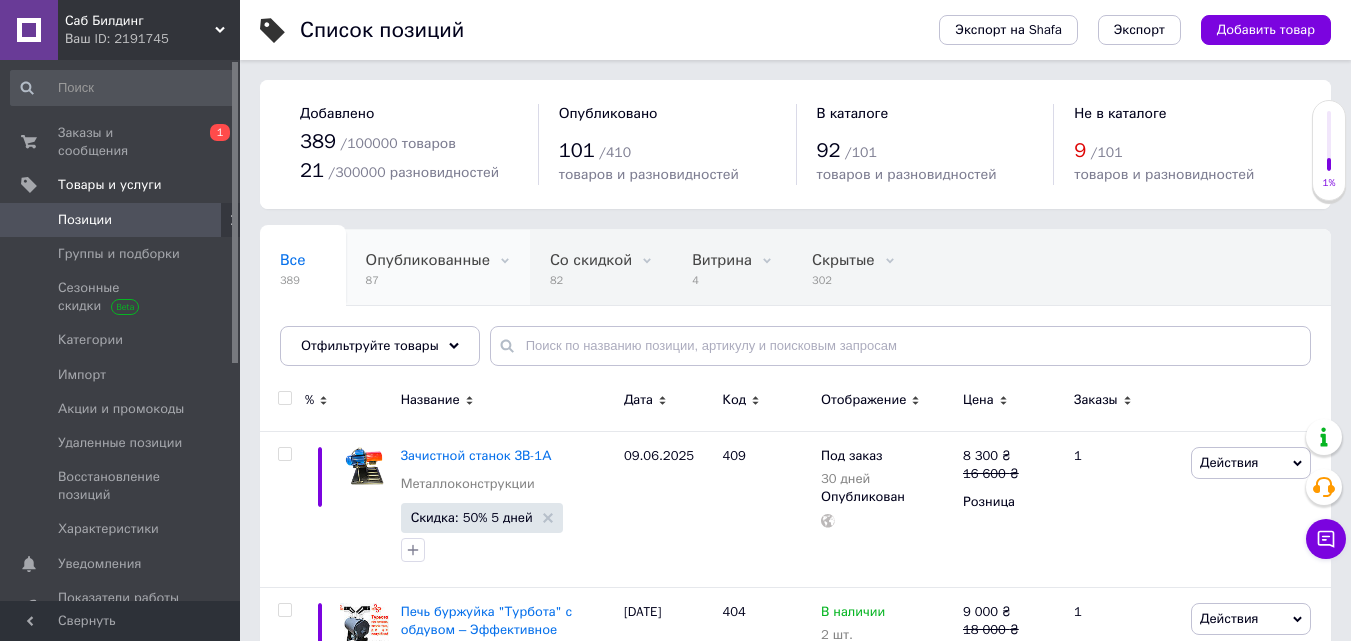click on "Опубликованные" at bounding box center [428, 260] 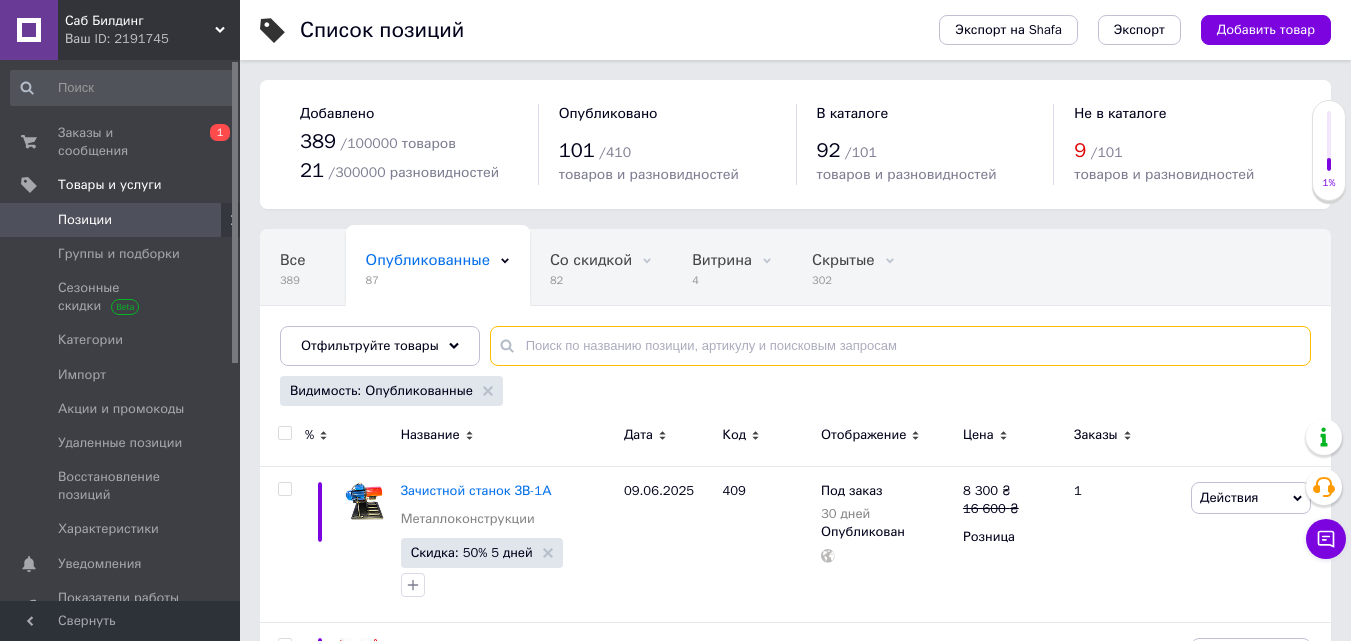 click at bounding box center (900, 346) 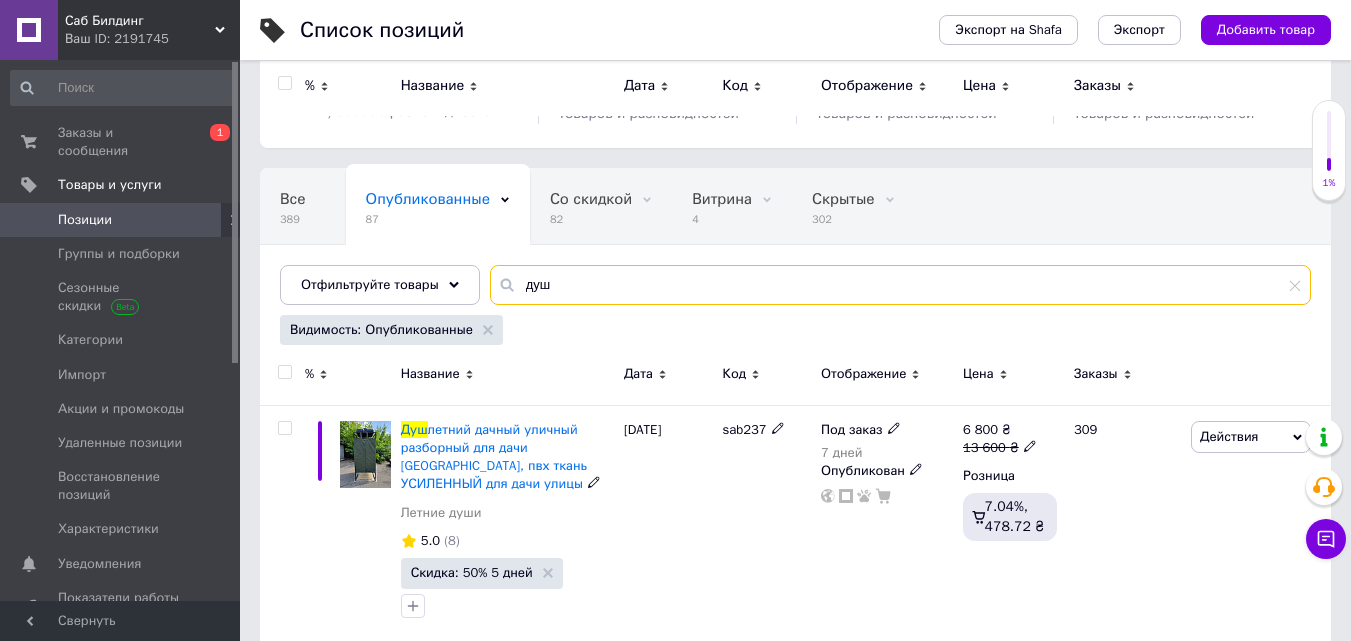 scroll, scrollTop: 0, scrollLeft: 0, axis: both 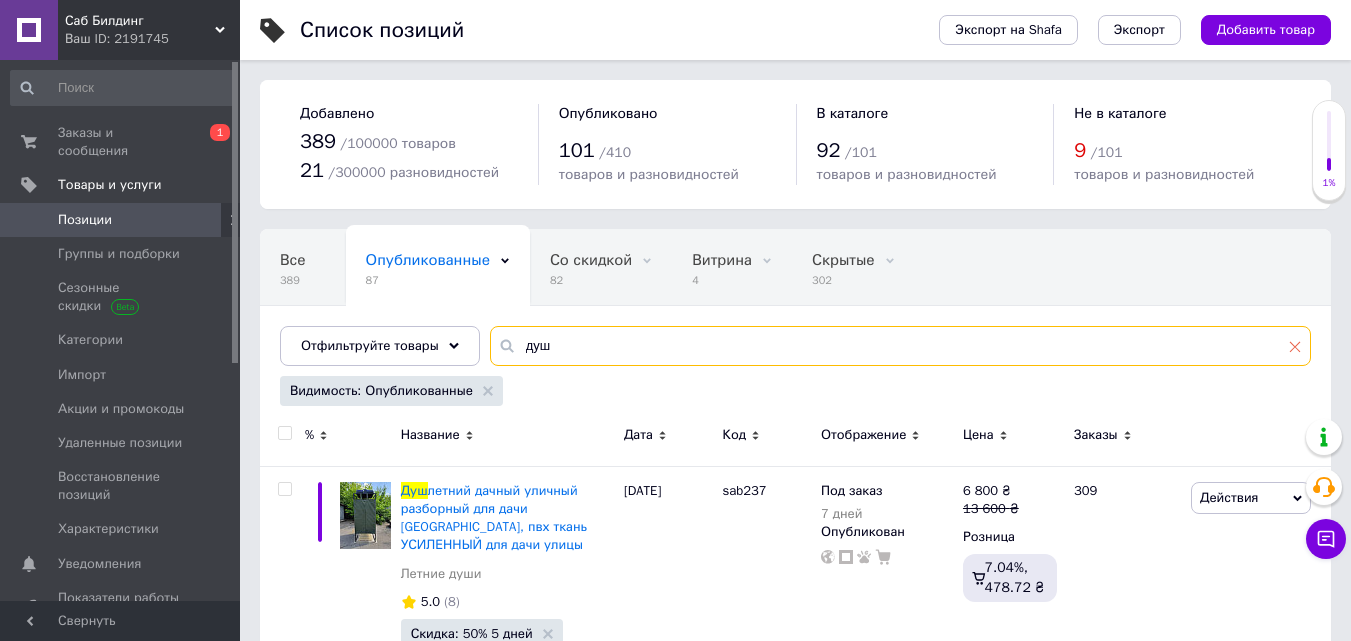 type on "душ" 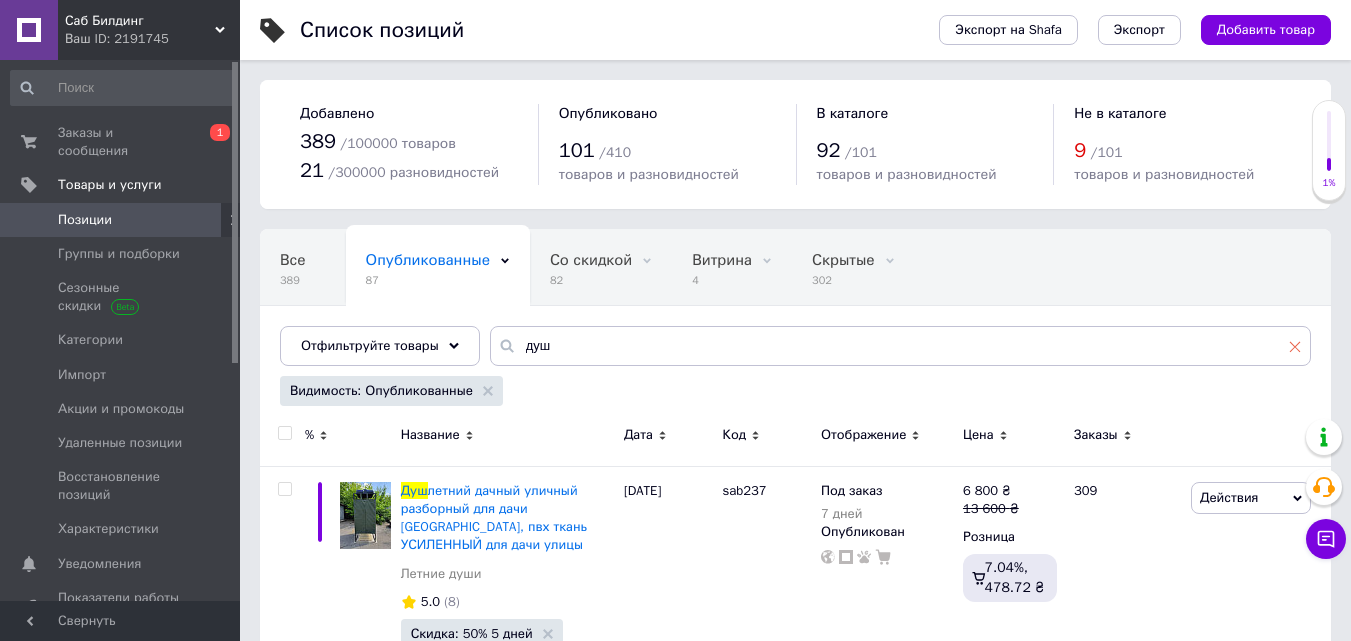 click 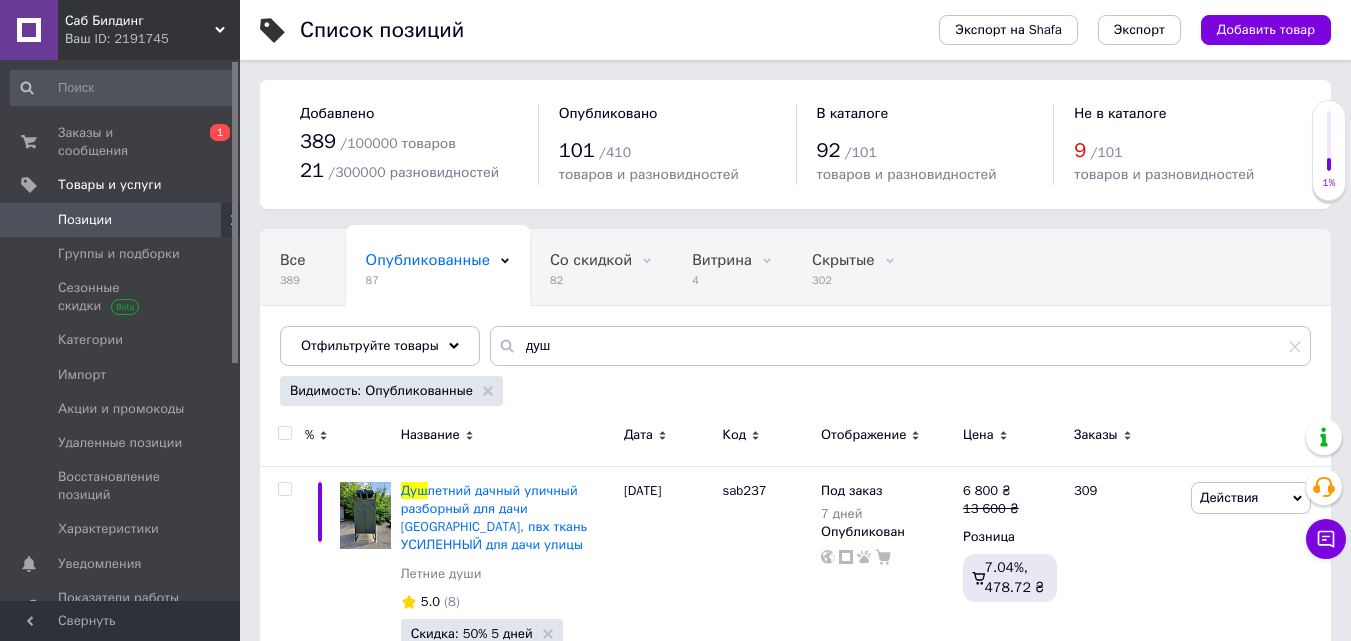 type 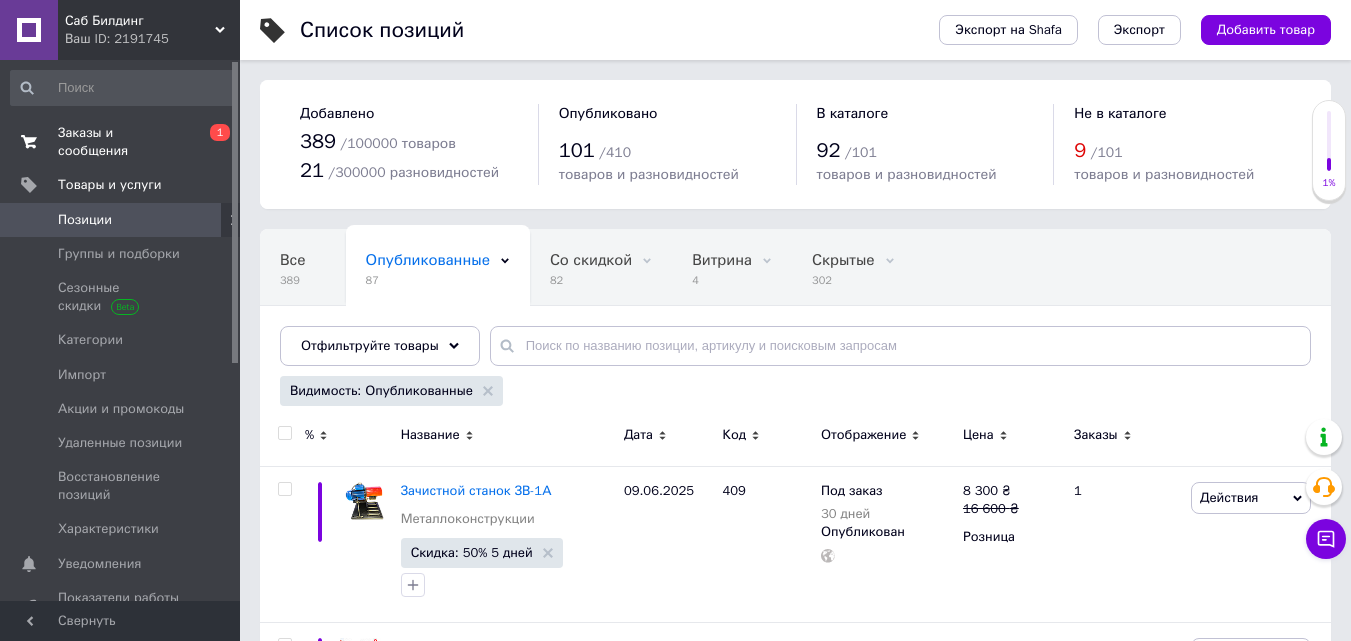 click on "Заказы и сообщения" at bounding box center (121, 142) 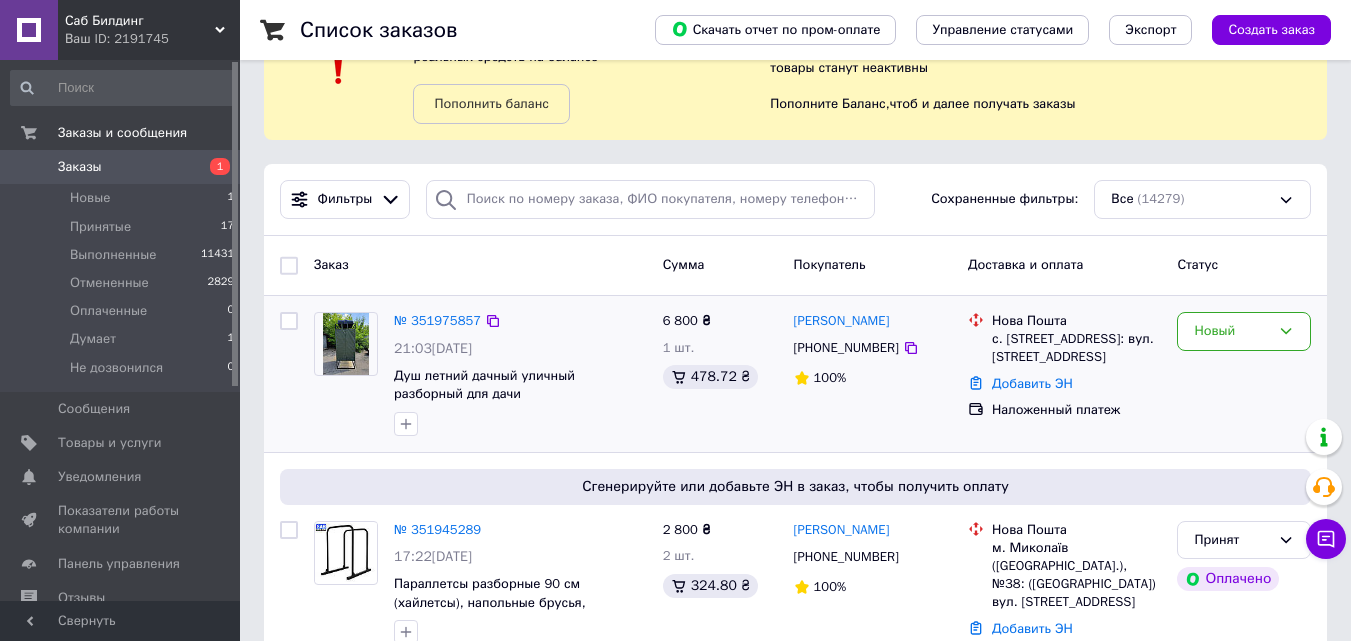 scroll, scrollTop: 0, scrollLeft: 0, axis: both 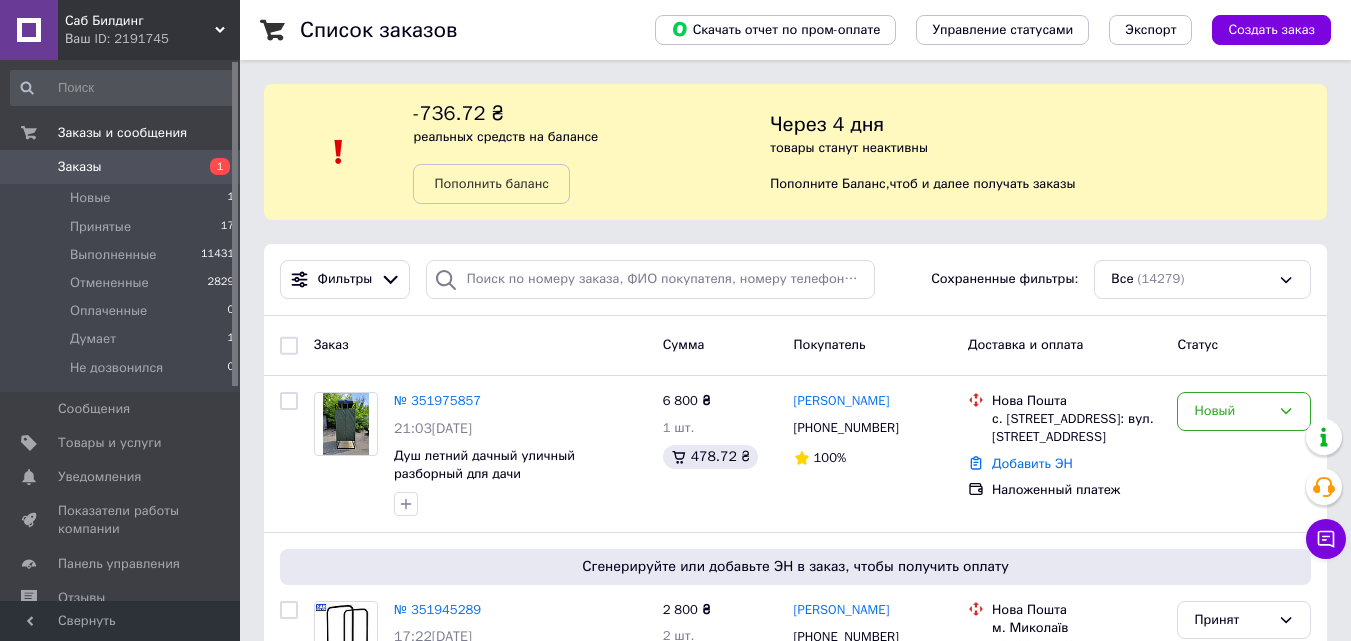 click on "-736.72 ₴ реальных средств на балансе Пополнить баланс" at bounding box center [591, 152] 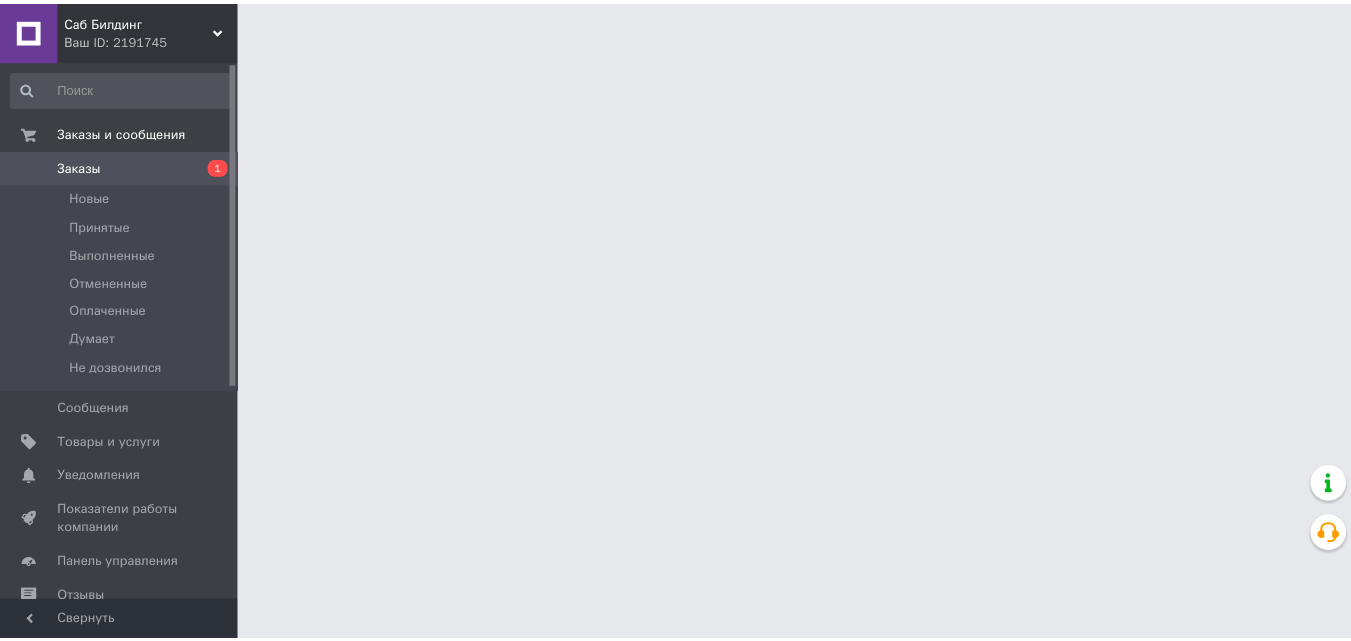 scroll, scrollTop: 0, scrollLeft: 0, axis: both 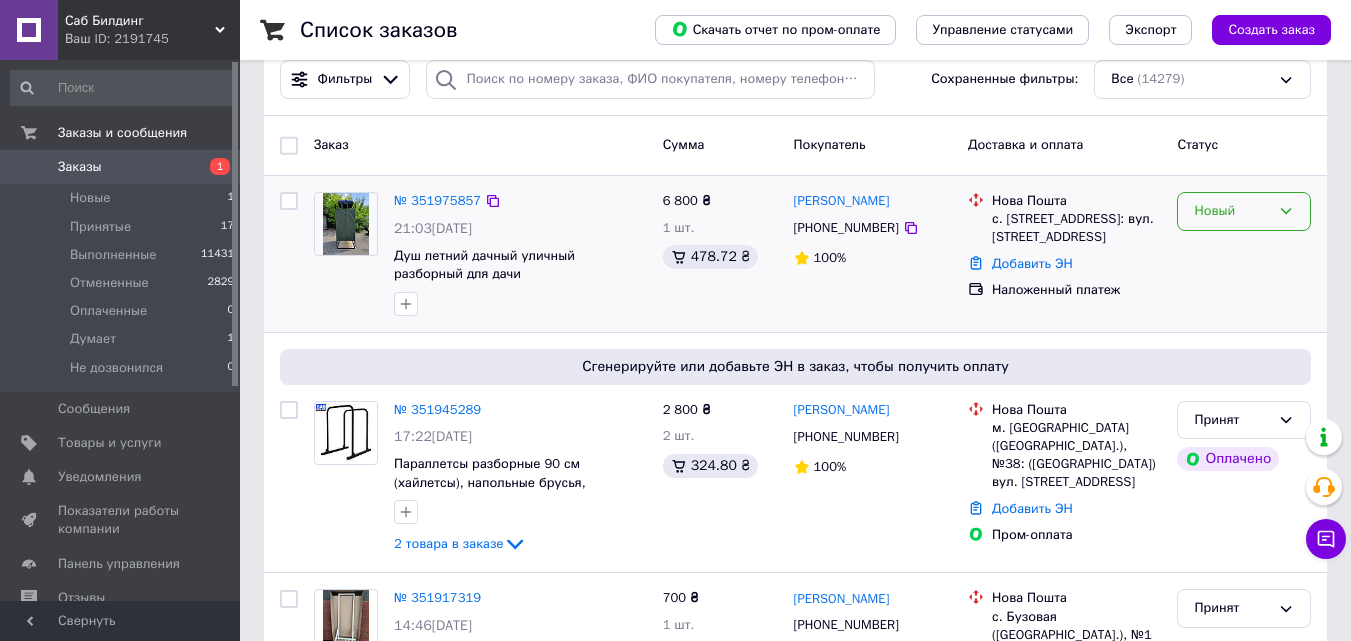 click on "Новый" at bounding box center [1232, 211] 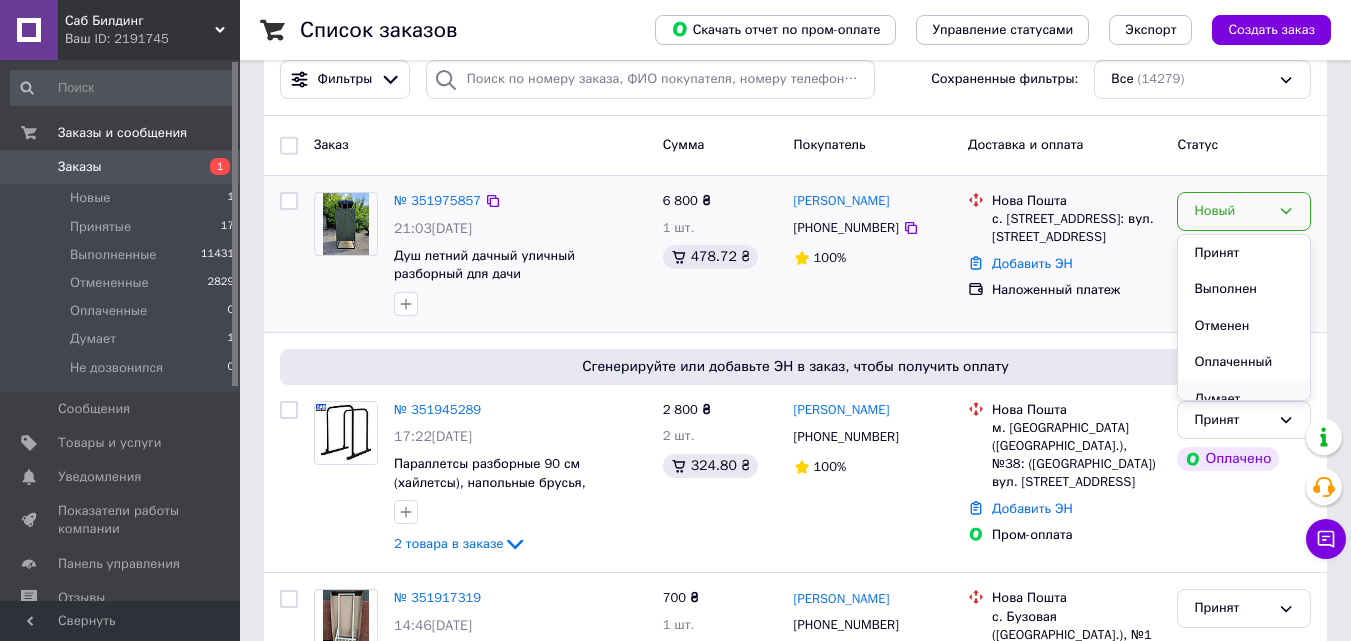 scroll, scrollTop: 53, scrollLeft: 0, axis: vertical 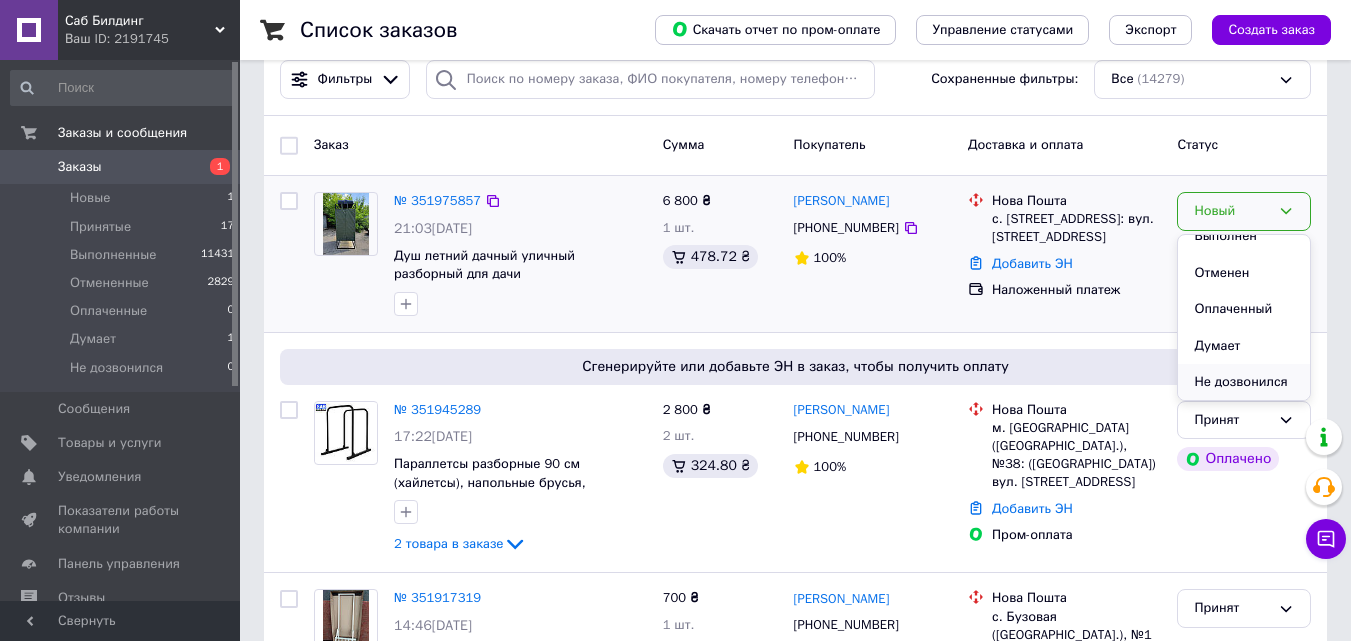 click on "Не дозвонился" at bounding box center [1244, 382] 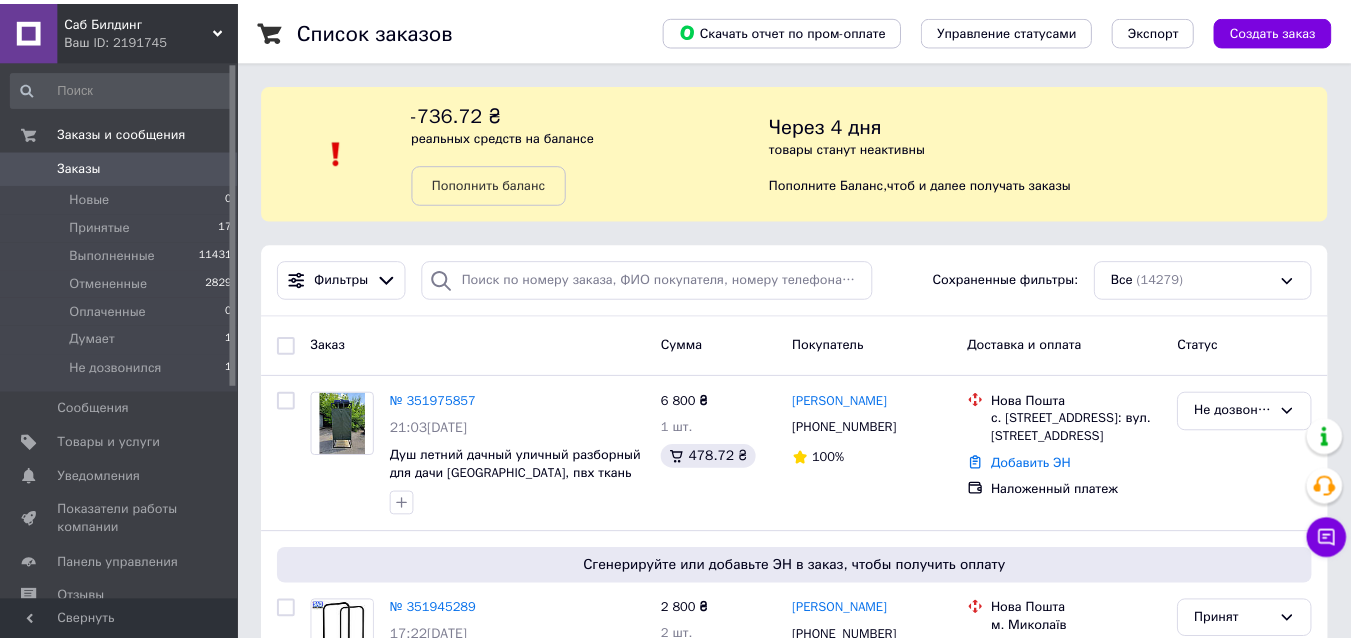 scroll, scrollTop: 0, scrollLeft: 0, axis: both 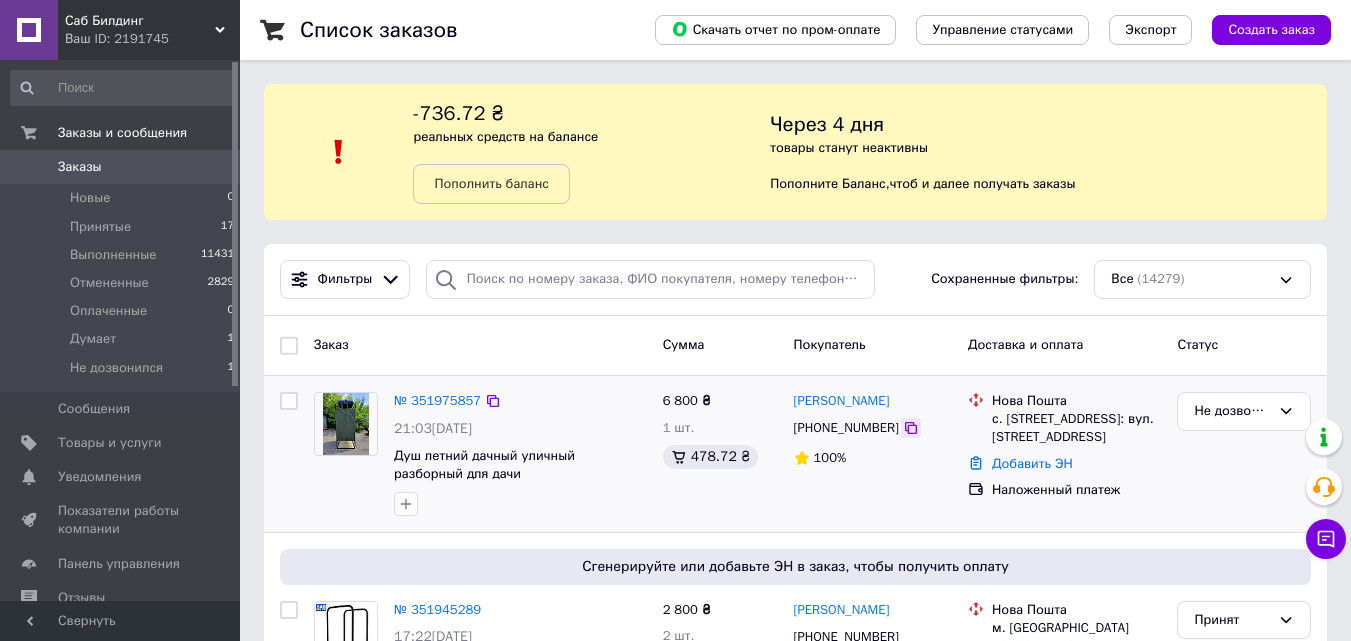 click 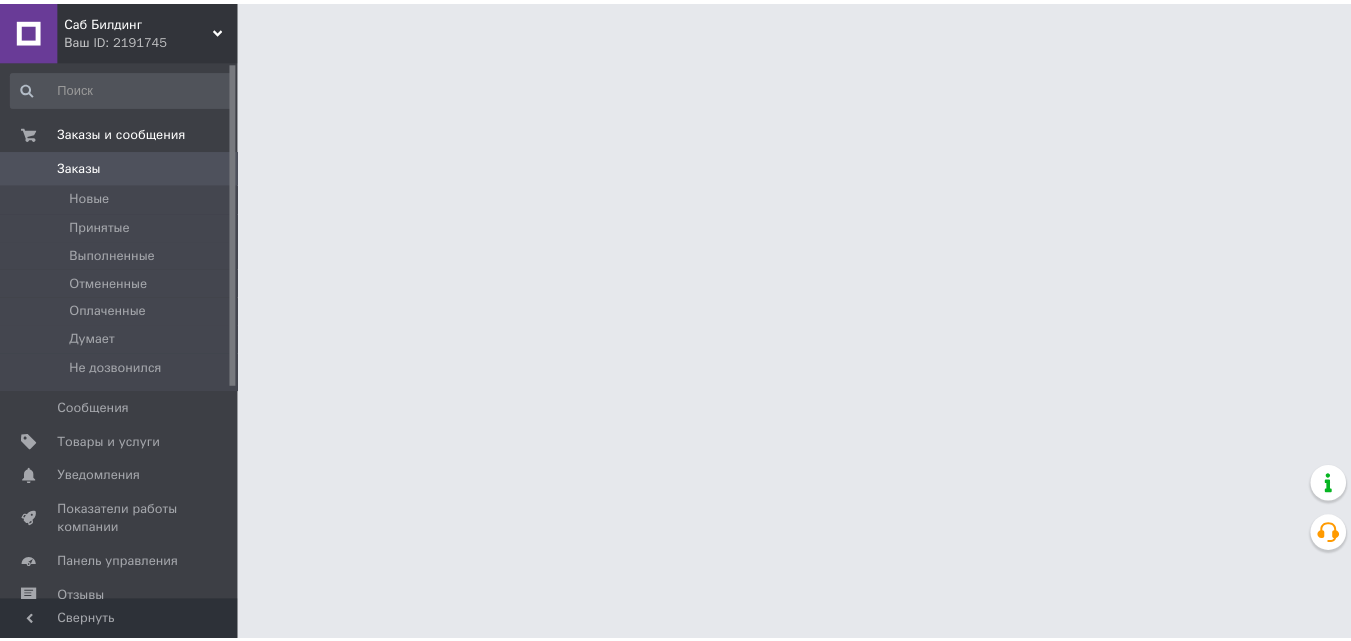 scroll, scrollTop: 0, scrollLeft: 0, axis: both 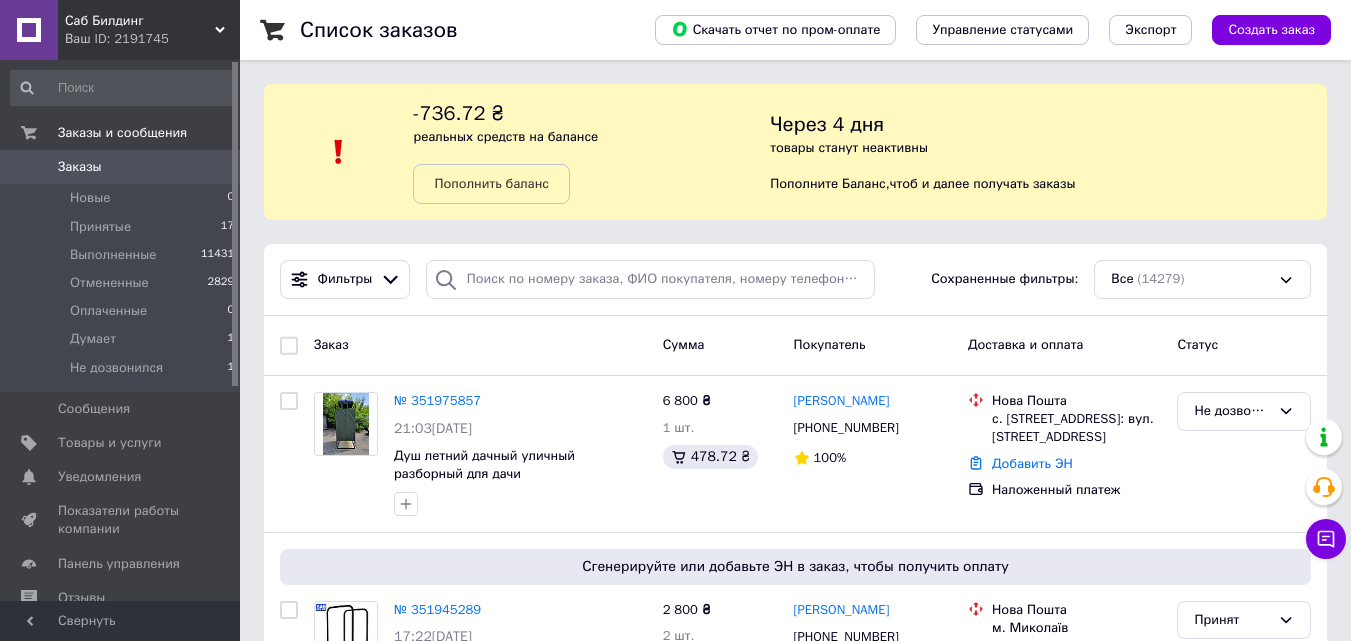 click on "Заказ Сумма Покупатель Доставка и оплата Статус" at bounding box center [795, 346] 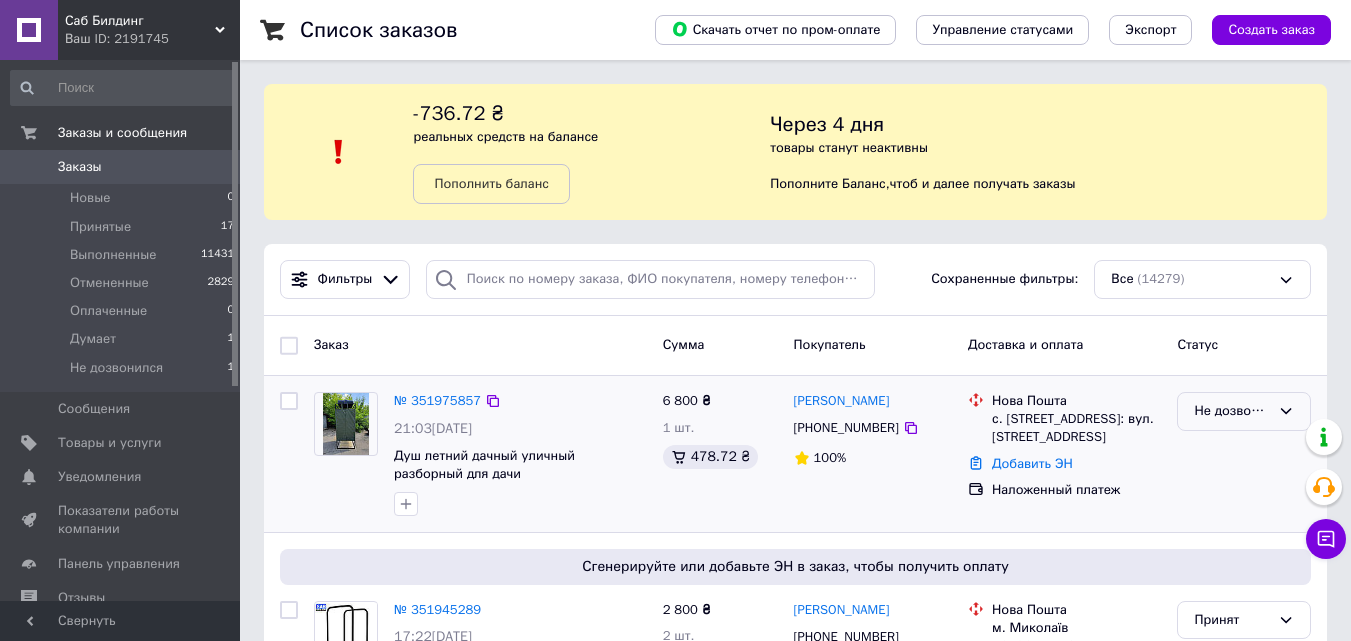 click on "Не дозвонился" at bounding box center [1232, 411] 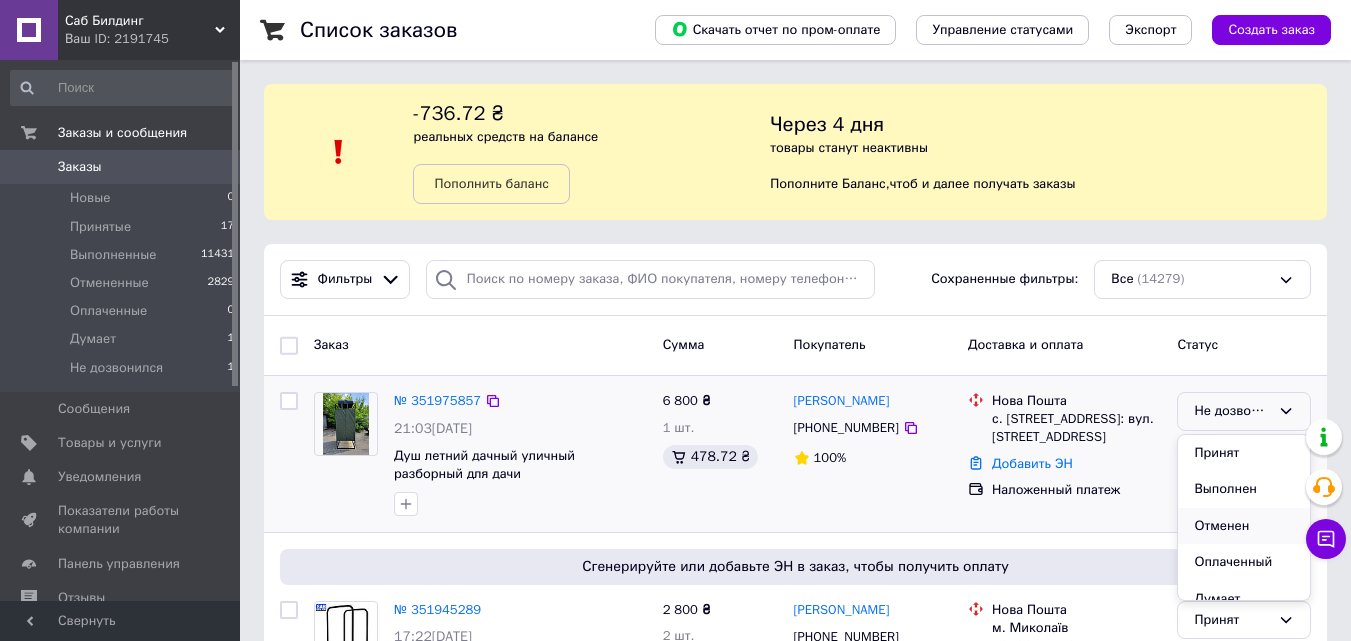 scroll, scrollTop: 17, scrollLeft: 0, axis: vertical 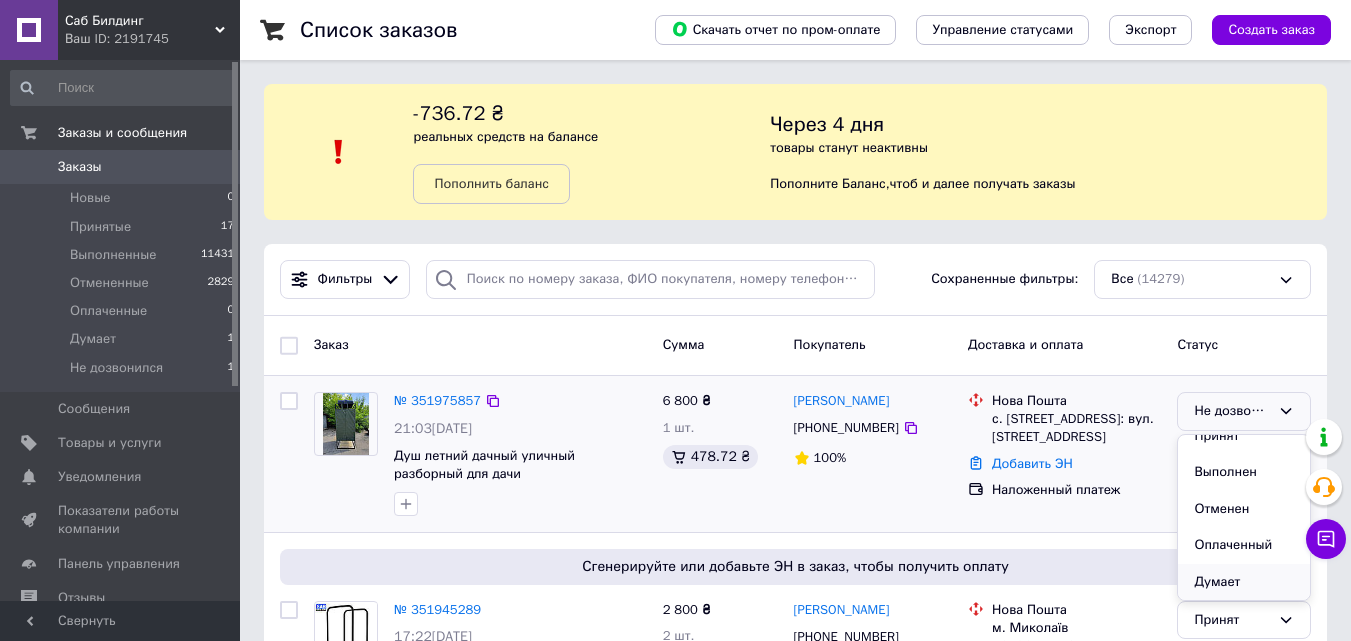 click on "Думает" at bounding box center [1244, 582] 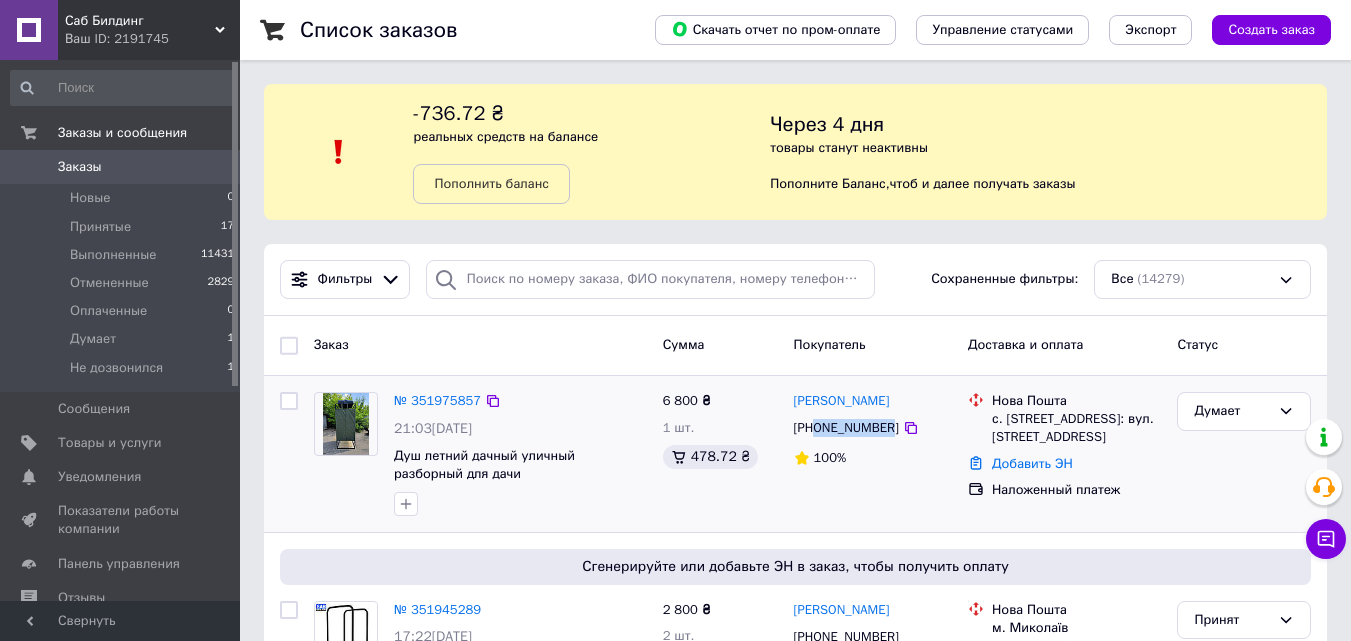 drag, startPoint x: 887, startPoint y: 429, endPoint x: 816, endPoint y: 433, distance: 71.11259 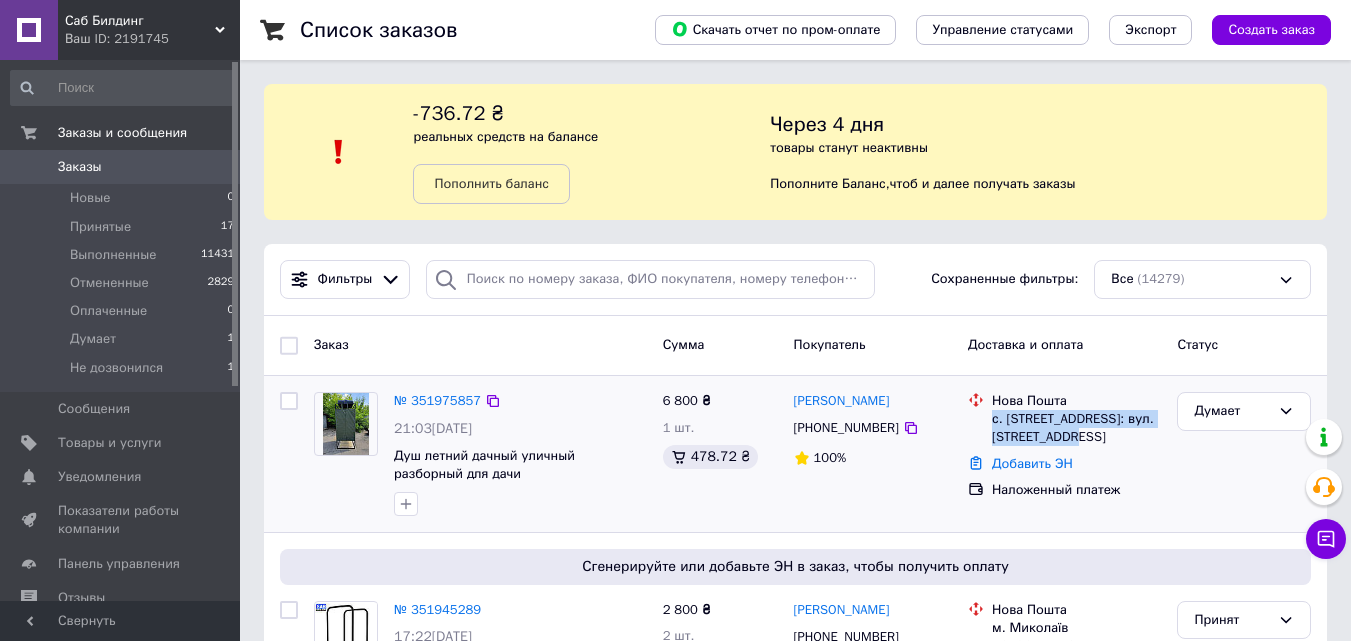 drag, startPoint x: 994, startPoint y: 419, endPoint x: 1087, endPoint y: 439, distance: 95.12623 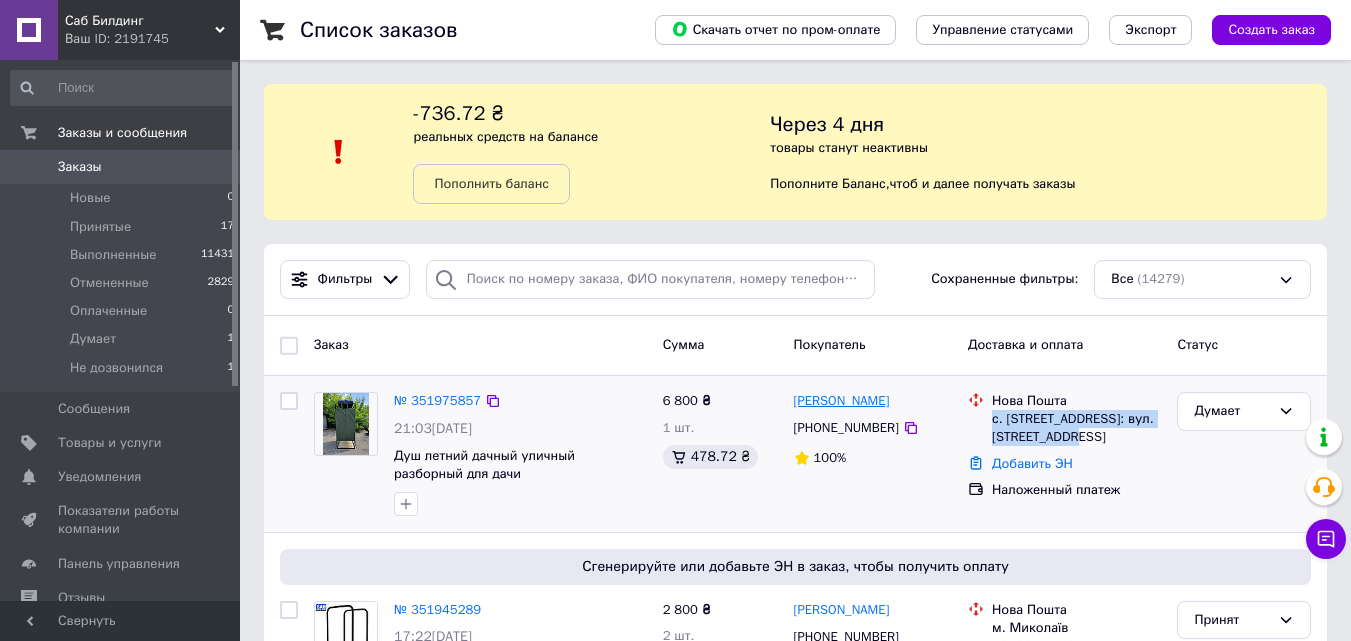 drag, startPoint x: 919, startPoint y: 405, endPoint x: 798, endPoint y: 406, distance: 121.004135 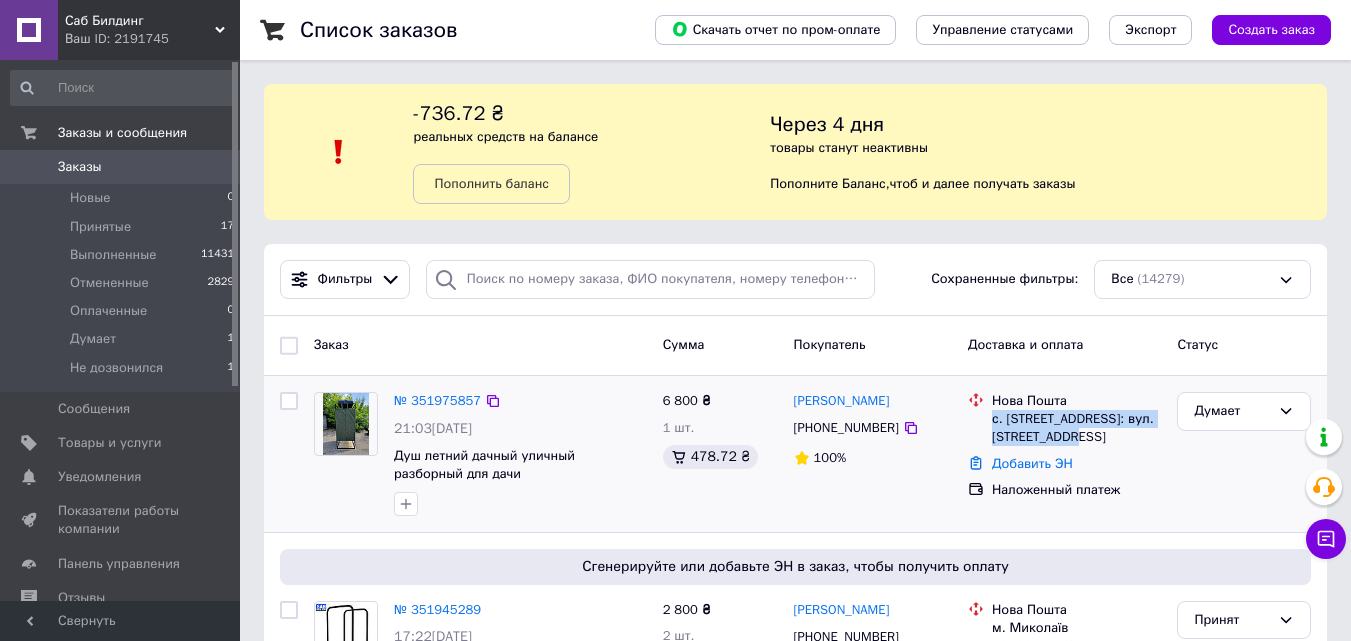 copy on "[PERSON_NAME]" 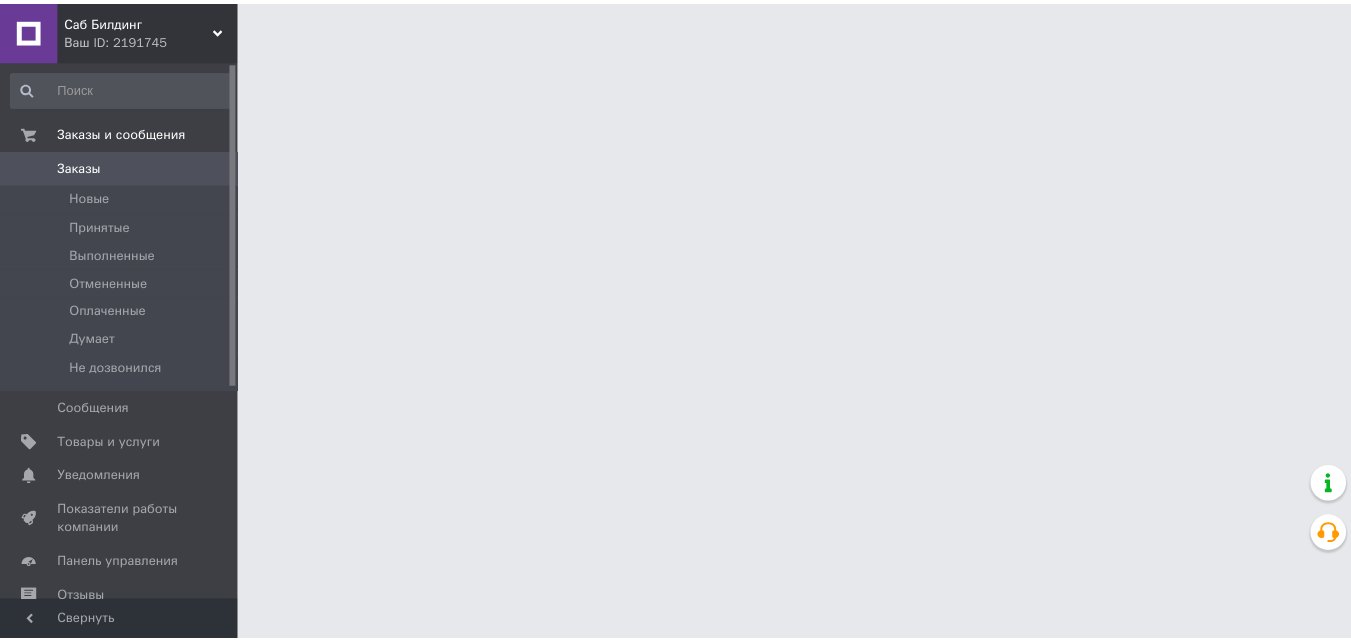 scroll, scrollTop: 0, scrollLeft: 0, axis: both 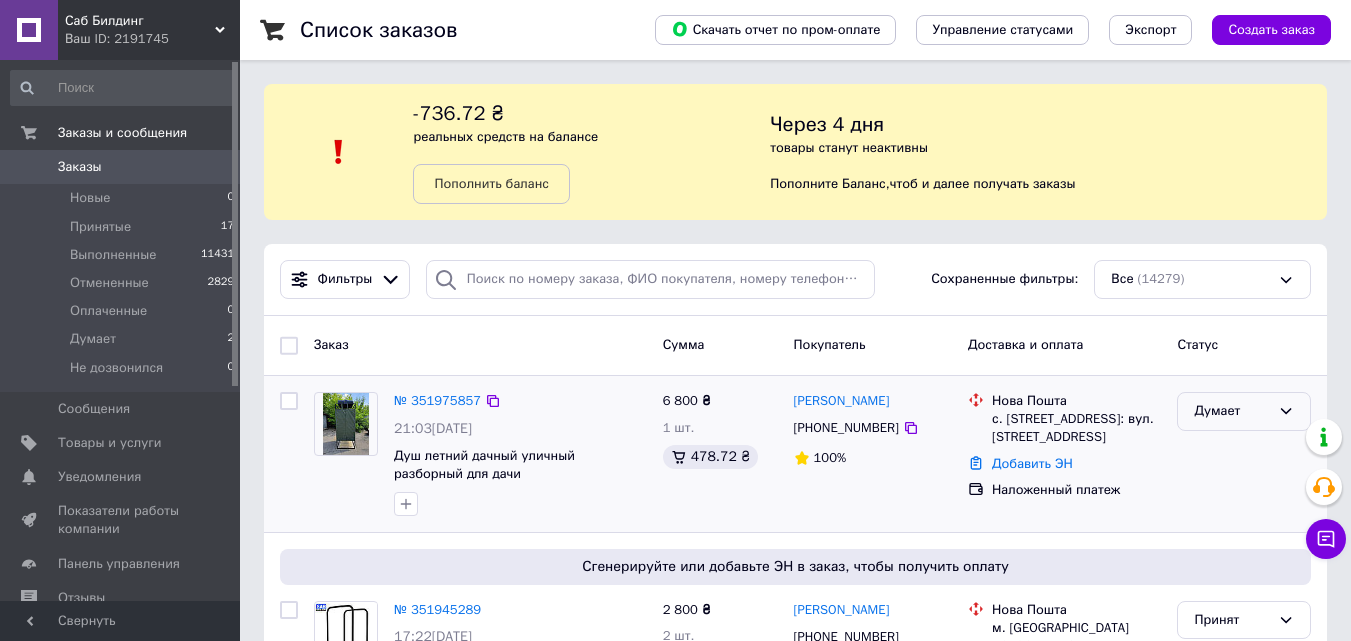 click on "Думает" at bounding box center (1232, 411) 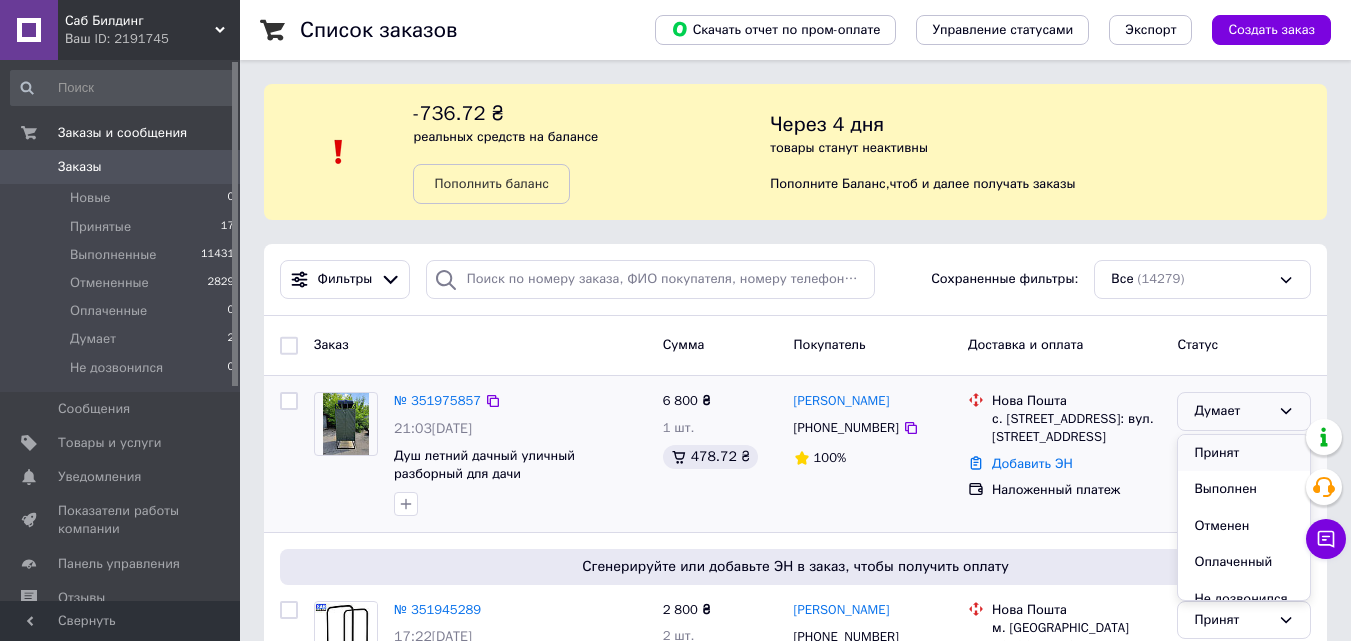 click on "Принят" at bounding box center (1244, 453) 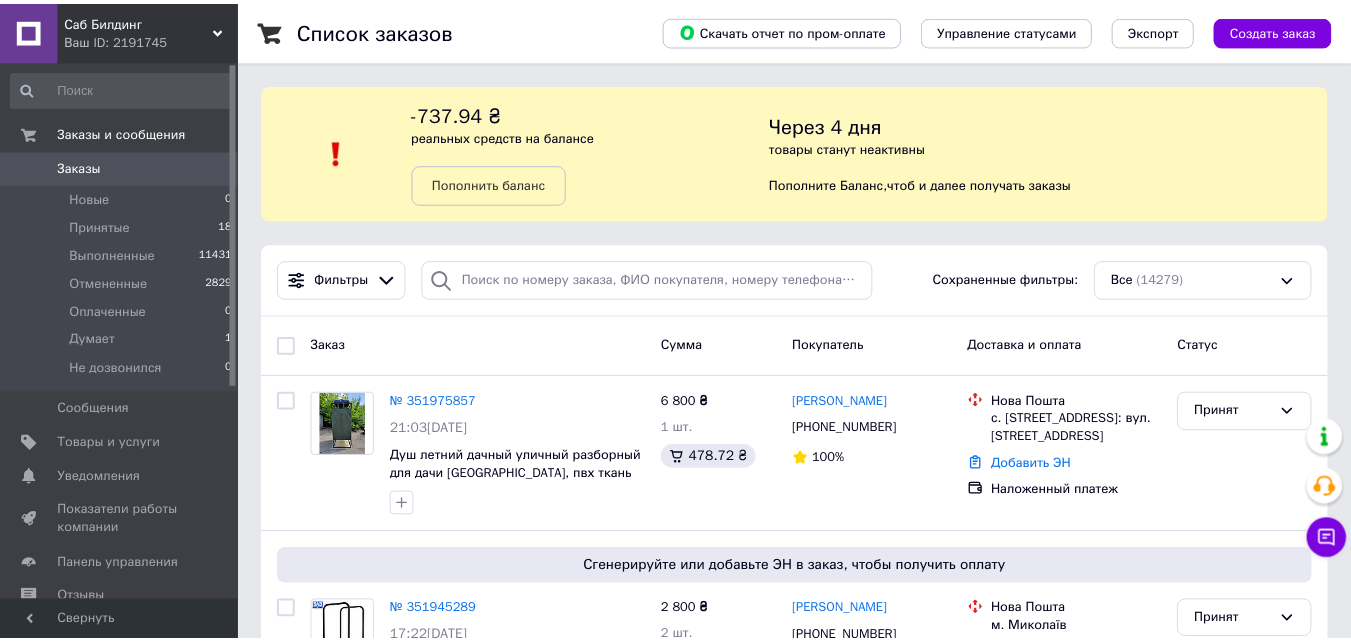 scroll, scrollTop: 0, scrollLeft: 0, axis: both 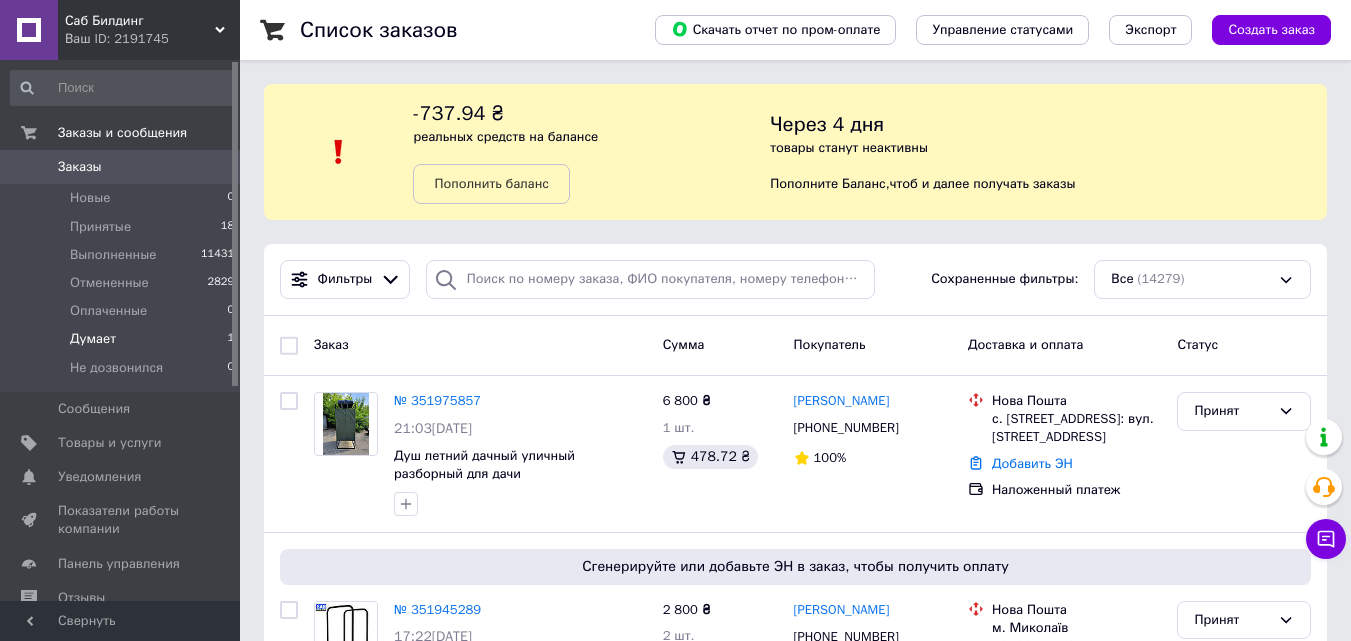 click on "Думает 1" at bounding box center [123, 339] 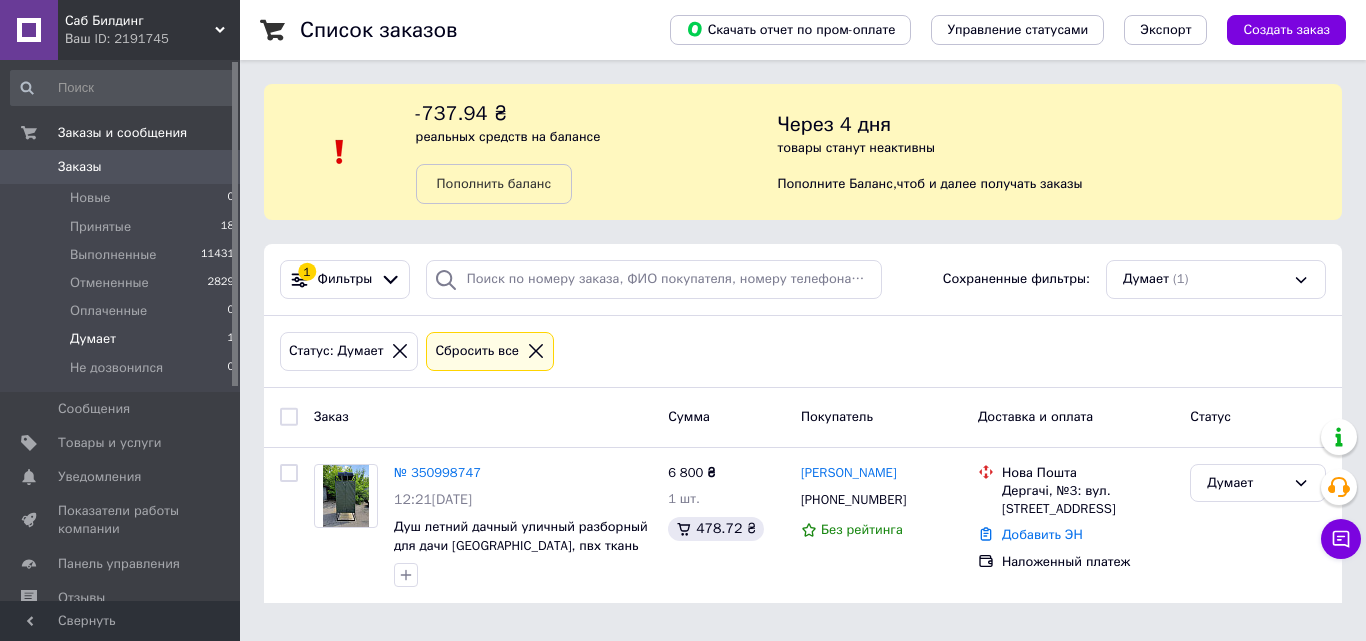 click 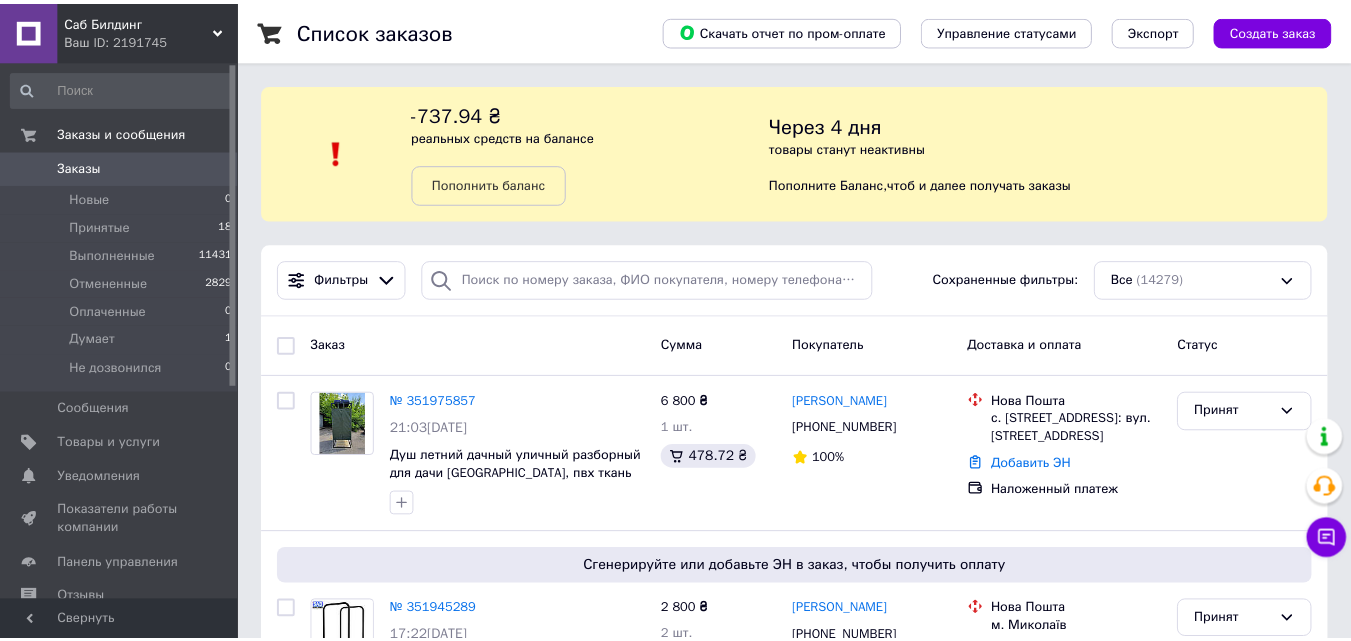 scroll, scrollTop: 0, scrollLeft: 0, axis: both 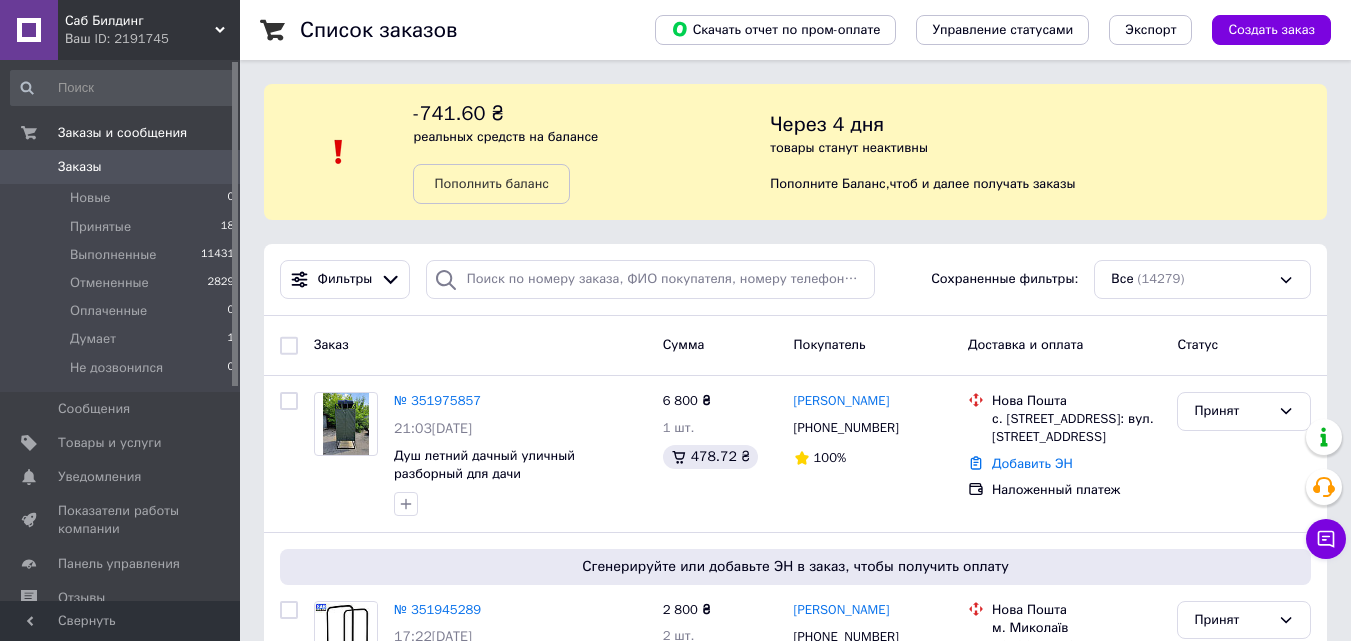 click on "Саб Билдинг" at bounding box center (140, 21) 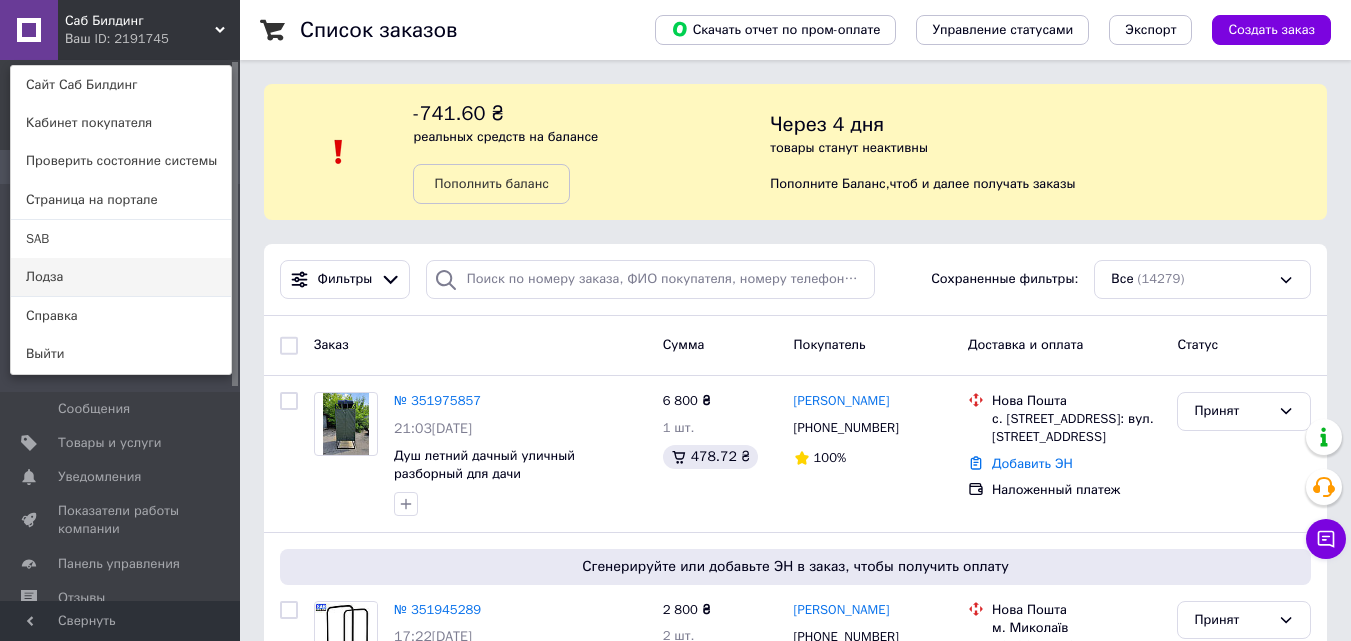 click on "Лодза" at bounding box center (121, 277) 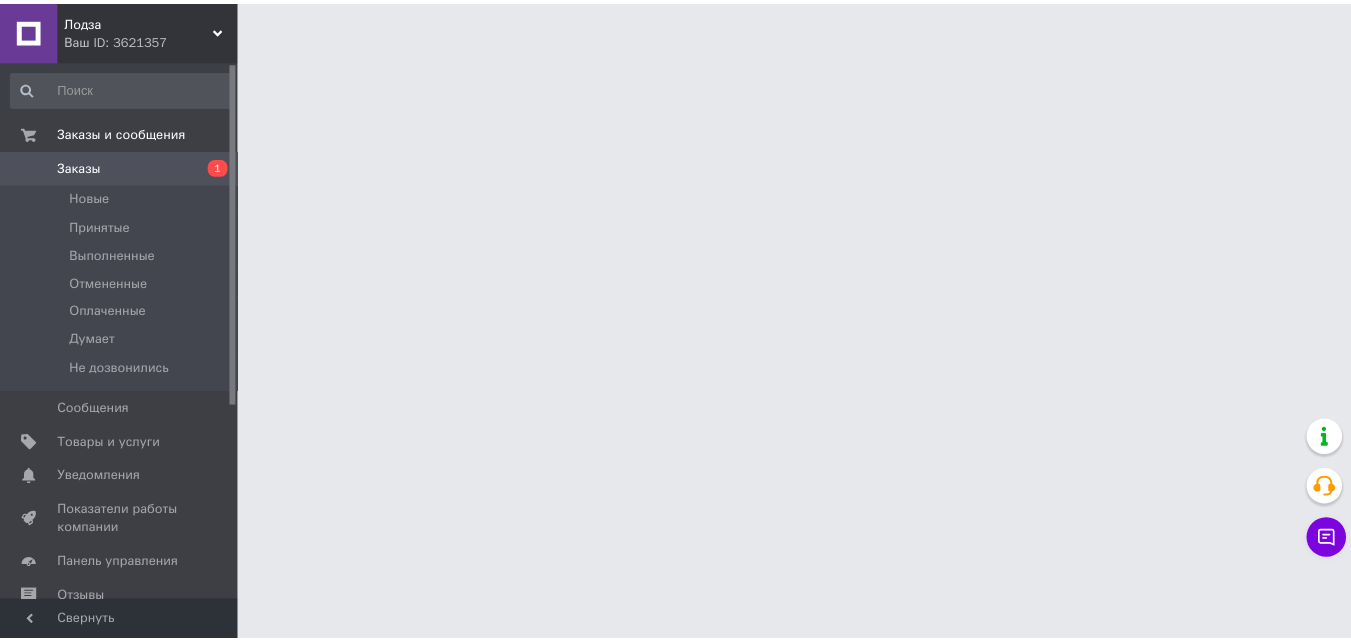 scroll, scrollTop: 0, scrollLeft: 0, axis: both 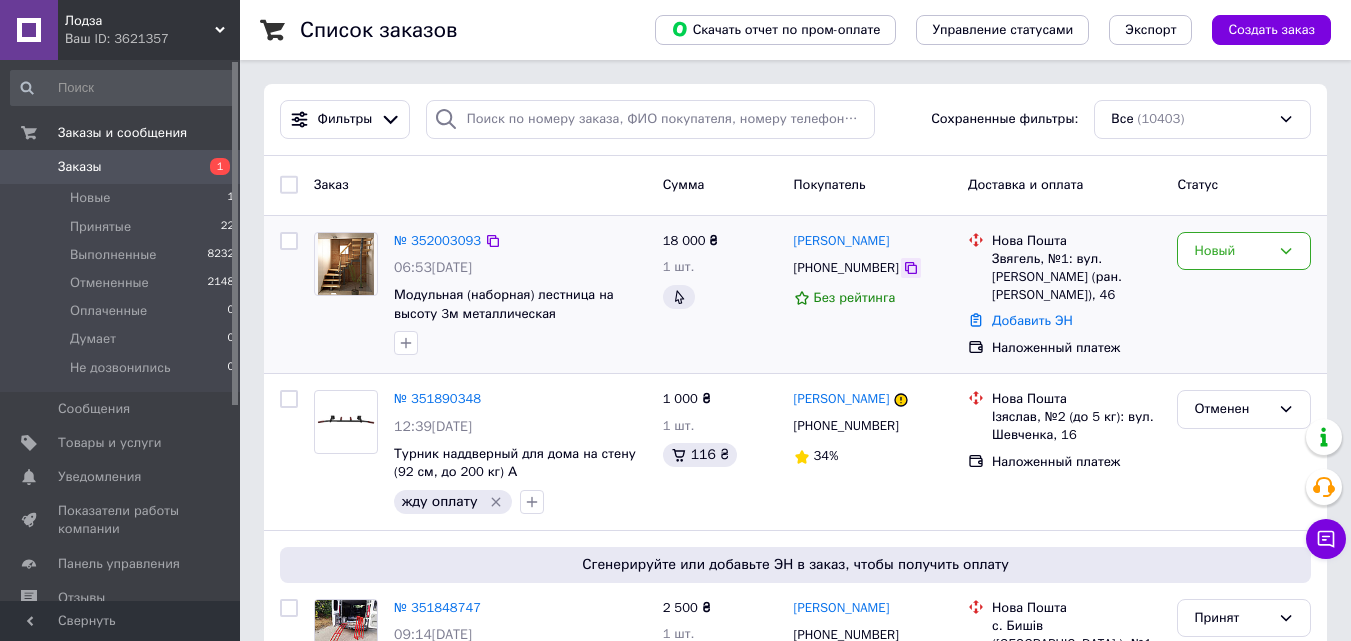 click 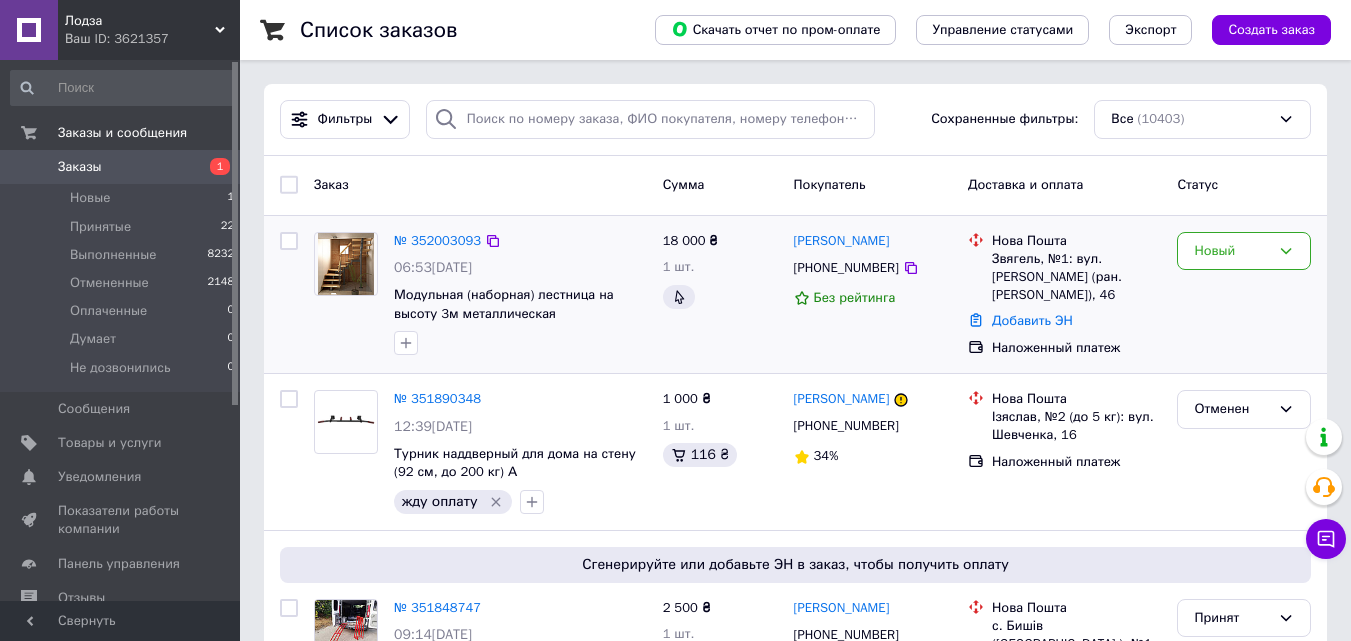 click at bounding box center [520, 343] 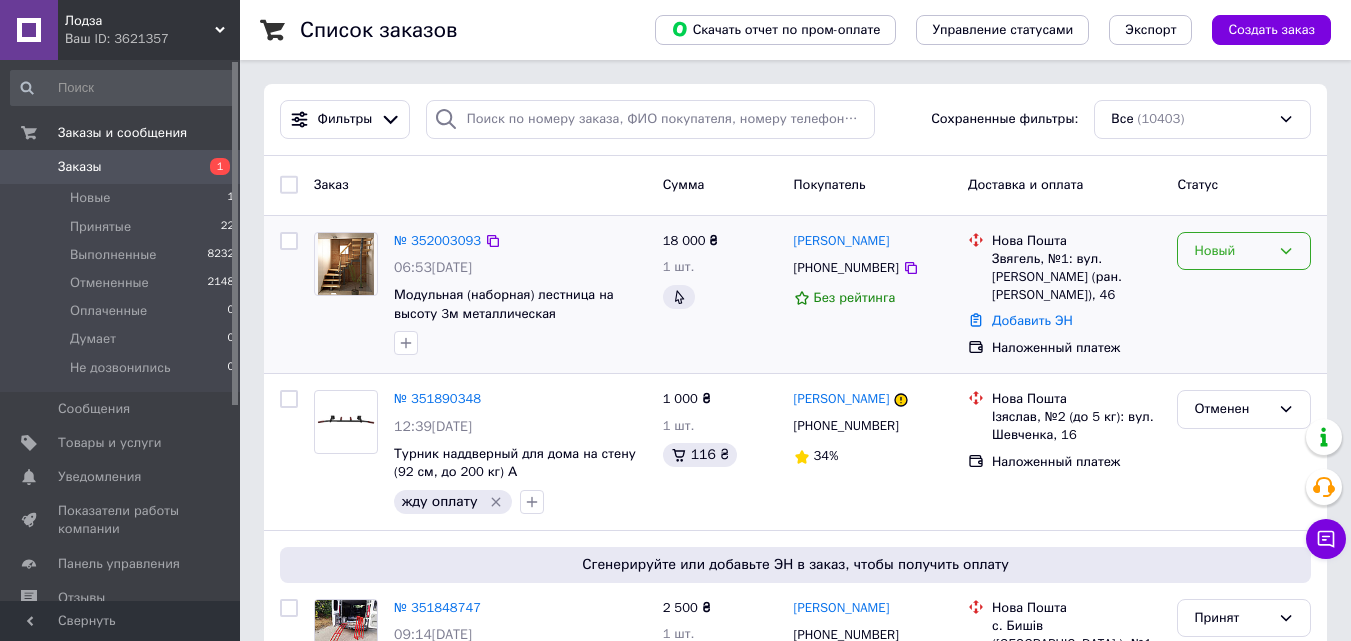 click on "Новый" at bounding box center (1244, 251) 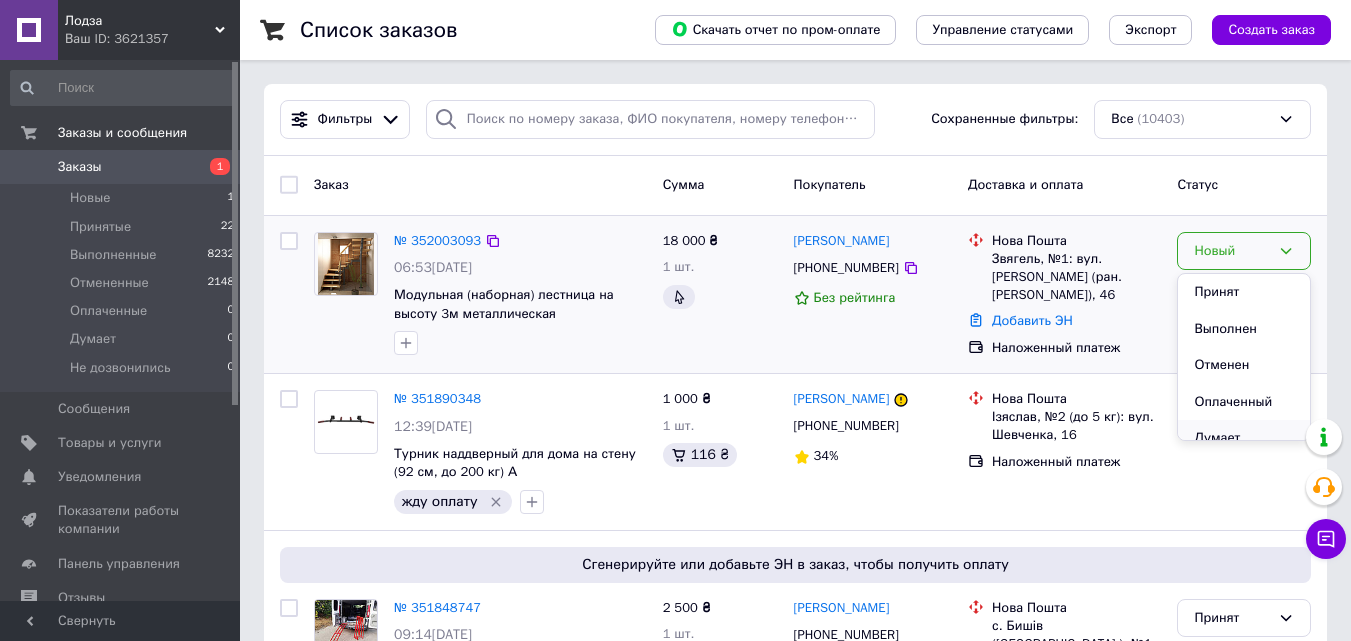 scroll, scrollTop: 74, scrollLeft: 0, axis: vertical 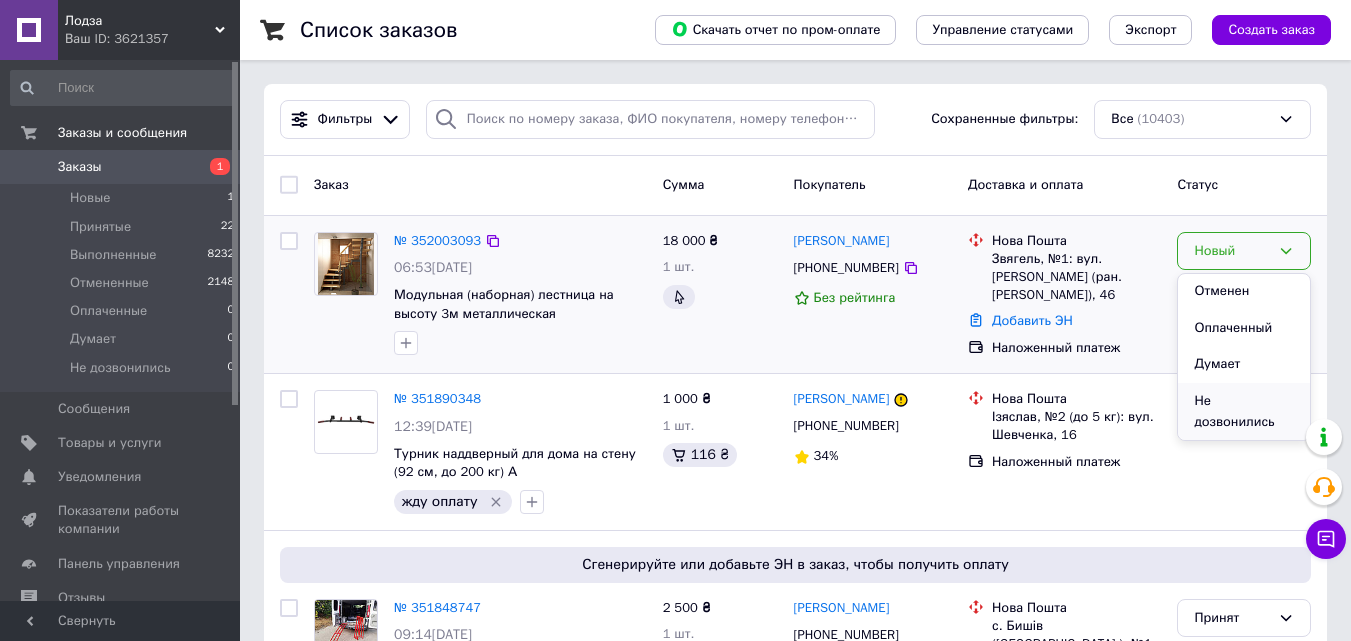 click on "Не дозвонились" at bounding box center (1244, 411) 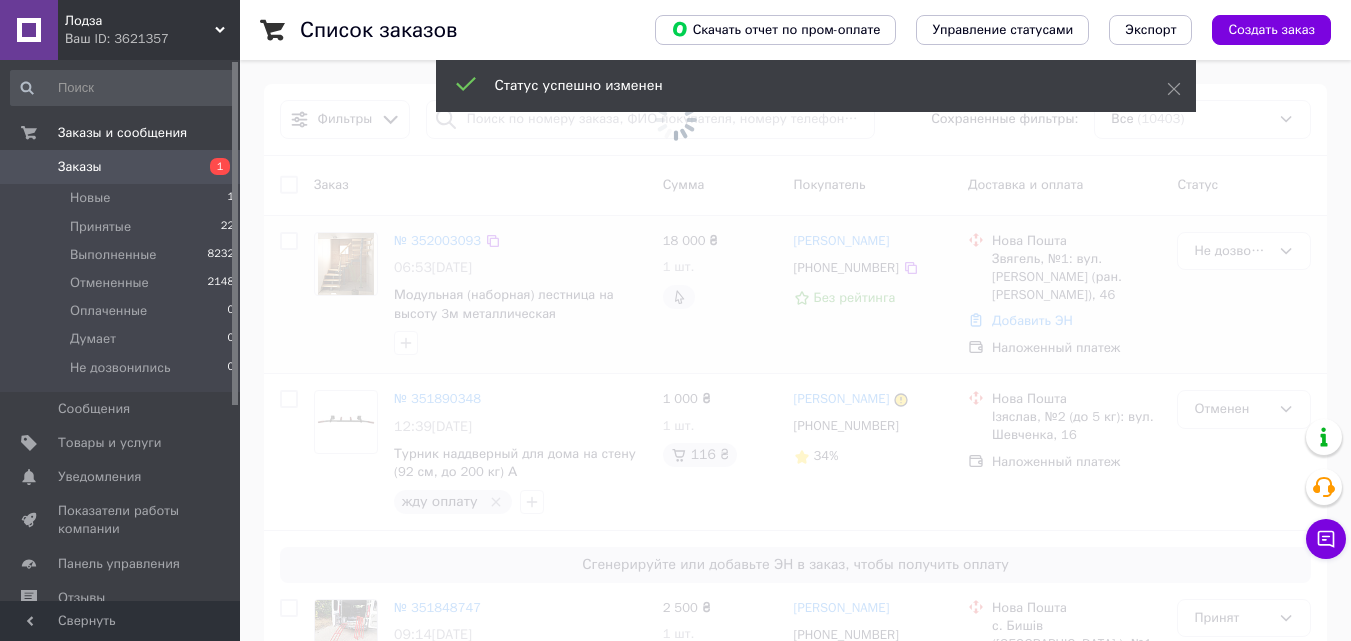 click on "Ваш ID: 3621357" at bounding box center [152, 39] 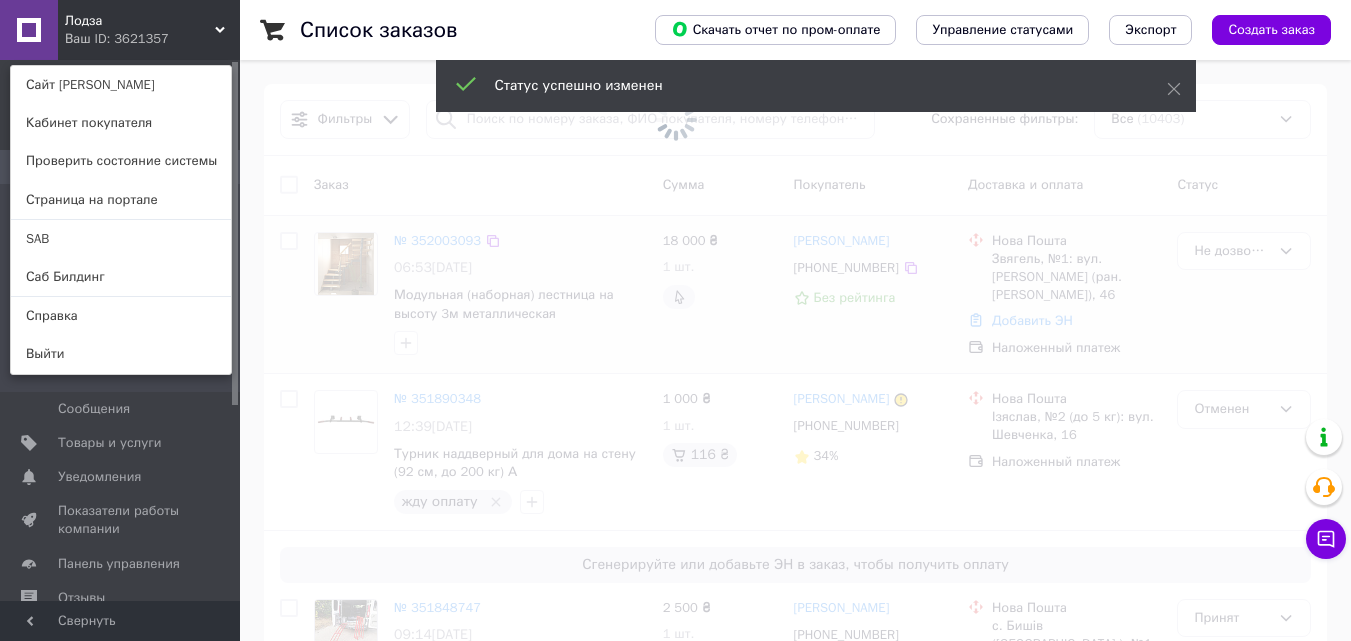 click on "Лодза Ваш ID: 3621357 Сайт Лодза Кабинет покупателя Проверить состояние системы Страница на портале SAB Саб Билдинг Справка Выйти" at bounding box center [120, 30] 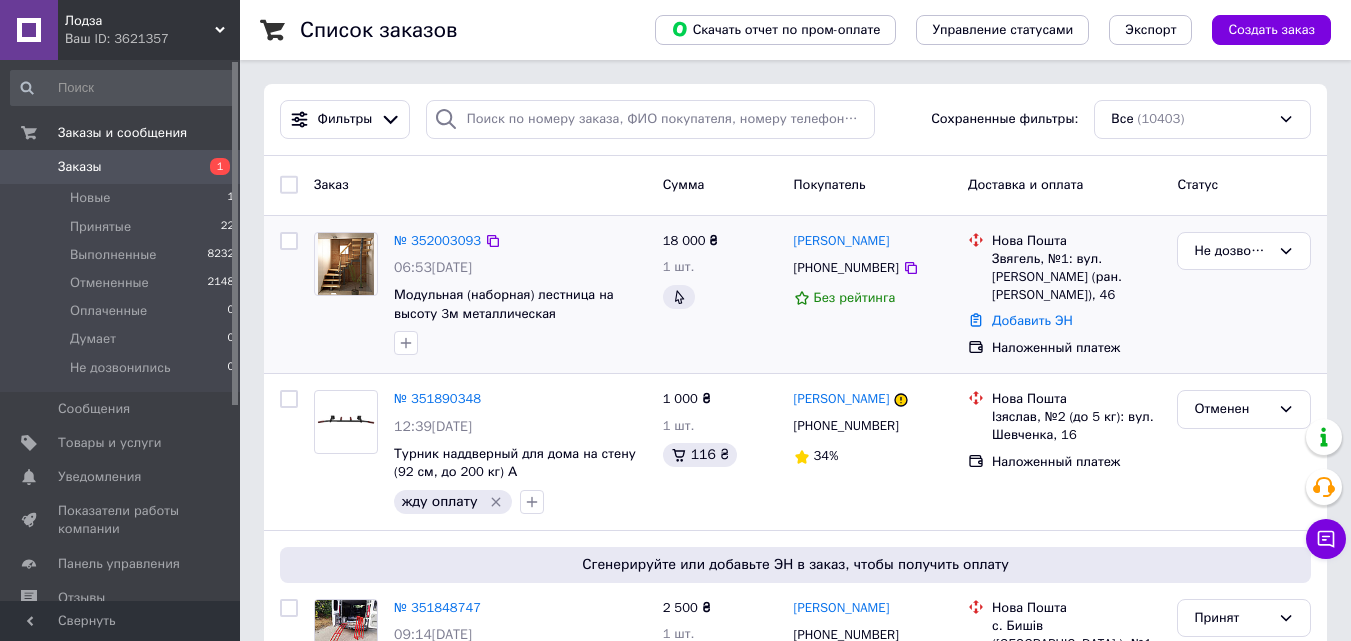 click on "Ваш ID: 3621357" at bounding box center (152, 39) 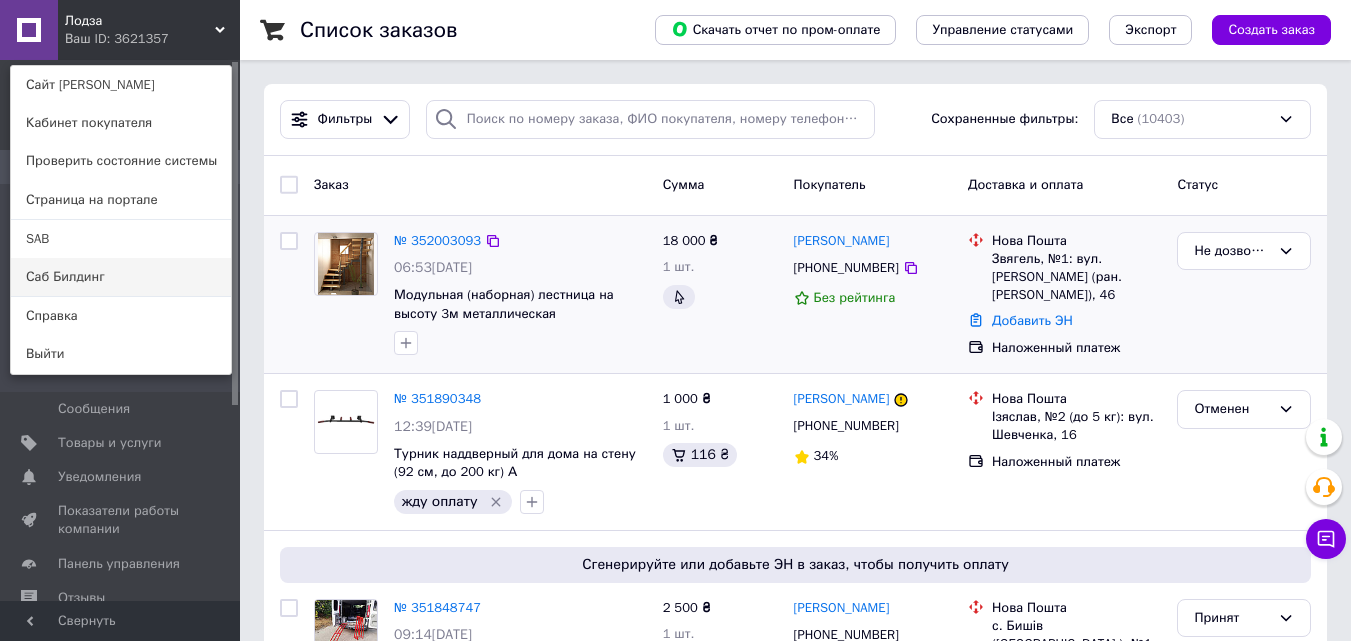 click on "Саб Билдинг" at bounding box center [121, 277] 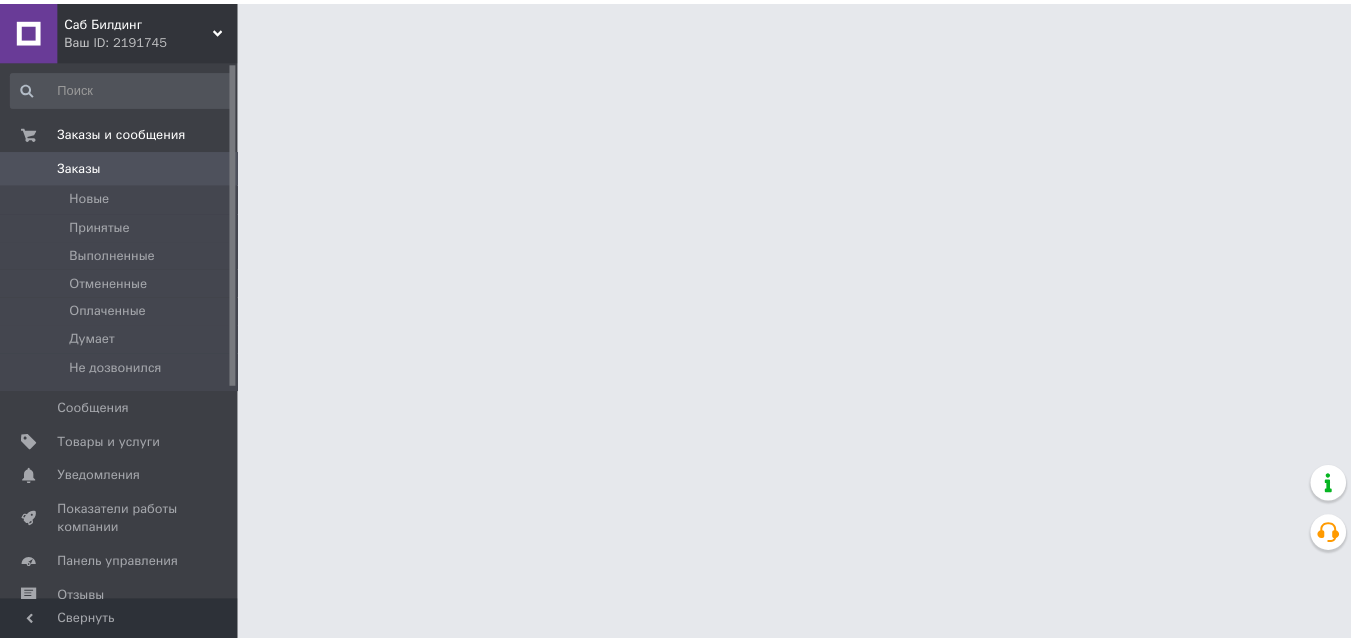 scroll, scrollTop: 0, scrollLeft: 0, axis: both 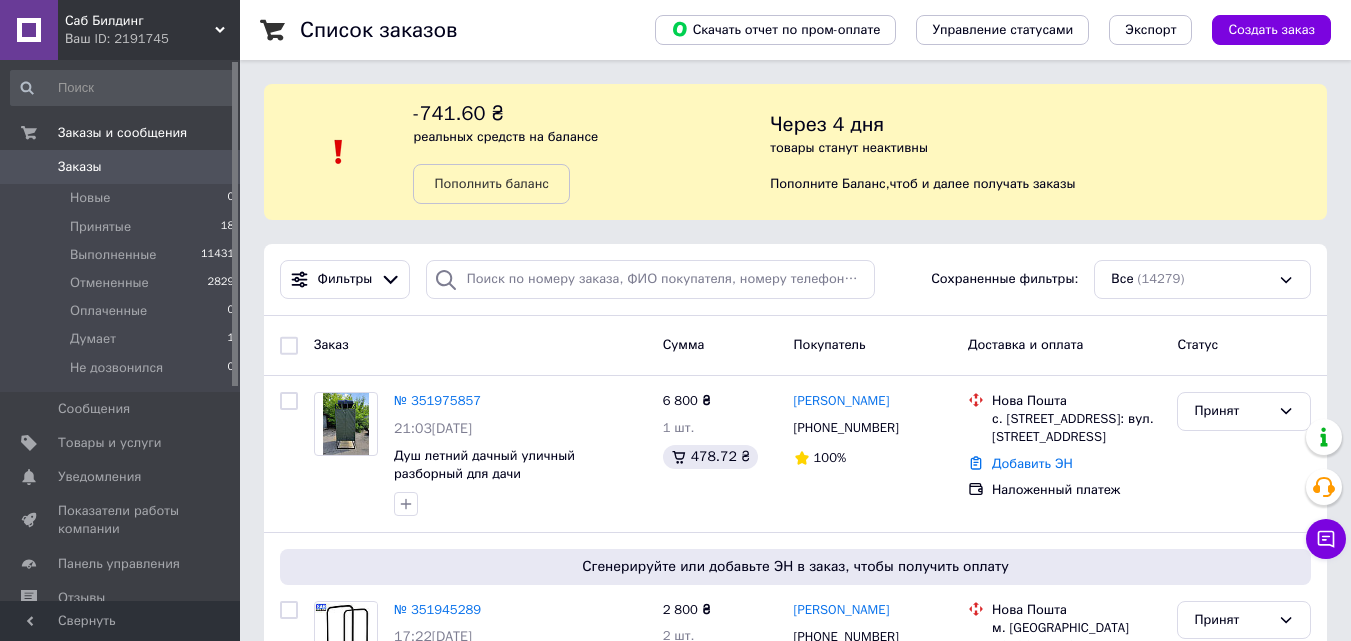 click on "Заказ" at bounding box center (480, 345) 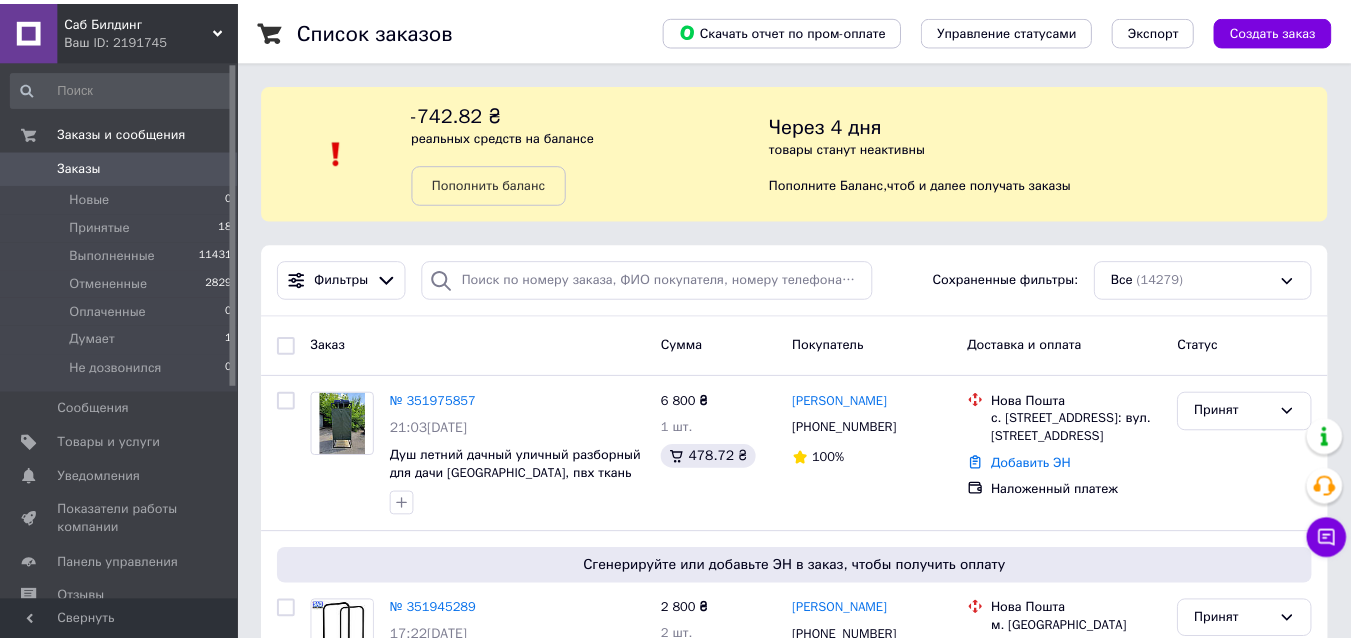 scroll, scrollTop: 0, scrollLeft: 0, axis: both 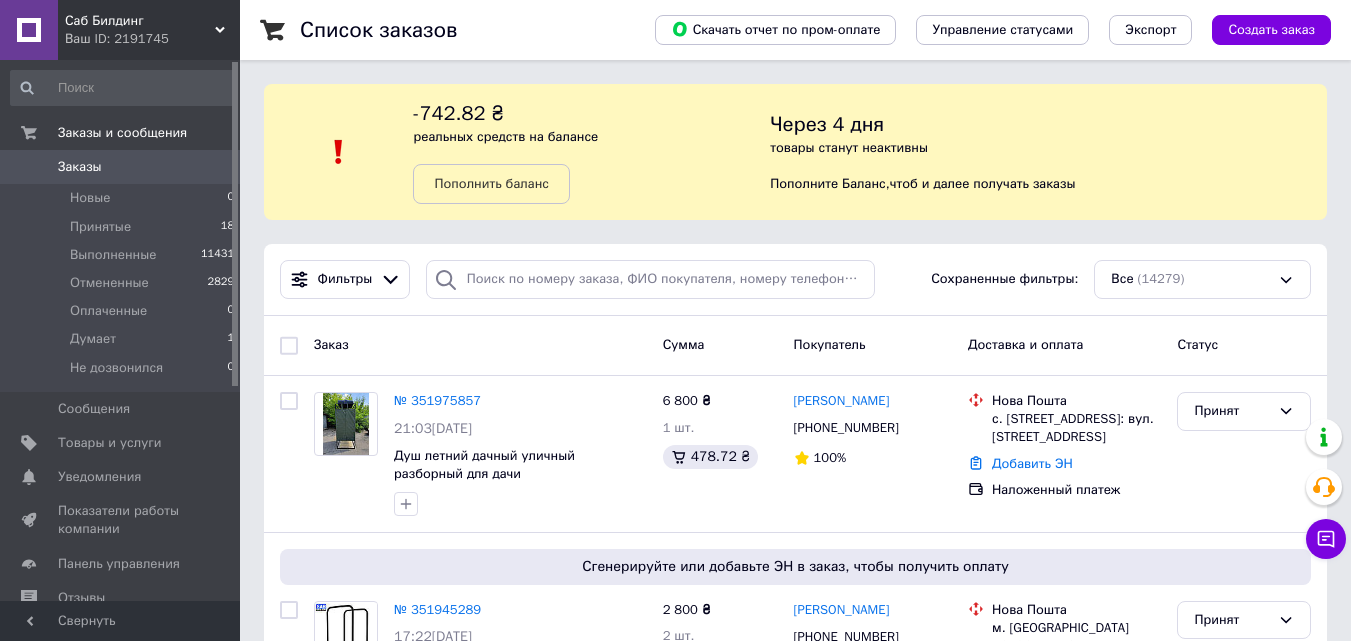 click on "Заказ" at bounding box center [480, 345] 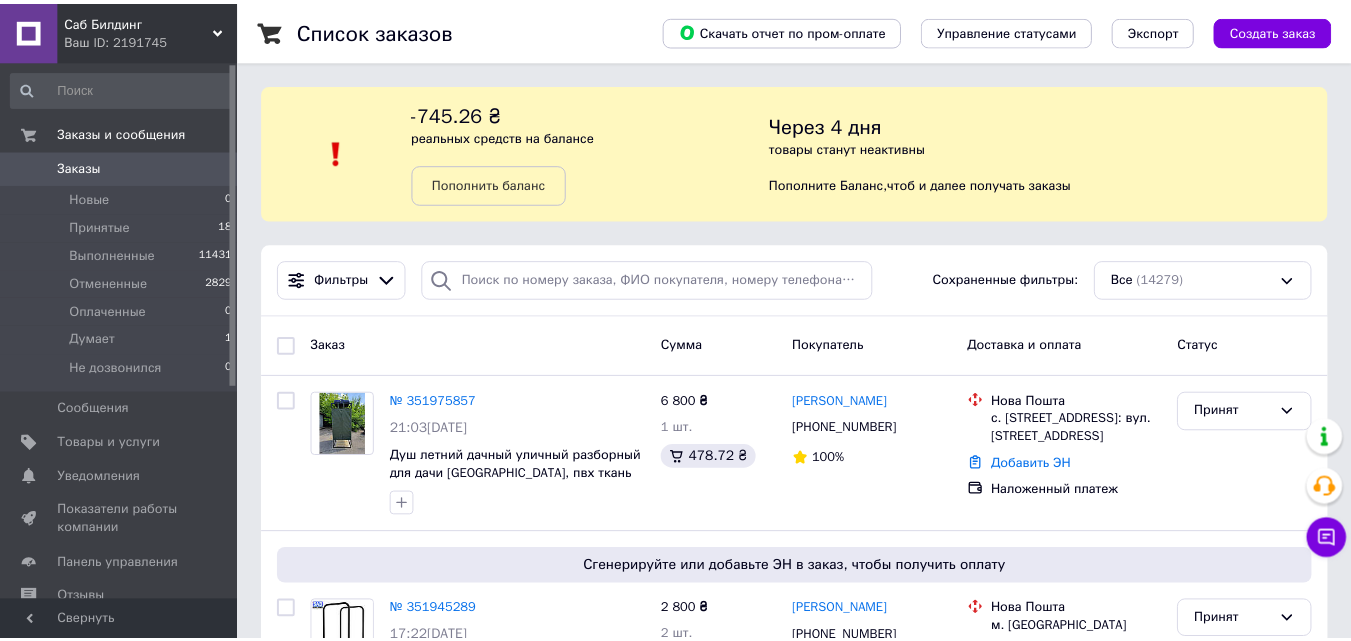 scroll, scrollTop: 0, scrollLeft: 0, axis: both 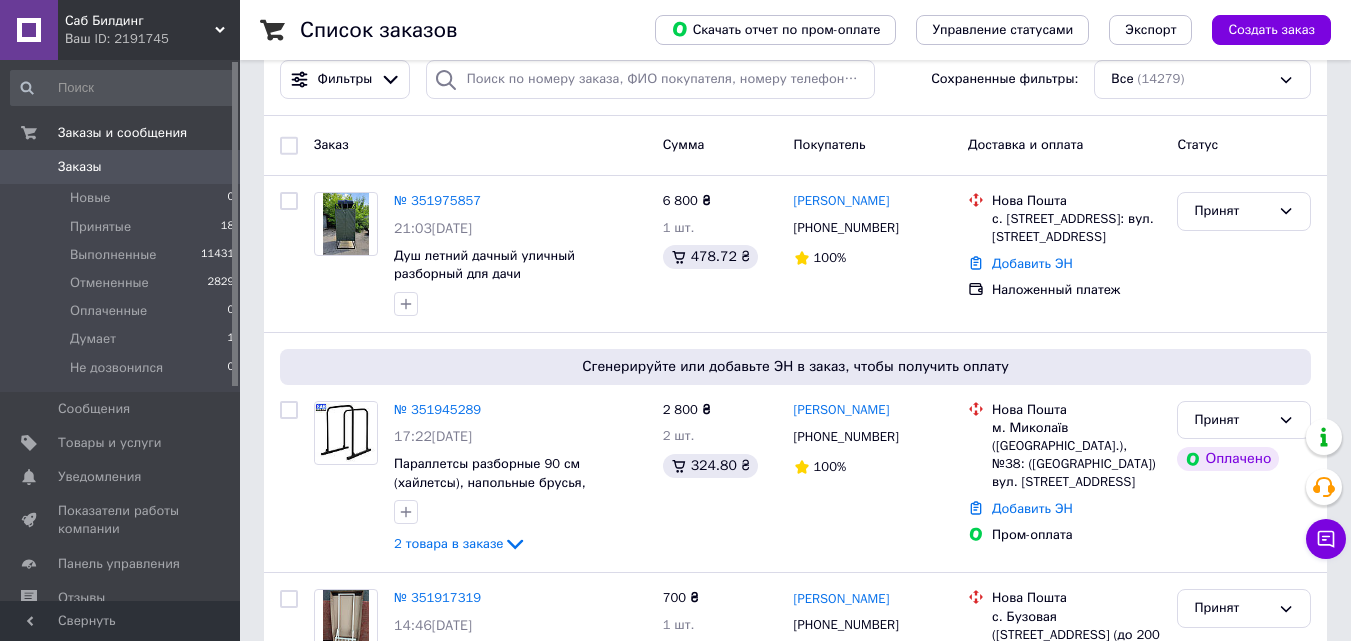 click on "Список заказов" at bounding box center [457, 30] 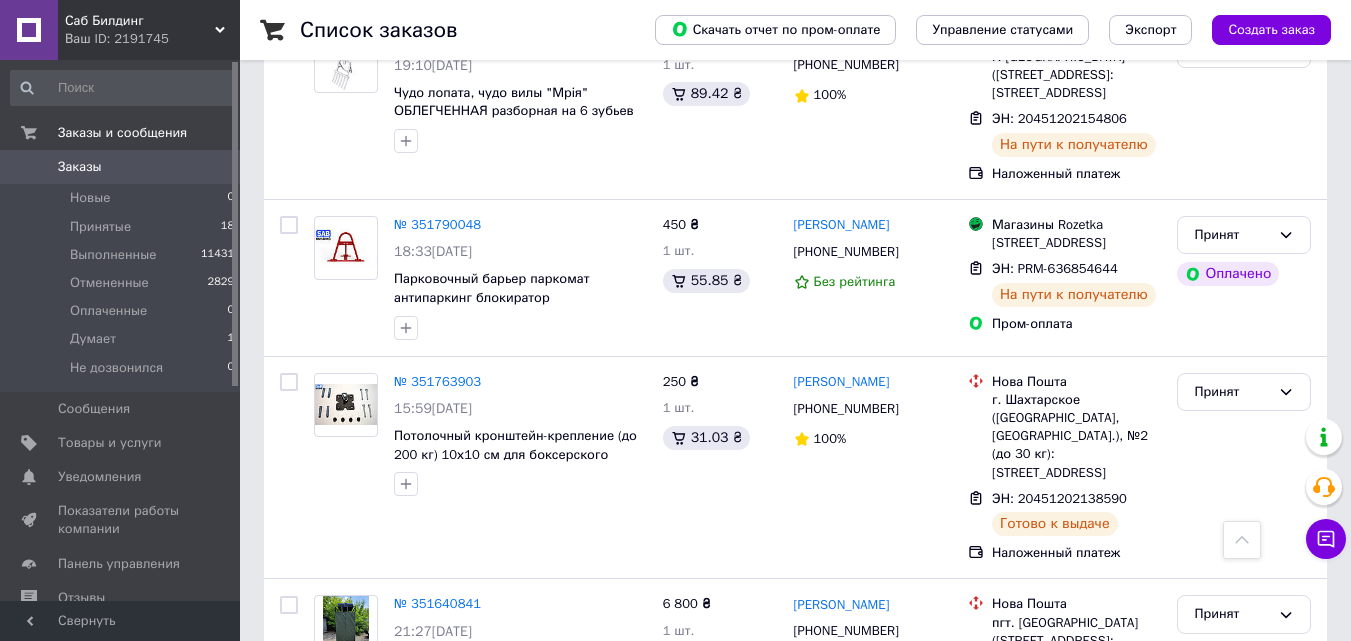 scroll, scrollTop: 1300, scrollLeft: 0, axis: vertical 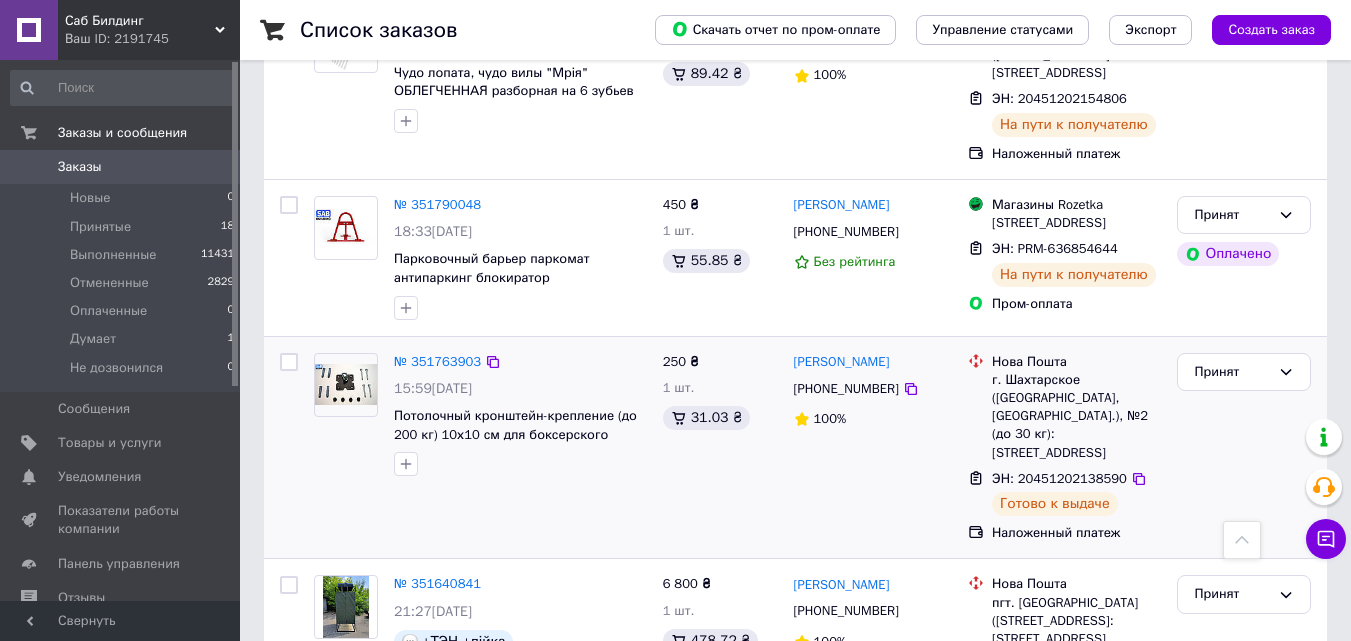 click on "Надія Дмитриенко +380951053926 100%" at bounding box center [873, 448] 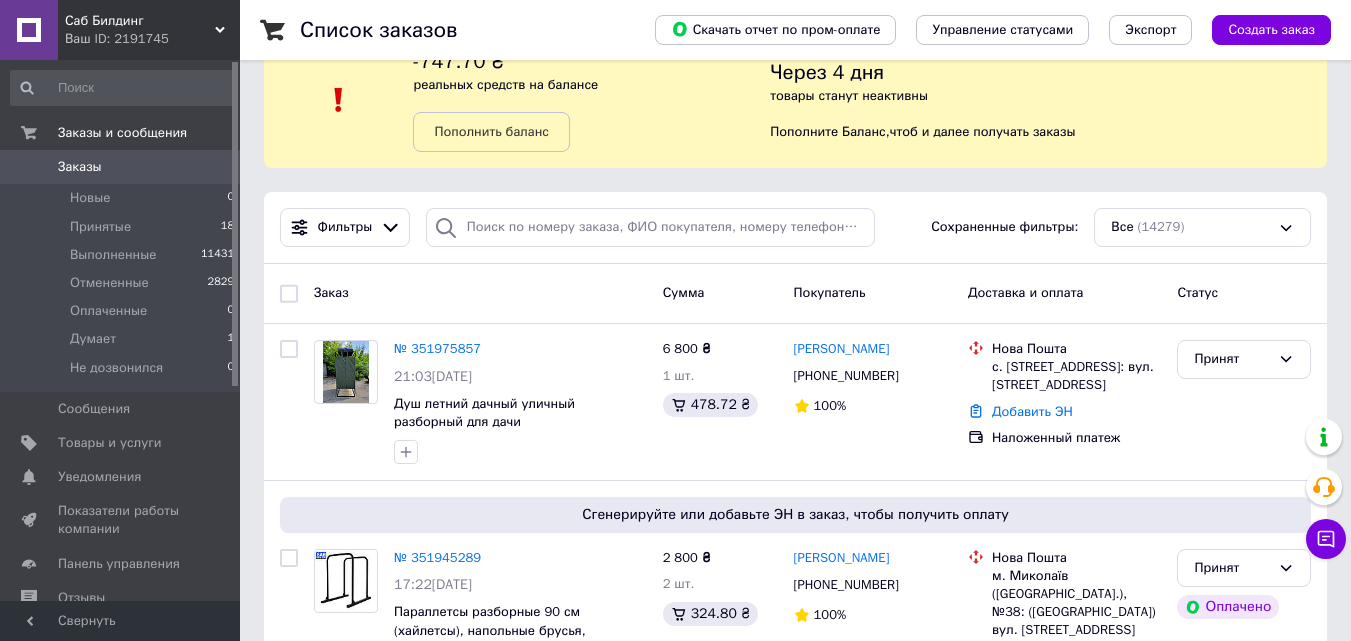 scroll, scrollTop: 0, scrollLeft: 0, axis: both 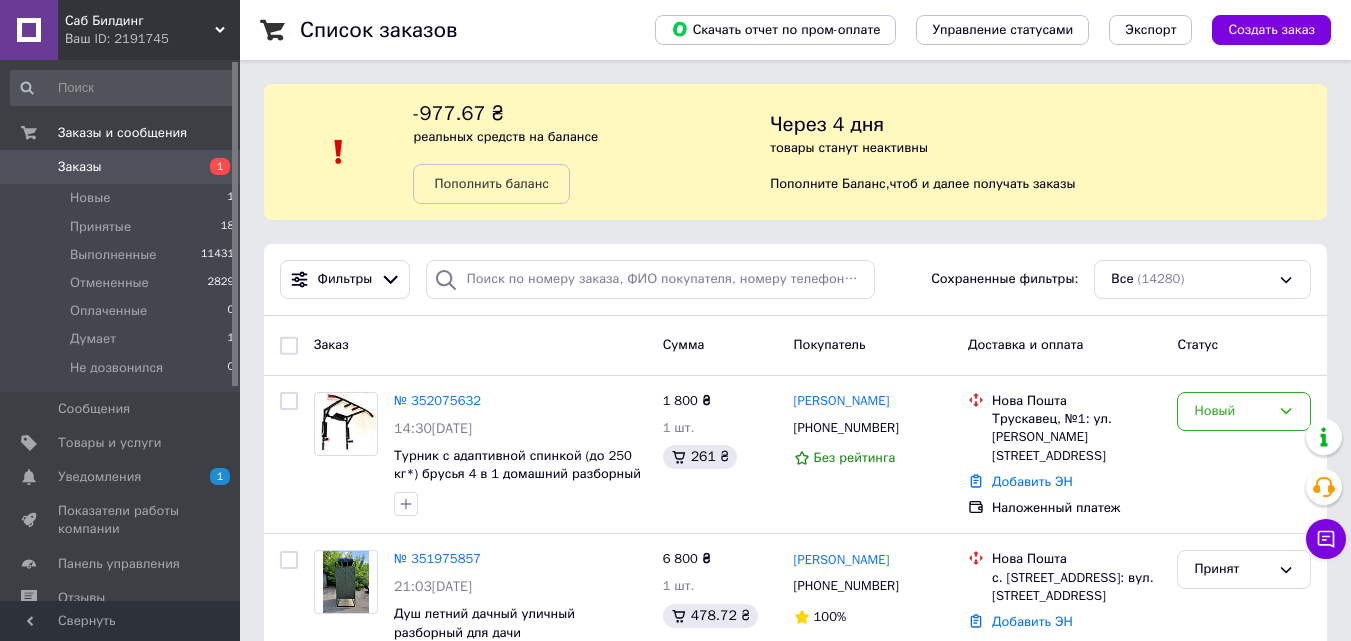 click on "Заказ" at bounding box center (480, 345) 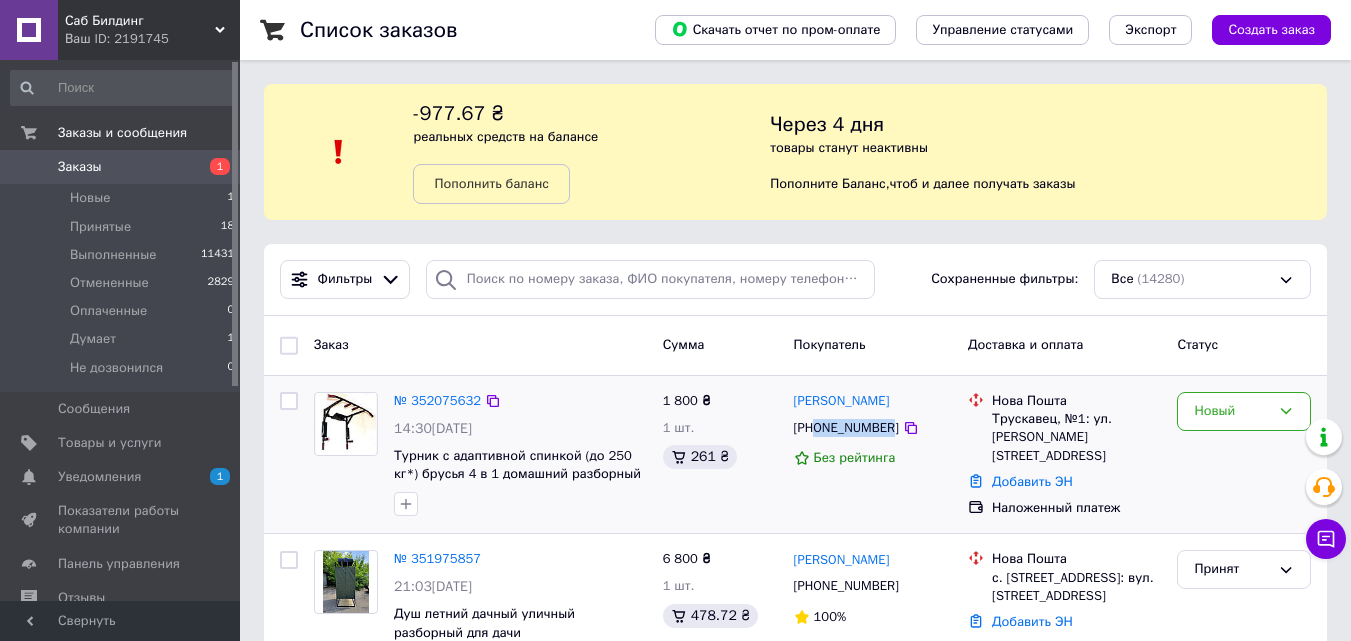 drag, startPoint x: 885, startPoint y: 428, endPoint x: 816, endPoint y: 432, distance: 69.115845 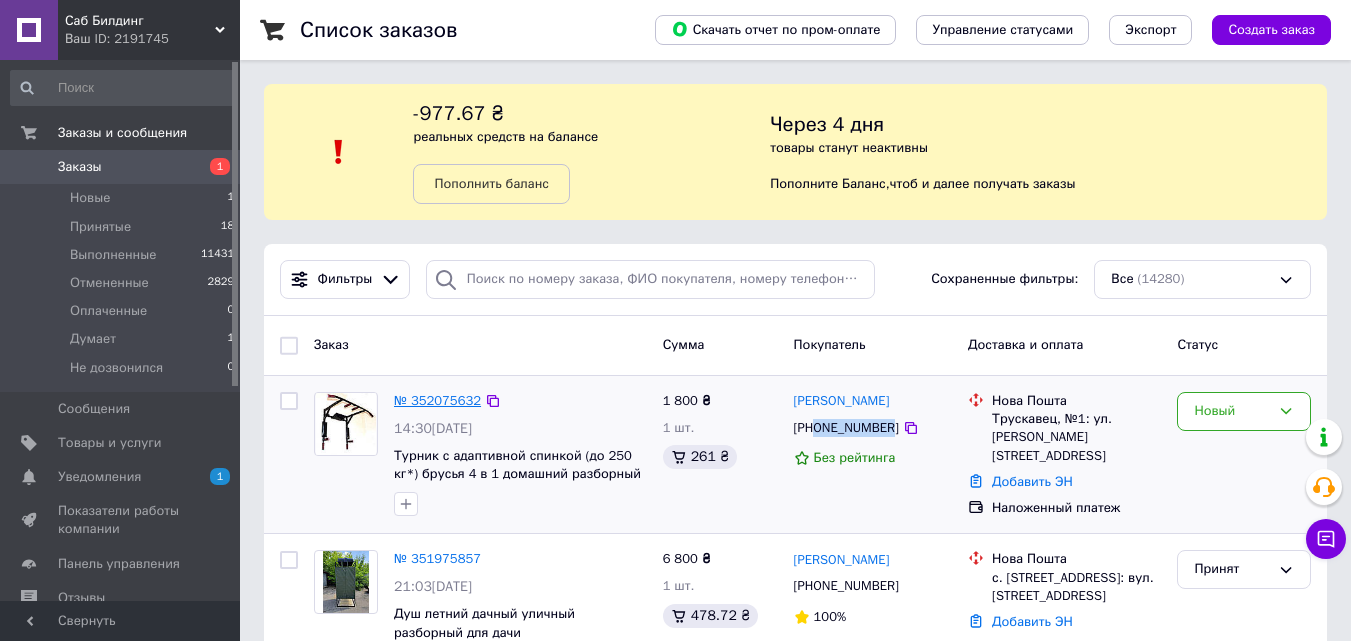 copy on "0967437502" 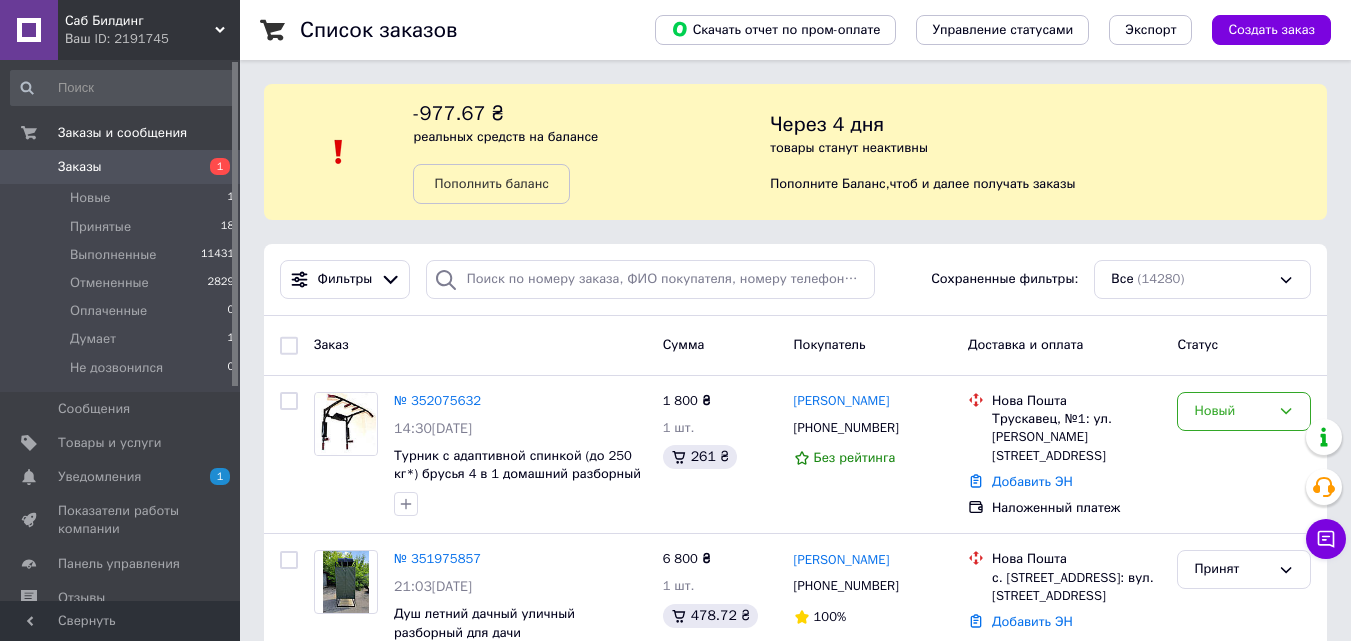 click on "Заказ" at bounding box center (480, 345) 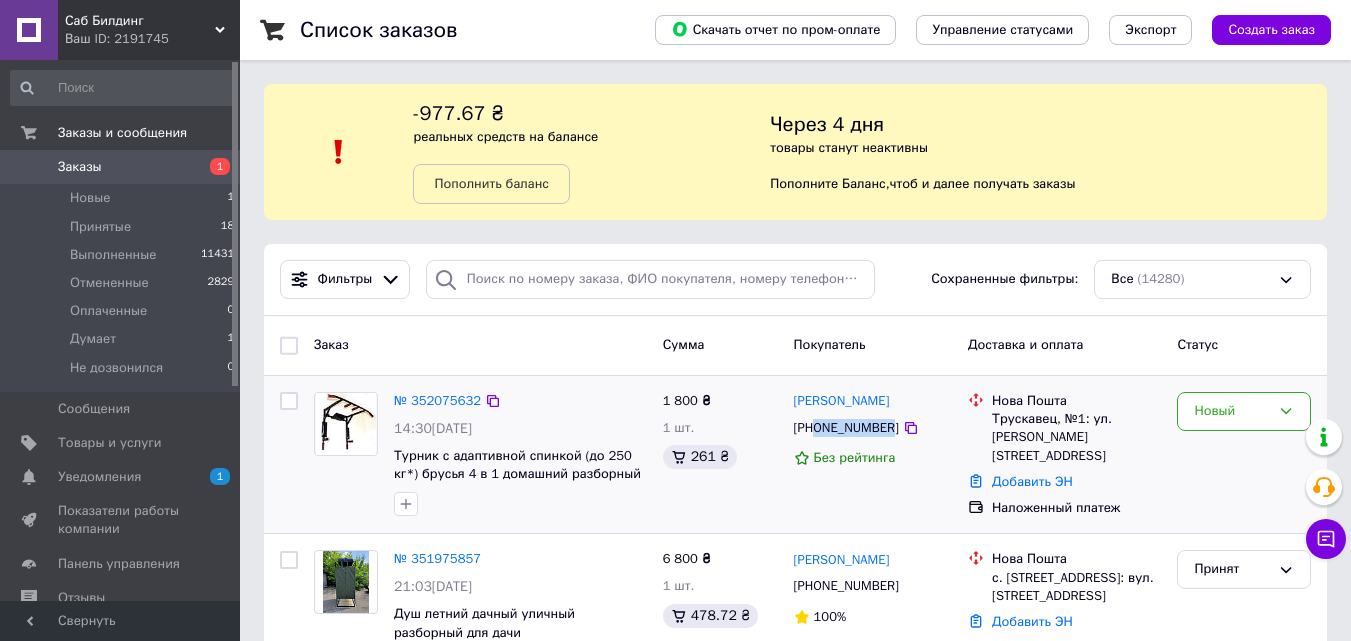 drag, startPoint x: 886, startPoint y: 426, endPoint x: 753, endPoint y: 443, distance: 134.08206 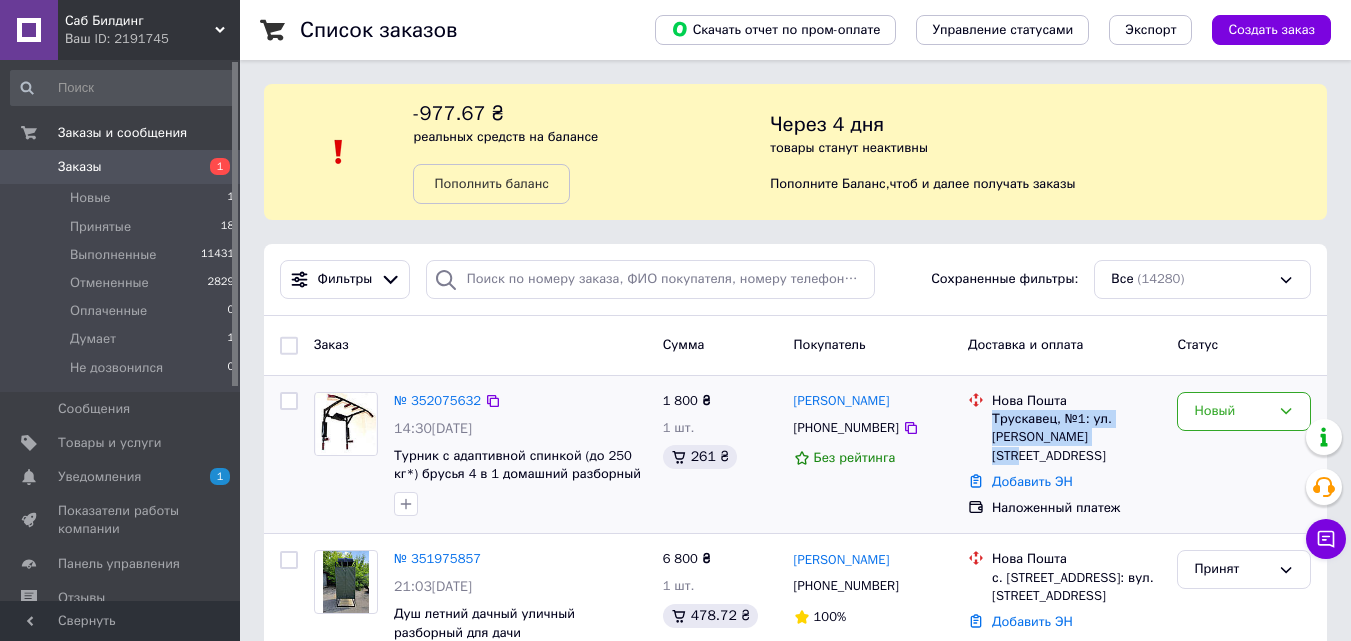 drag, startPoint x: 992, startPoint y: 419, endPoint x: 1088, endPoint y: 437, distance: 97.67292 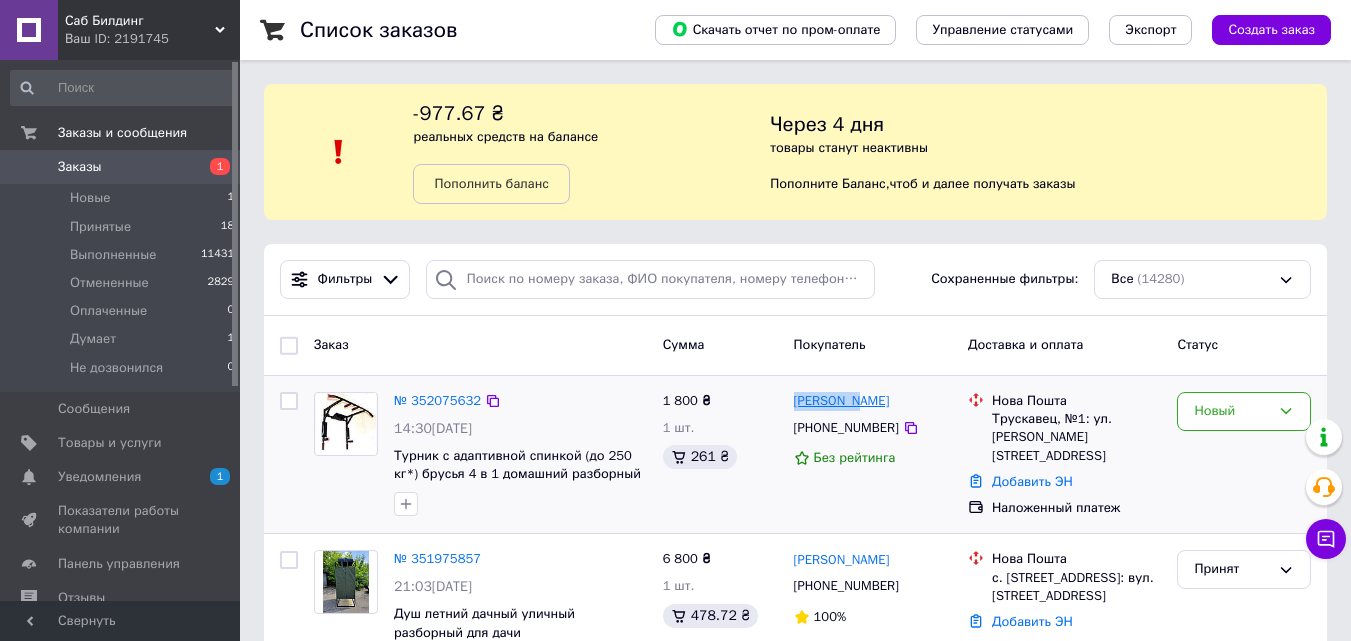 drag, startPoint x: 860, startPoint y: 401, endPoint x: 794, endPoint y: 403, distance: 66.0303 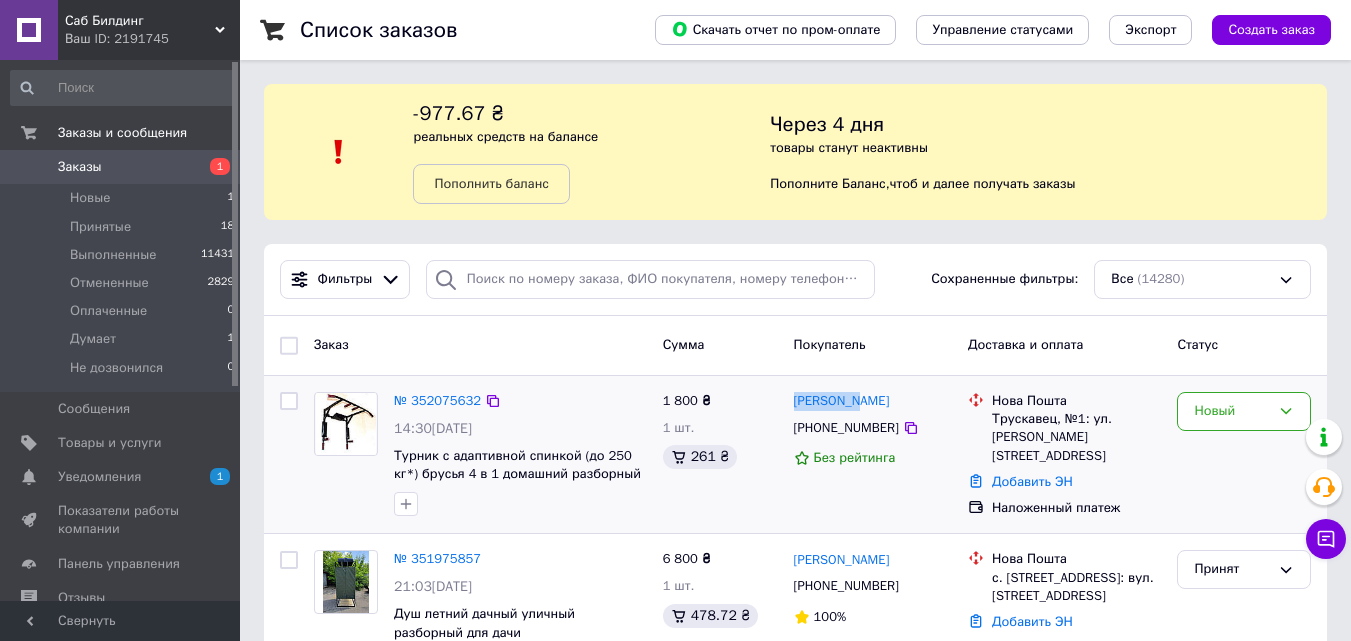 copy on "[PERSON_NAME]" 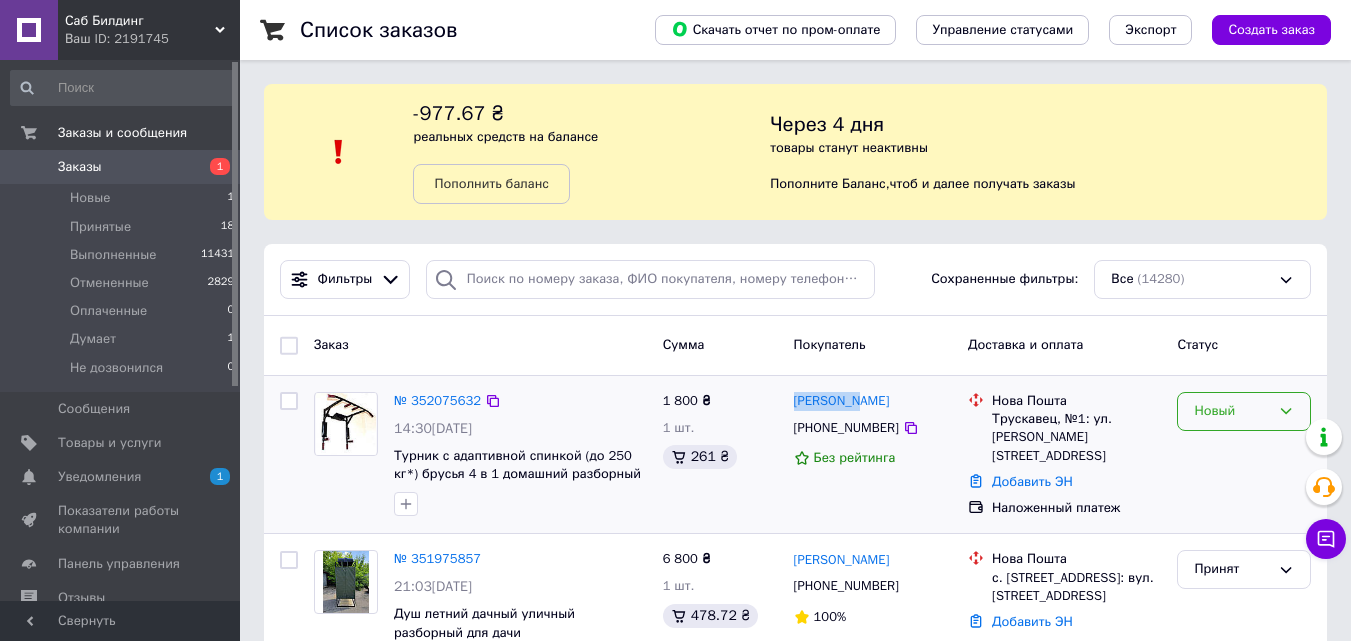 click on "Новый" at bounding box center (1244, 411) 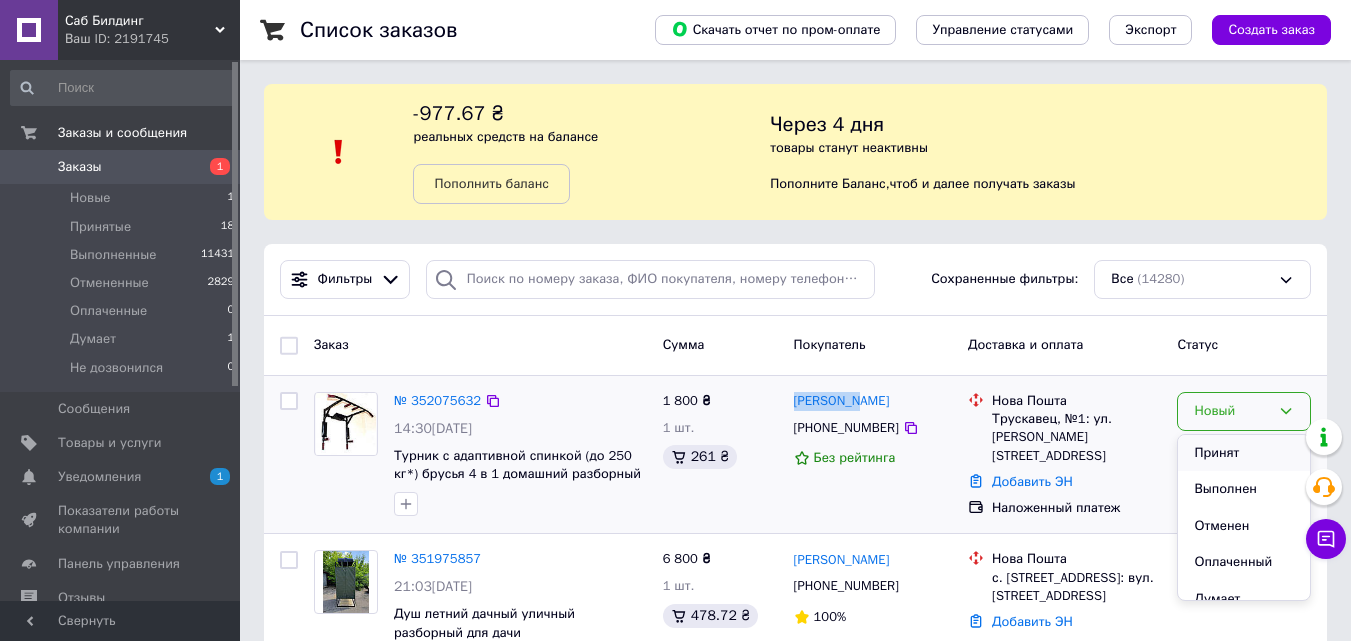 click on "Принят" at bounding box center (1244, 453) 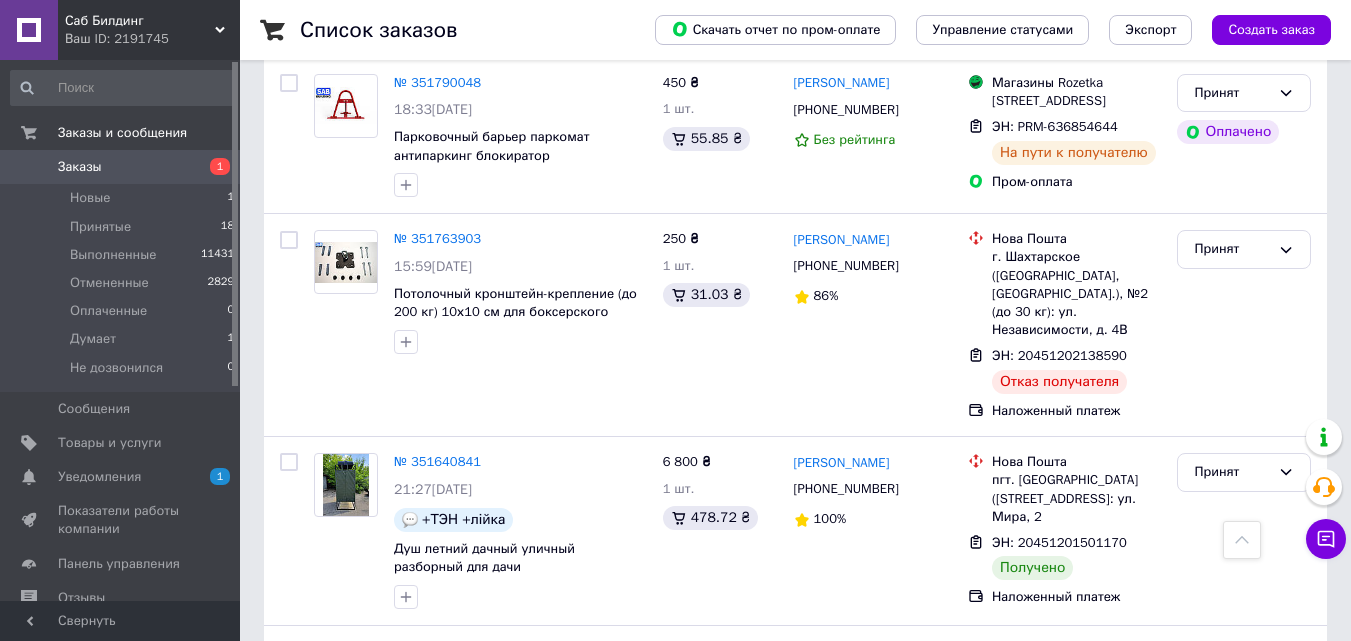 scroll, scrollTop: 1600, scrollLeft: 0, axis: vertical 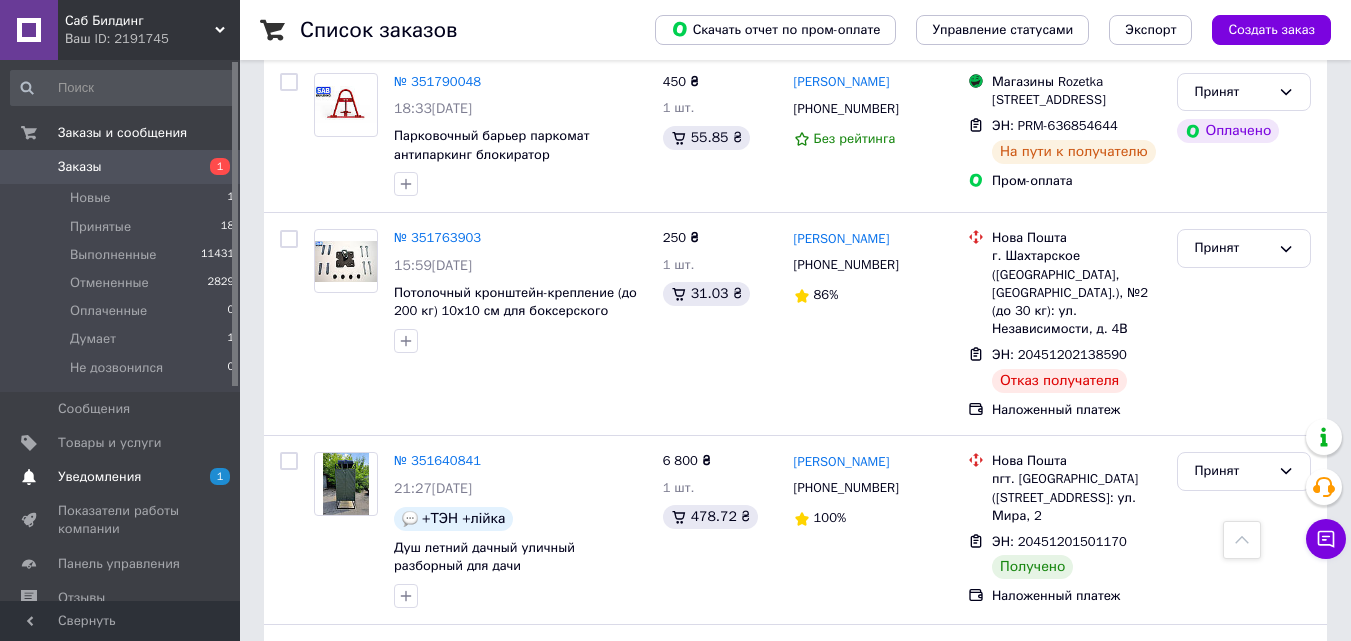 click on "Уведомления" at bounding box center (99, 477) 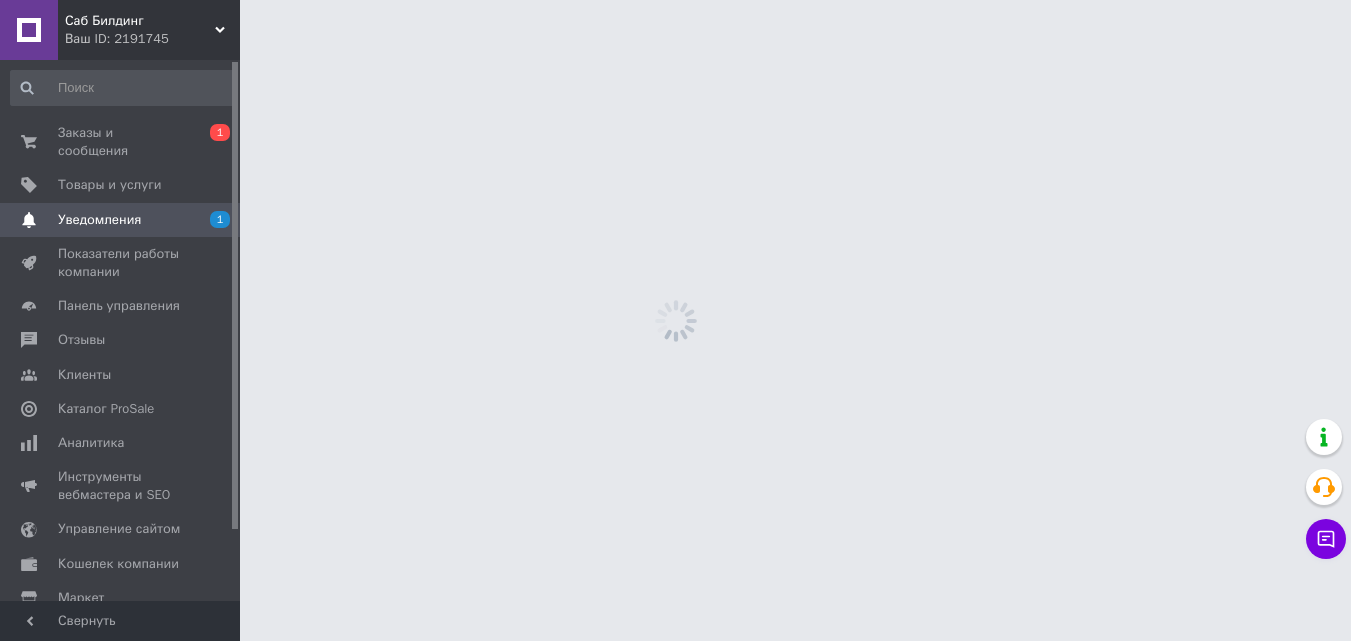 scroll, scrollTop: 0, scrollLeft: 0, axis: both 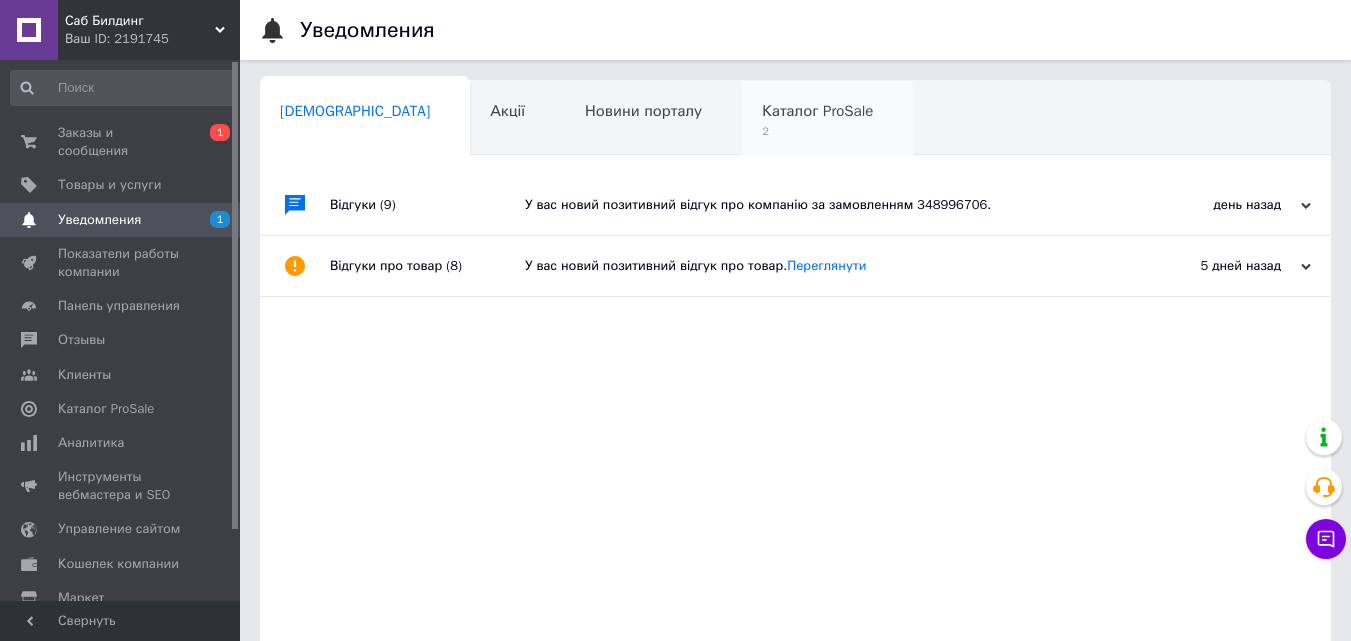 click on "2" at bounding box center [817, 131] 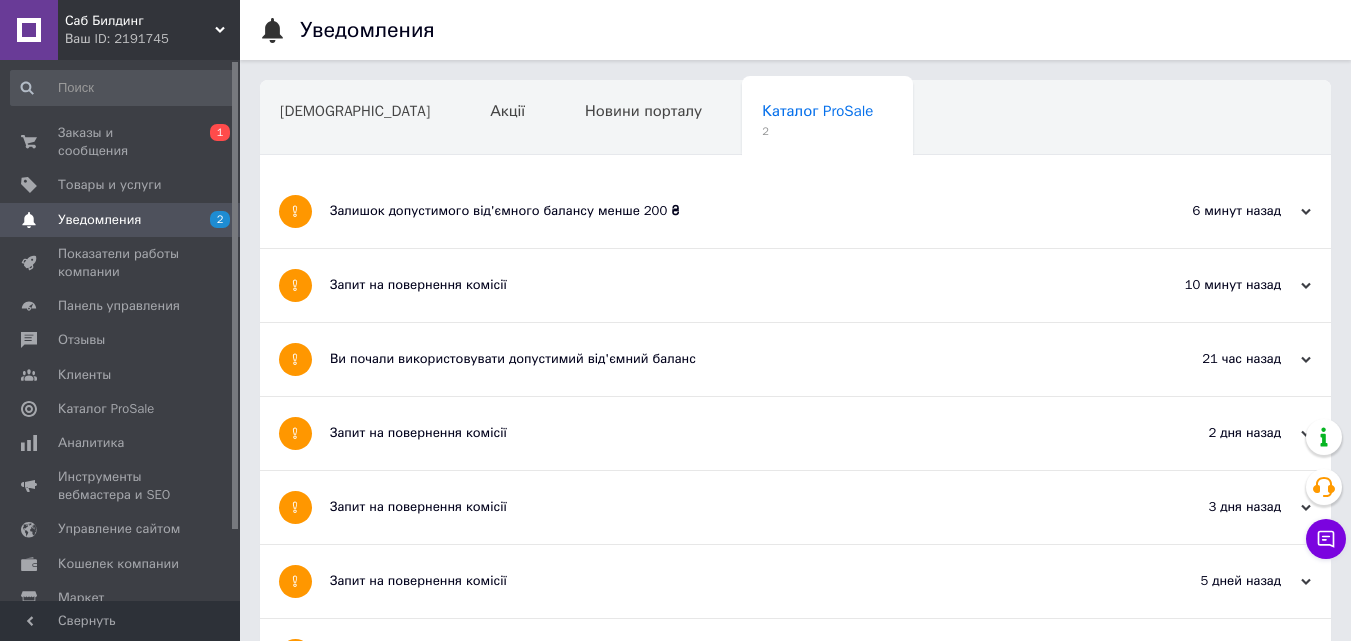 click on "Запит на повернення комісії" at bounding box center [720, 285] 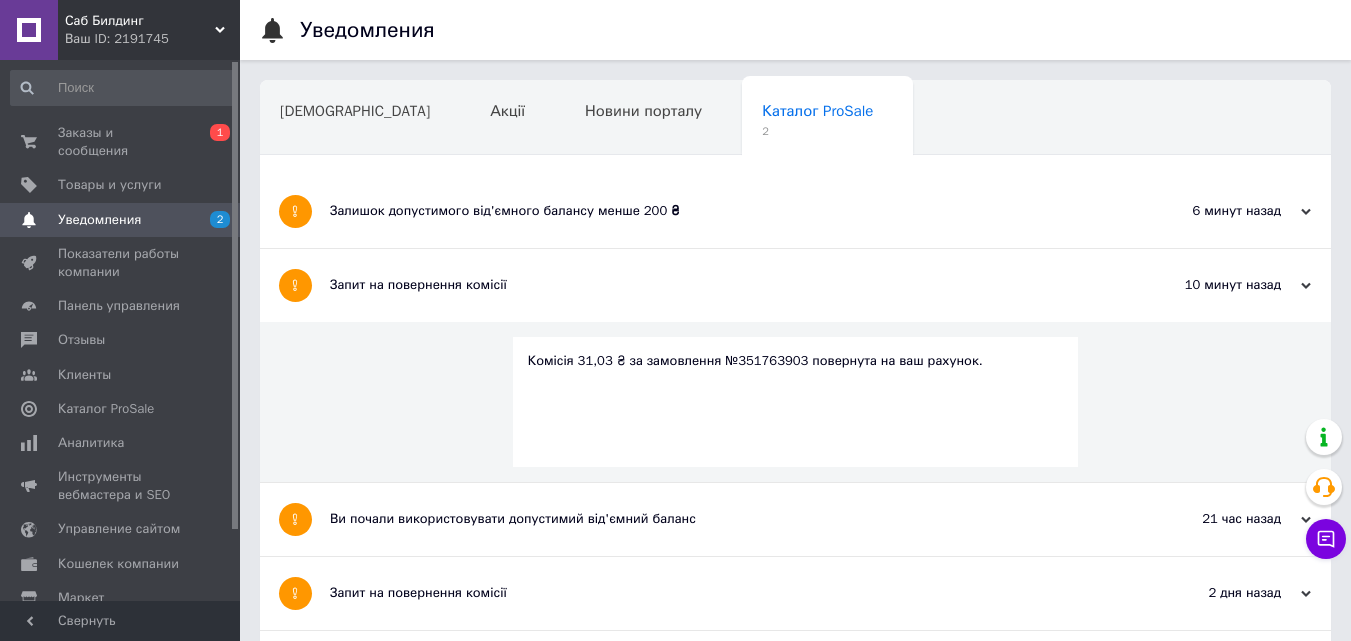 click on "Залишок допустимого від'ємного балансу менше 200 ₴" at bounding box center (720, 211) 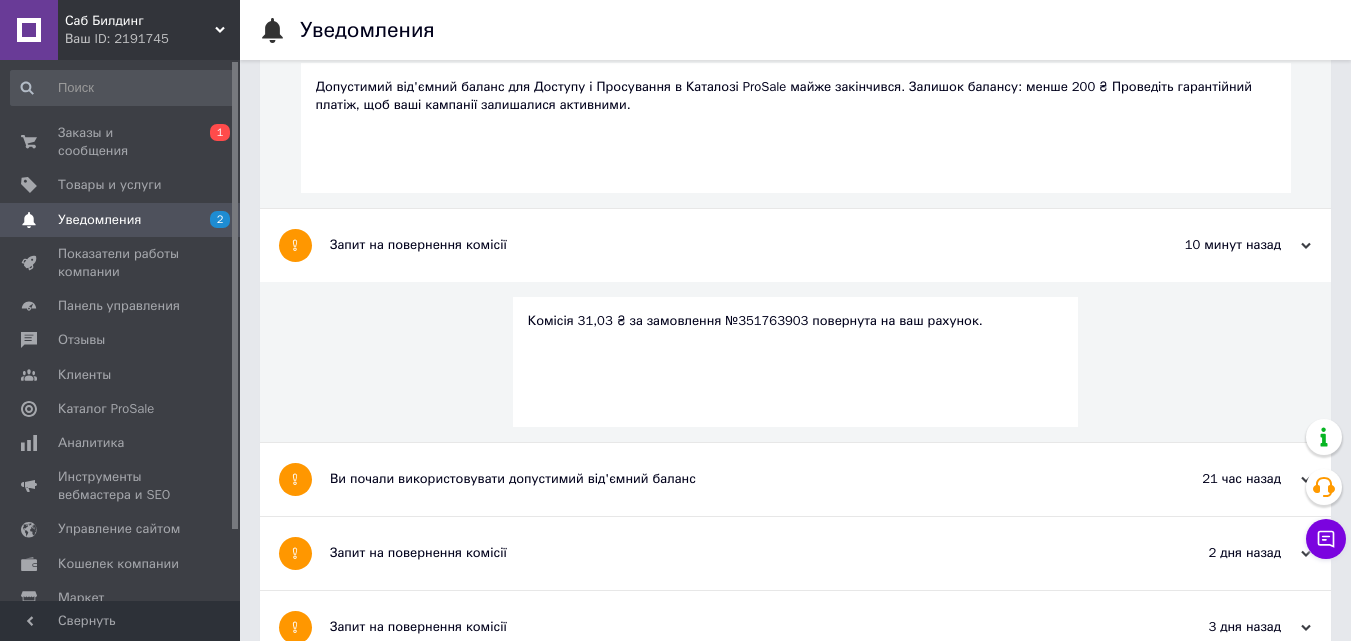 scroll, scrollTop: 0, scrollLeft: 0, axis: both 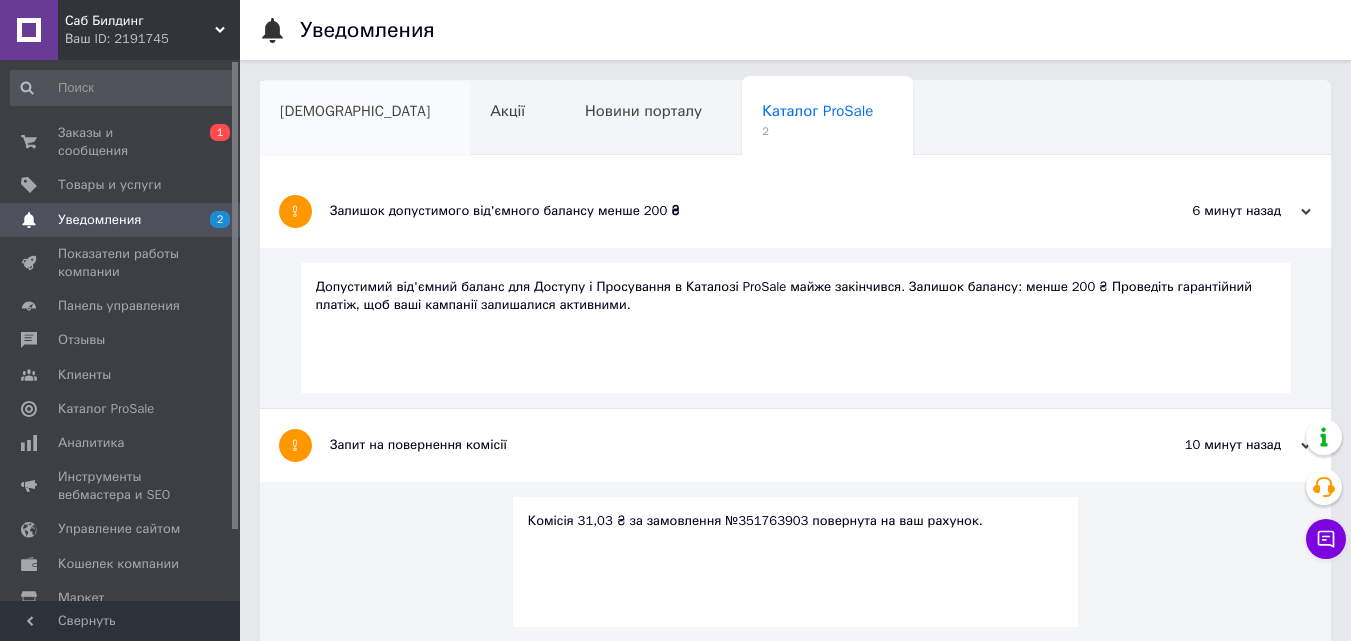 click on "Сповіщення" at bounding box center [365, 119] 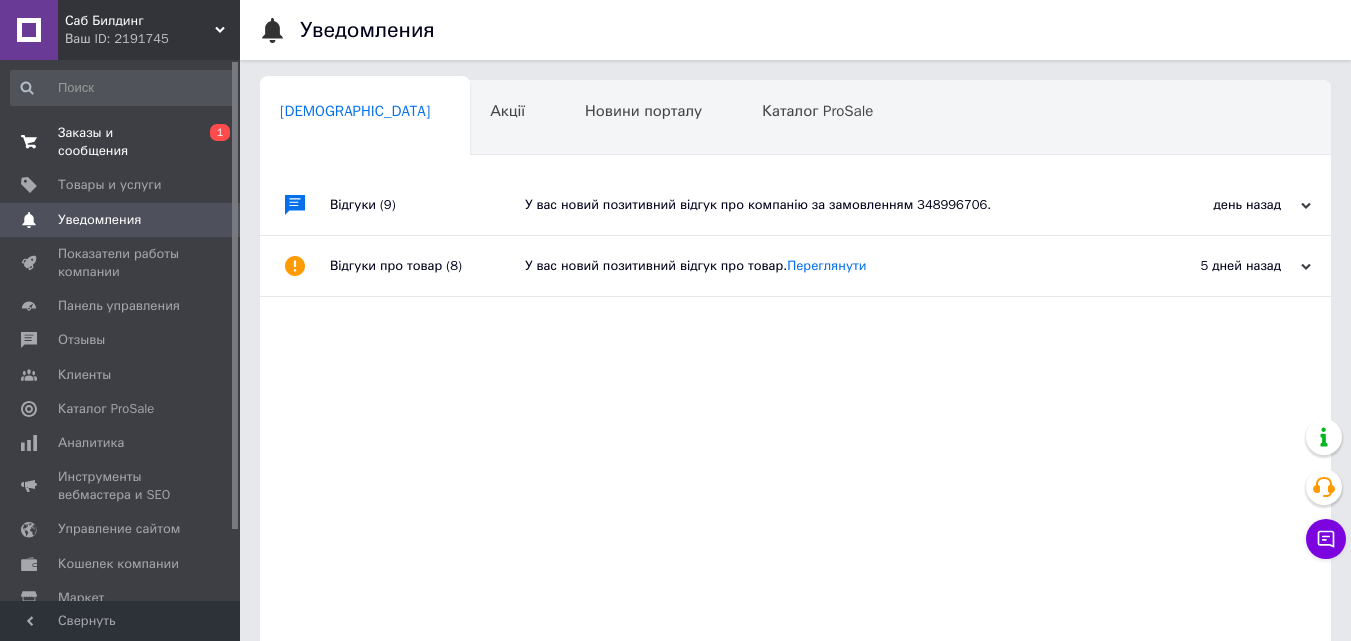click on "Заказы и сообщения" at bounding box center (121, 142) 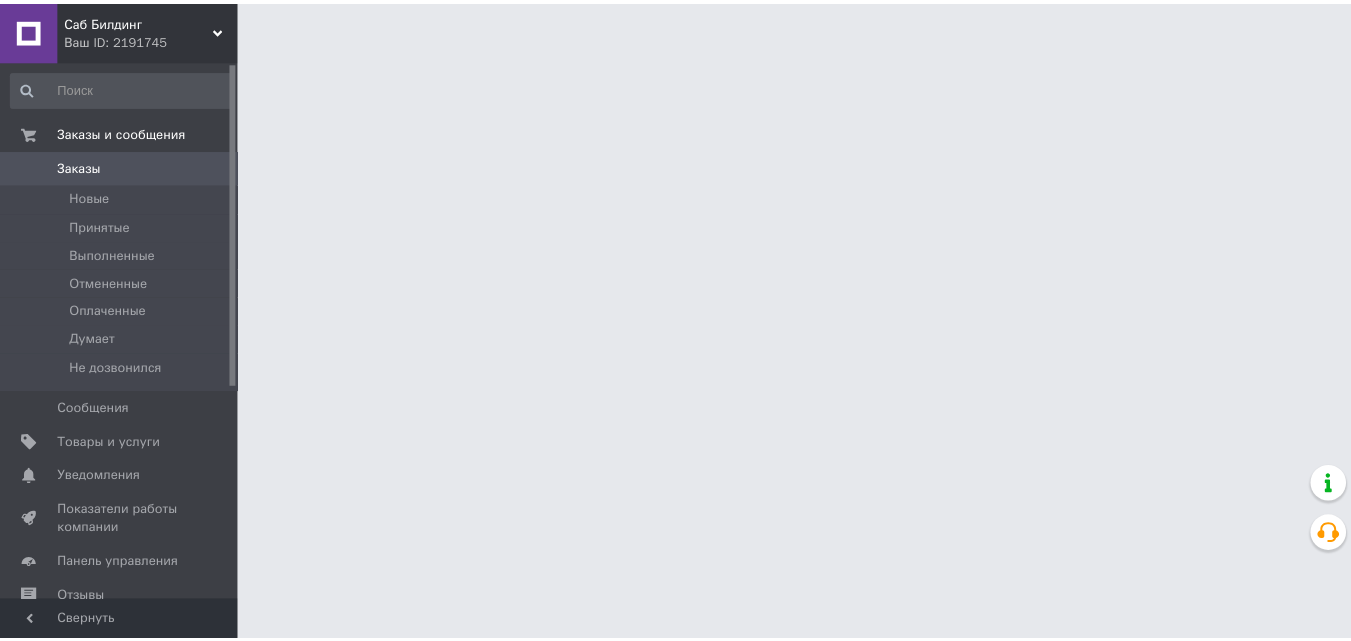 scroll, scrollTop: 0, scrollLeft: 0, axis: both 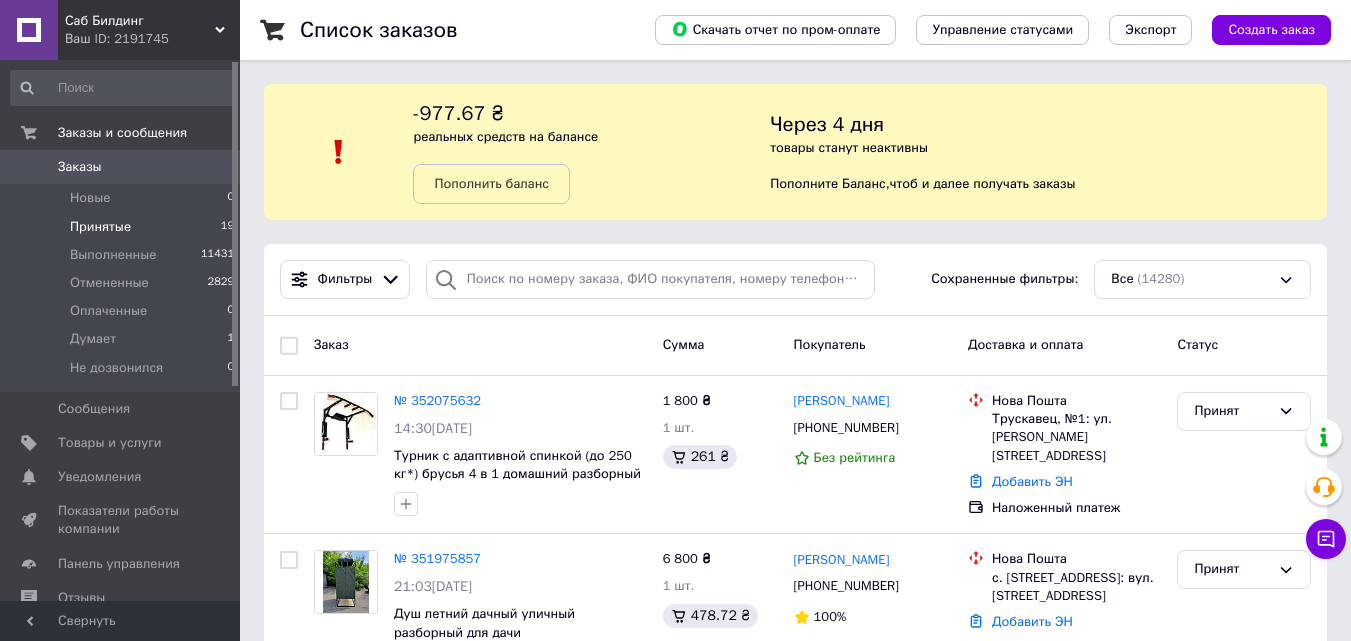 click on "Принятые" at bounding box center (100, 227) 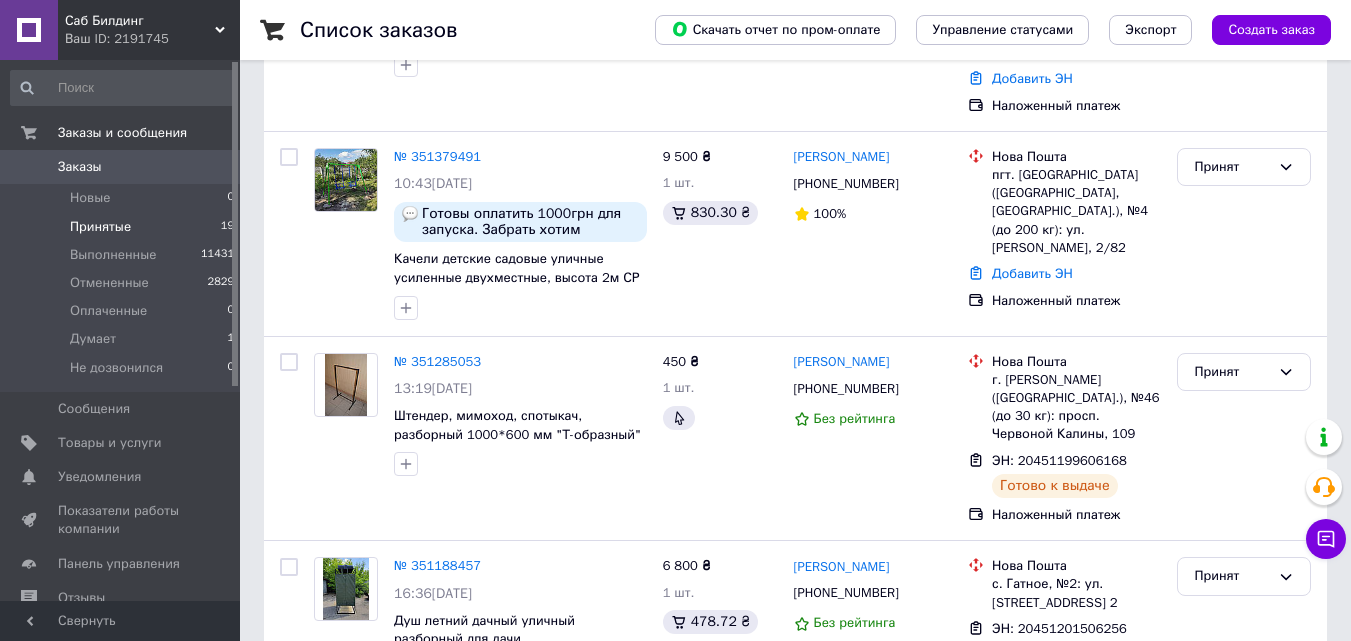 scroll, scrollTop: 3255, scrollLeft: 0, axis: vertical 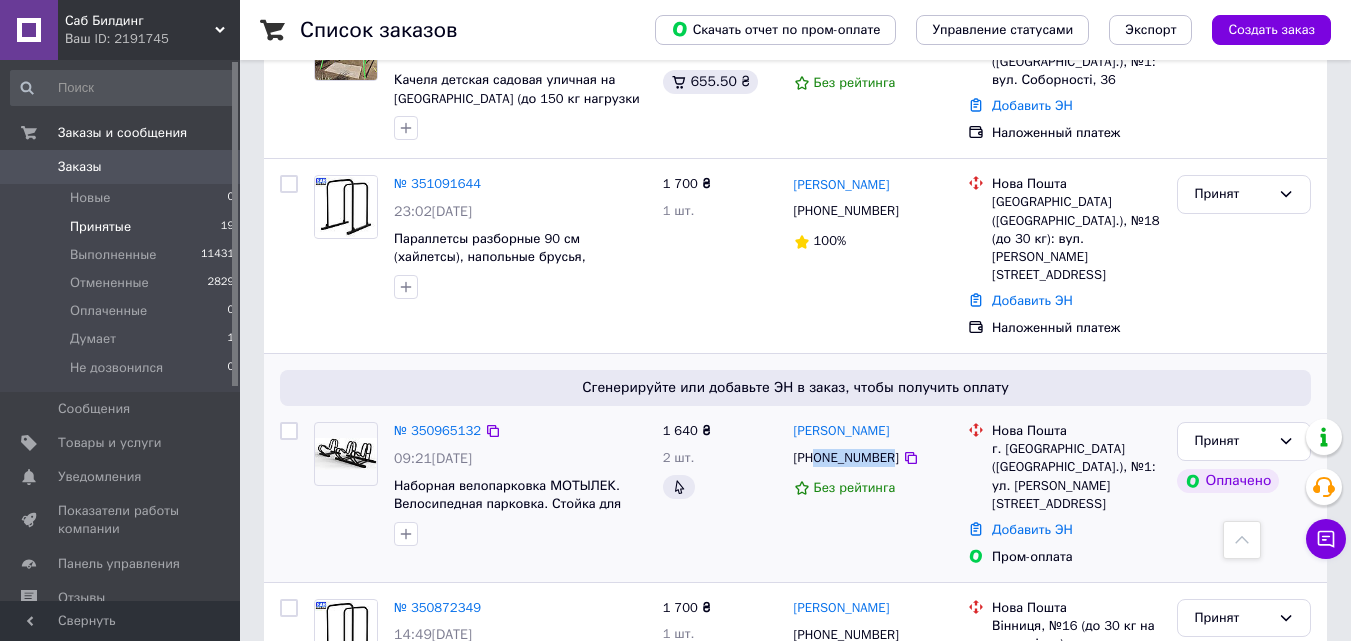 drag, startPoint x: 884, startPoint y: 339, endPoint x: 819, endPoint y: 341, distance: 65.03076 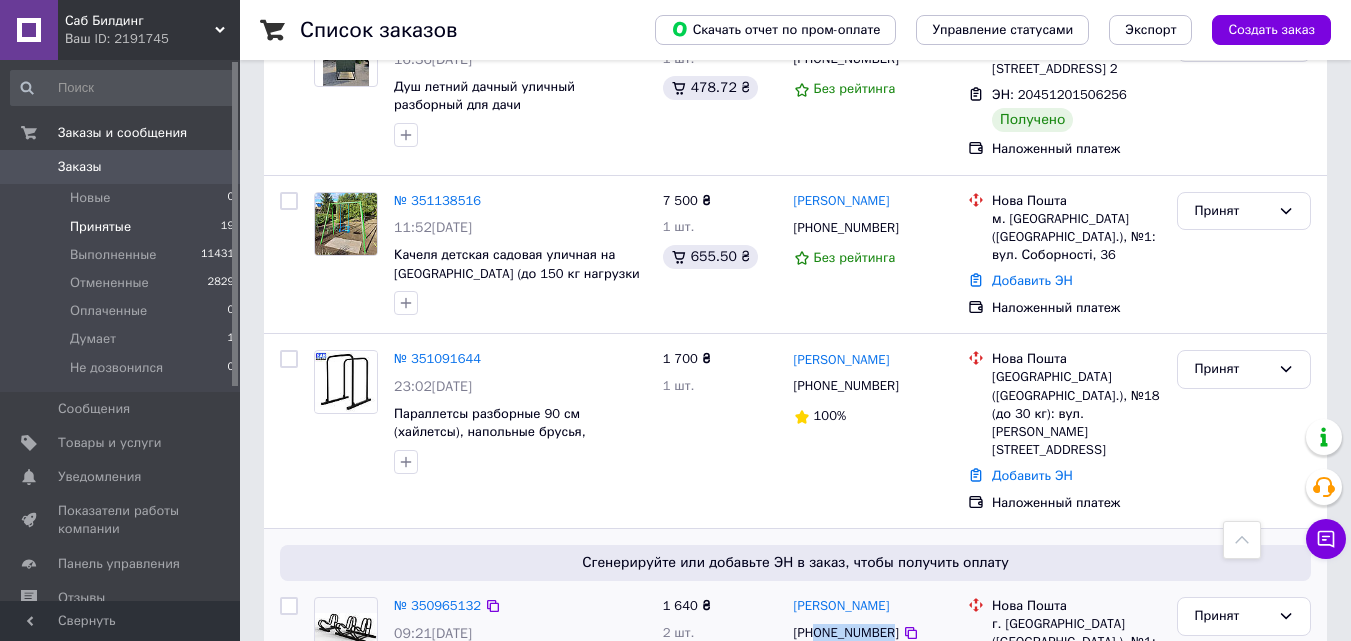 scroll, scrollTop: 3055, scrollLeft: 0, axis: vertical 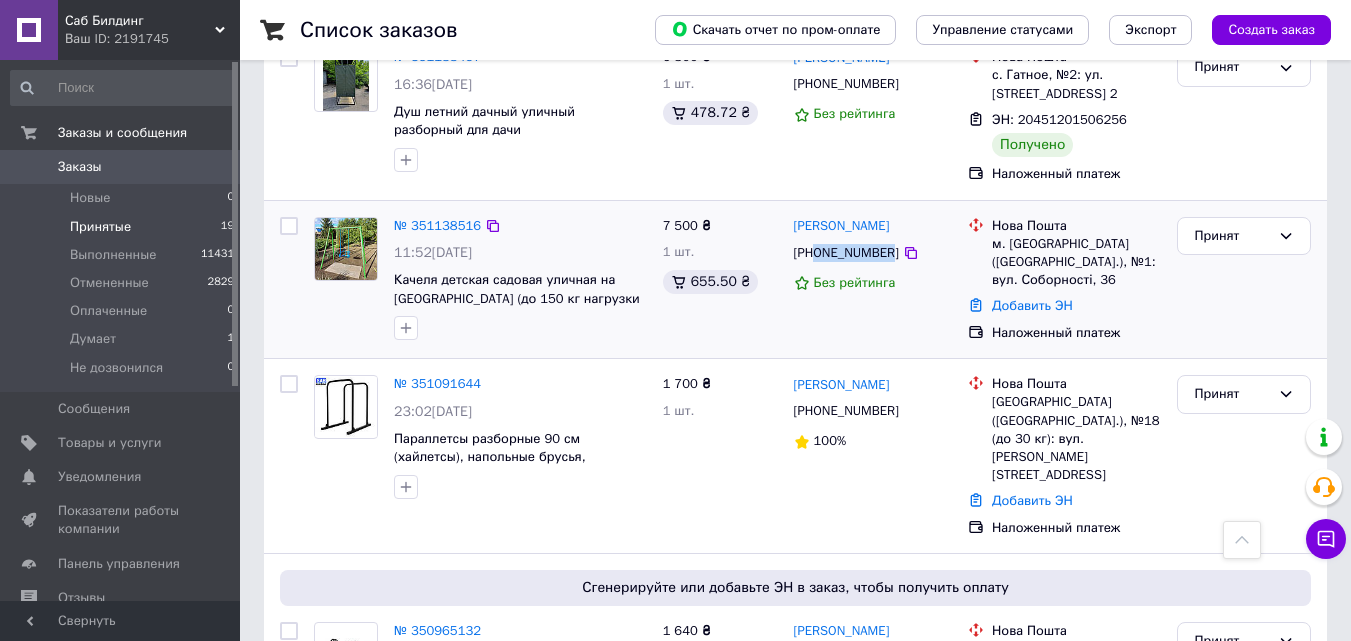 drag, startPoint x: 887, startPoint y: 171, endPoint x: 817, endPoint y: 181, distance: 70.71068 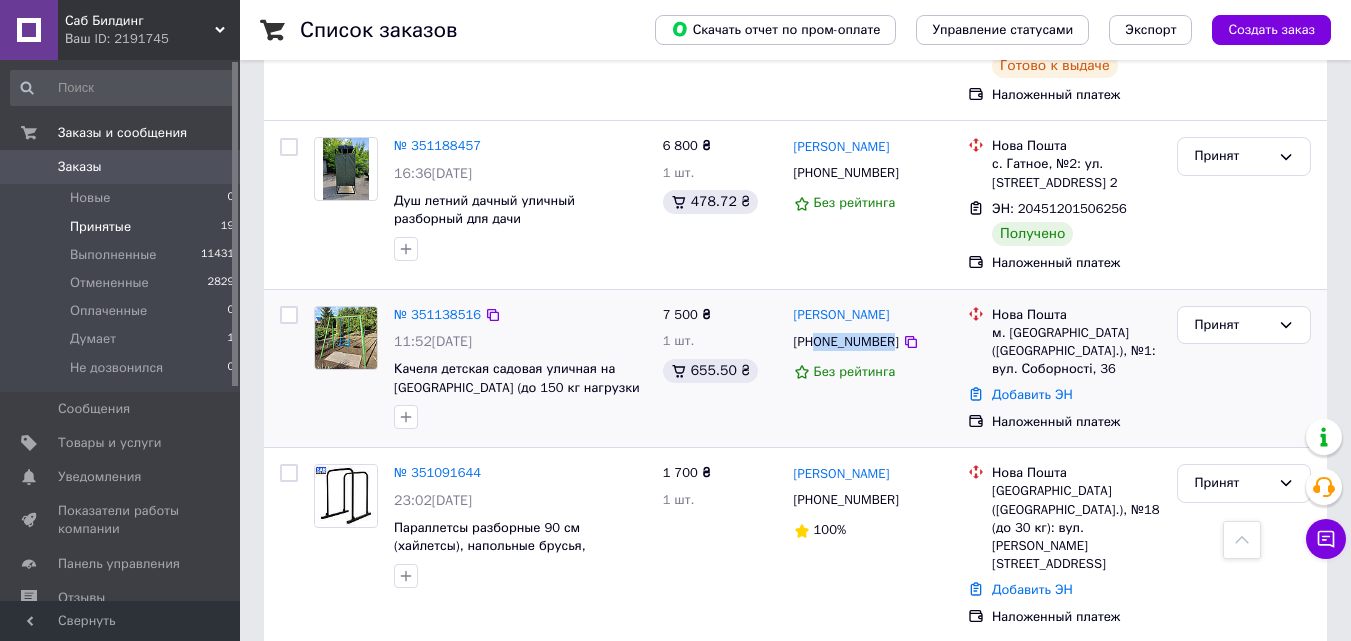 scroll, scrollTop: 2855, scrollLeft: 0, axis: vertical 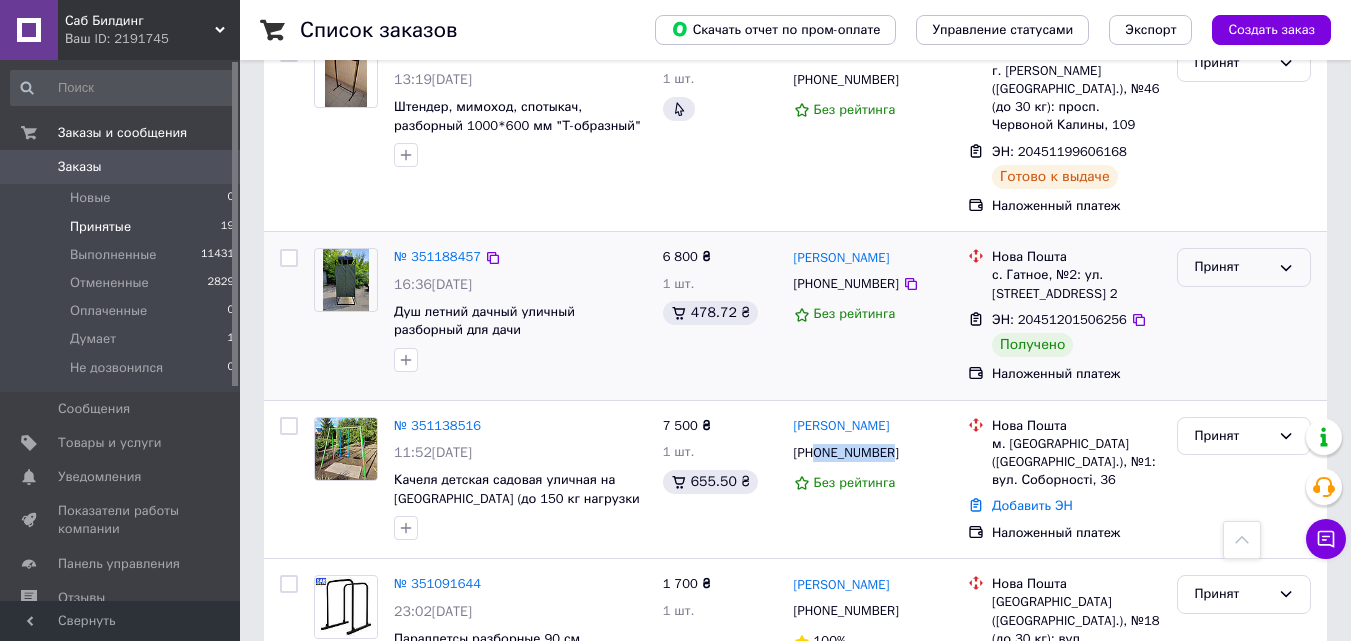 click on "Принят" at bounding box center (1232, 267) 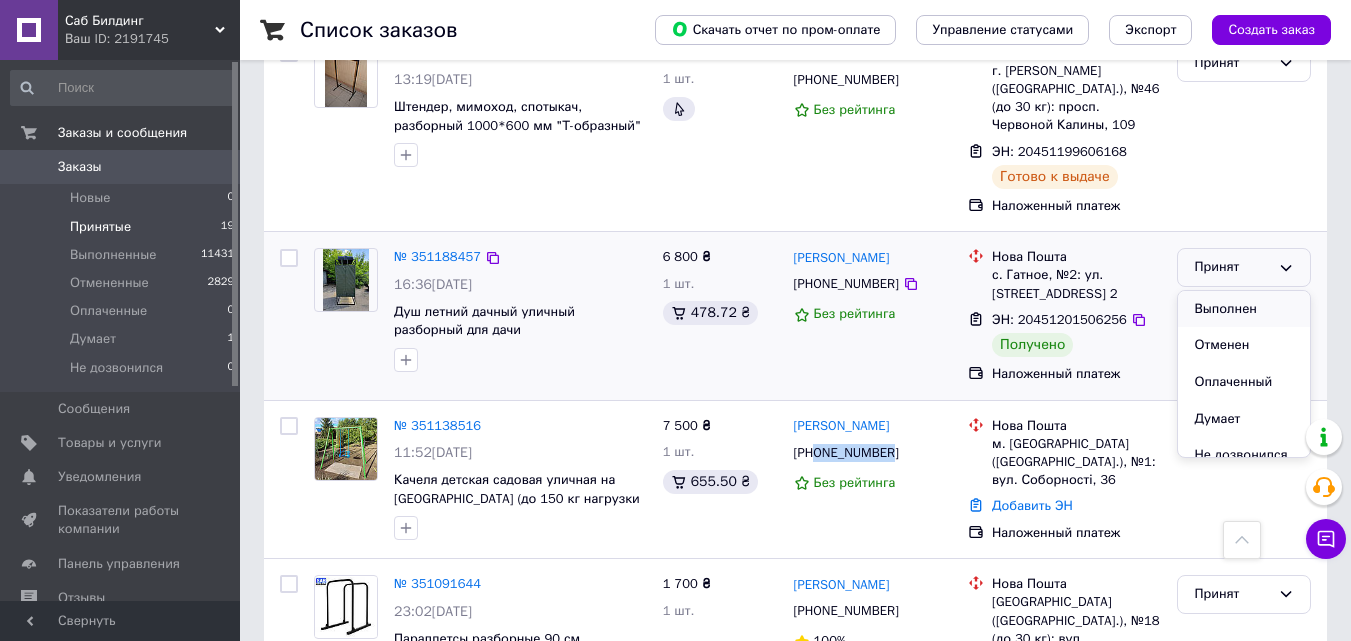 click on "Выполнен" at bounding box center (1244, 309) 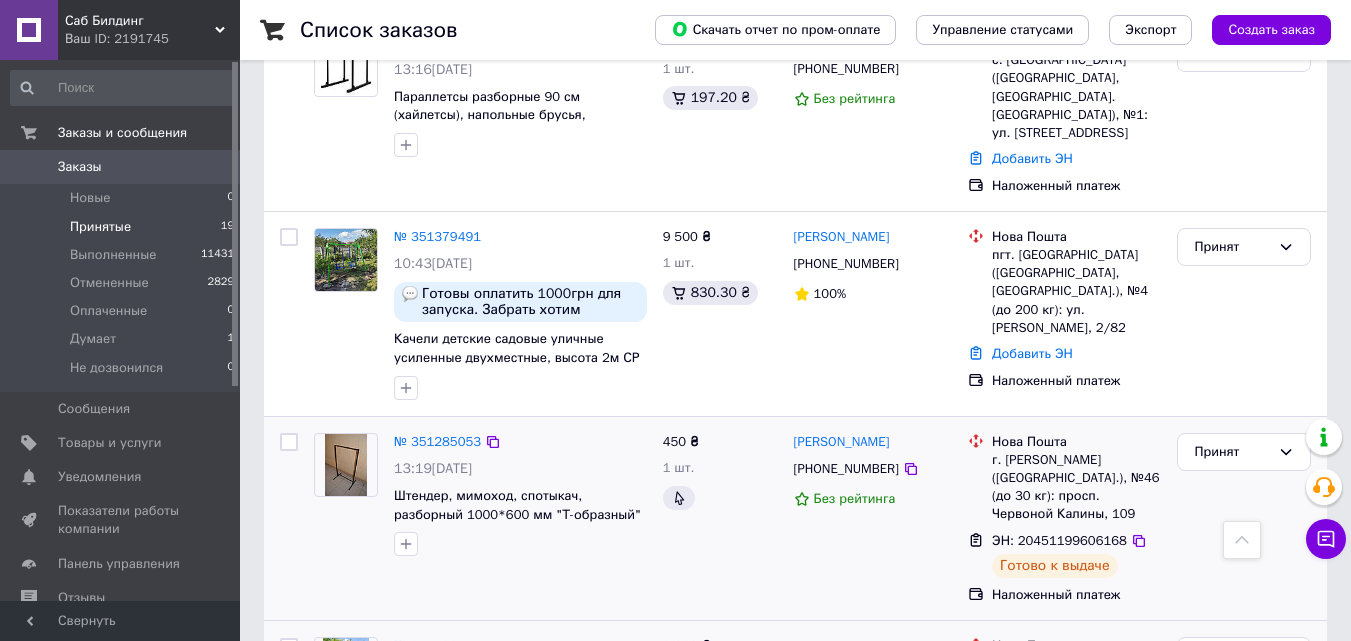 scroll, scrollTop: 2455, scrollLeft: 0, axis: vertical 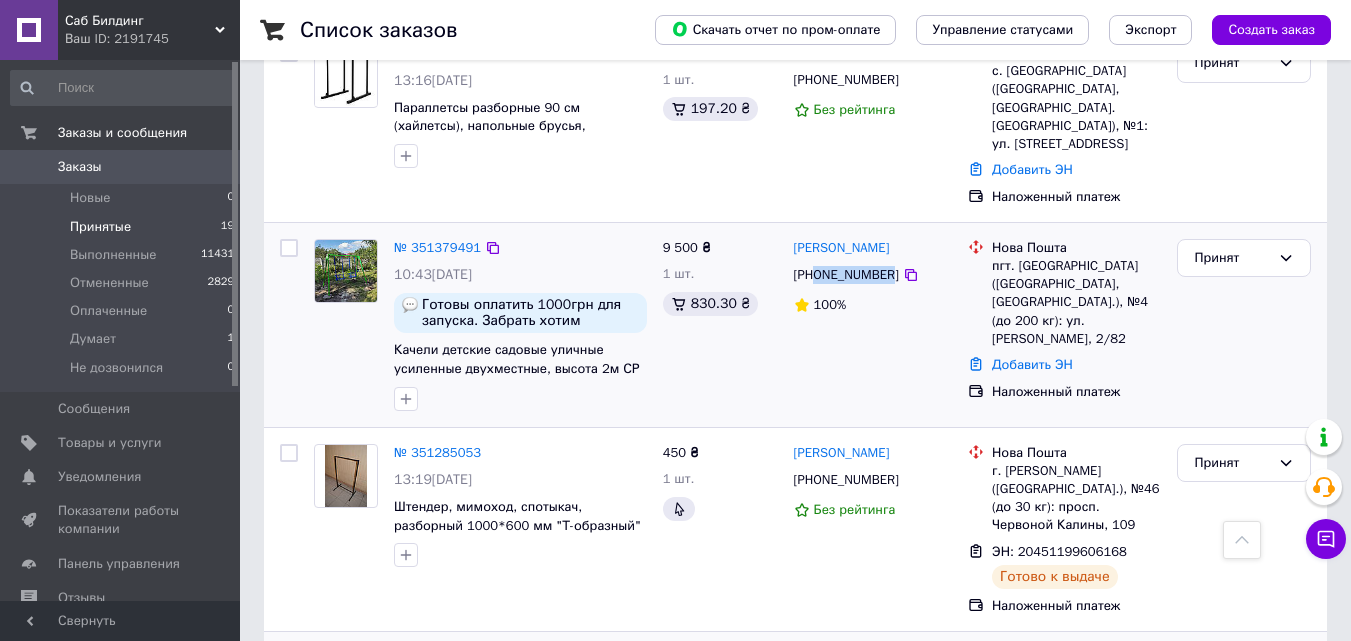 drag, startPoint x: 886, startPoint y: 208, endPoint x: 818, endPoint y: 215, distance: 68.359344 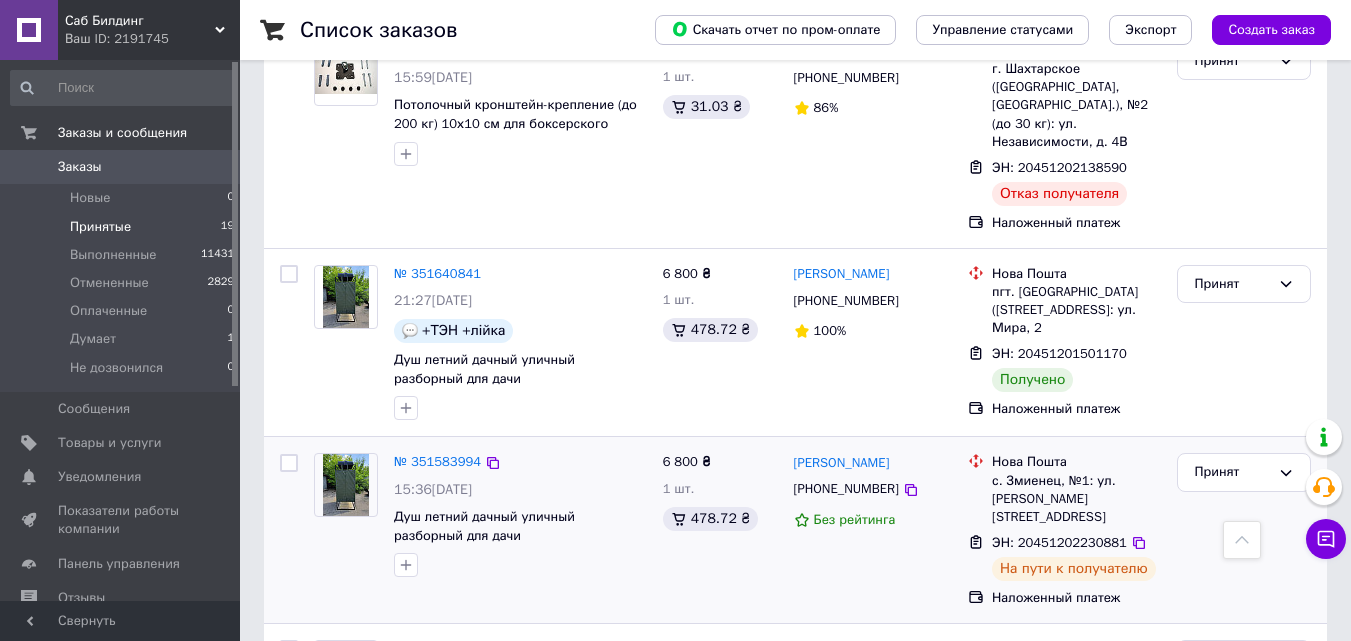 scroll, scrollTop: 1855, scrollLeft: 0, axis: vertical 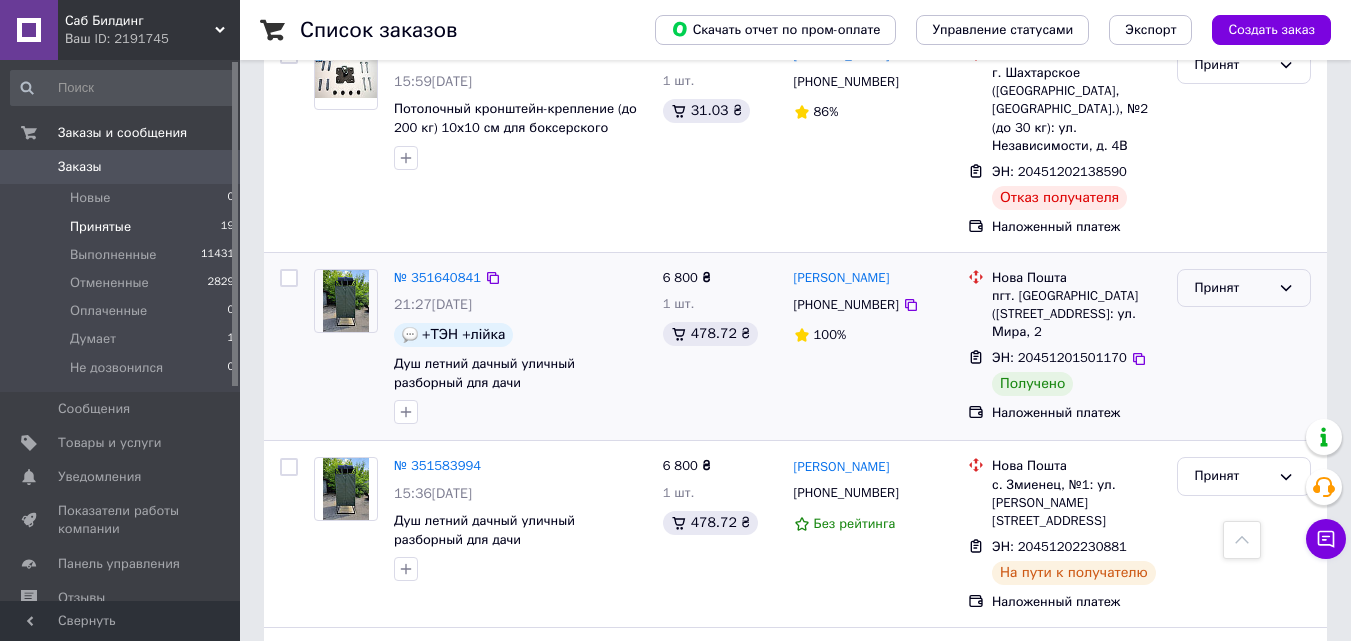 click on "Принят" at bounding box center [1232, 288] 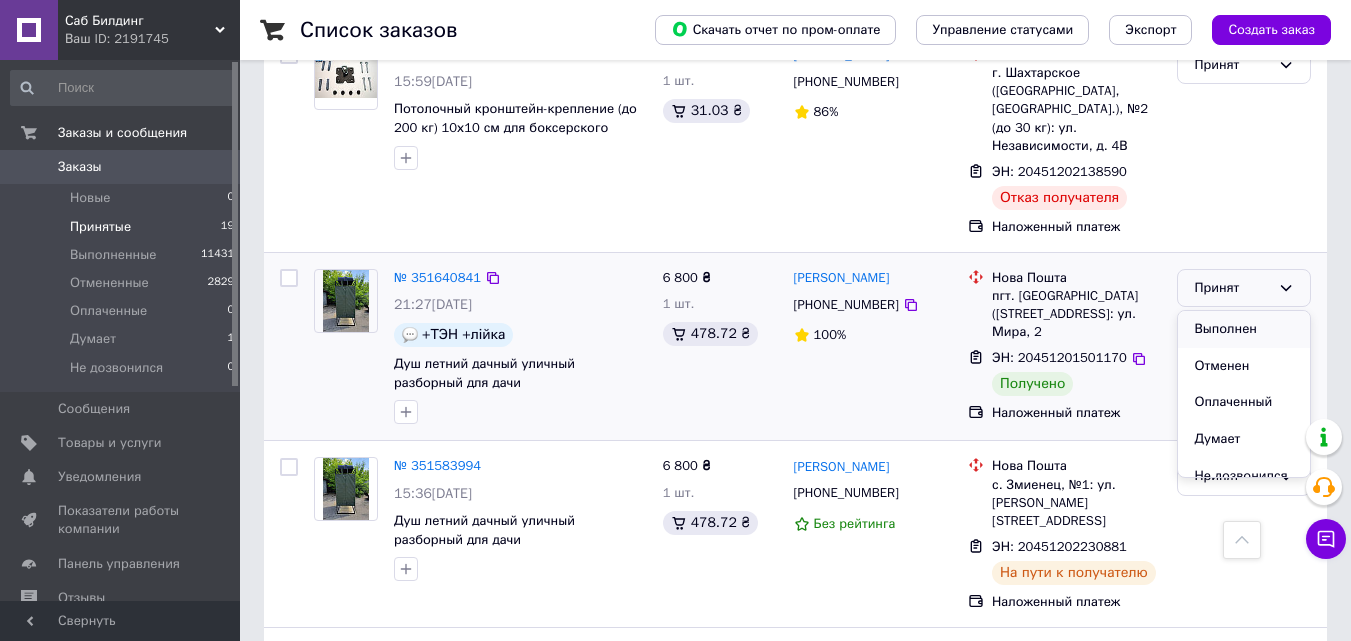 click on "Выполнен" at bounding box center [1244, 329] 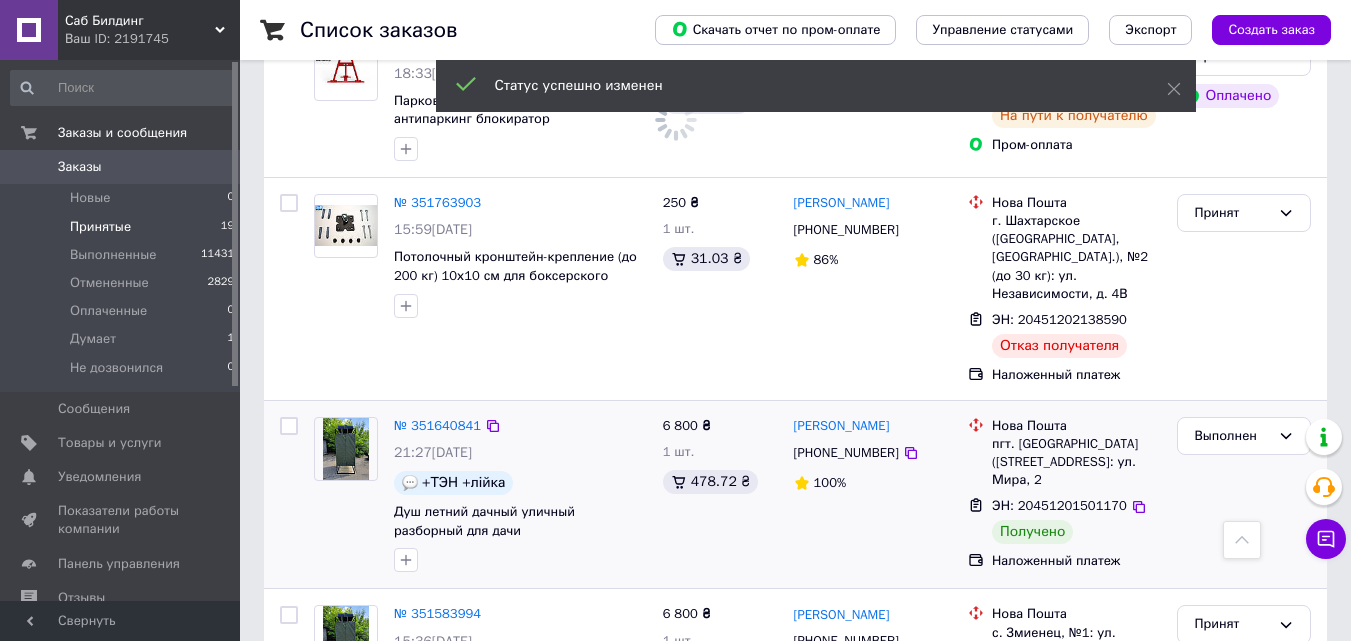 scroll, scrollTop: 1655, scrollLeft: 0, axis: vertical 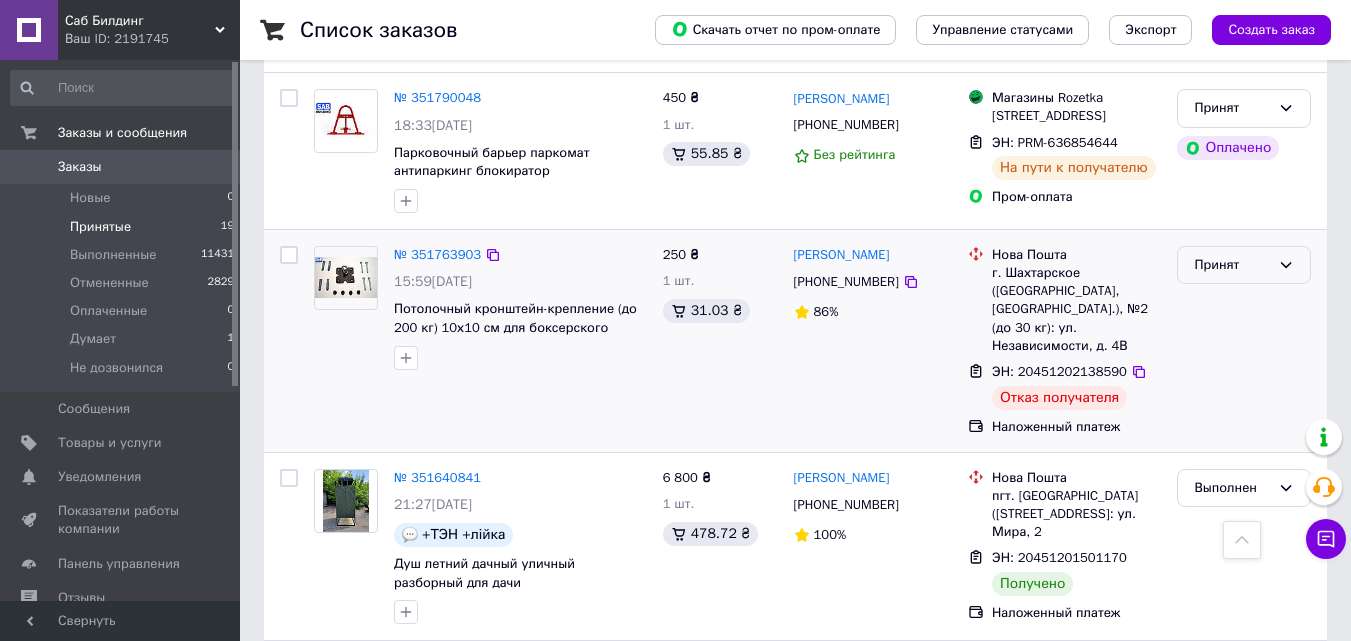 click on "Принят" at bounding box center [1232, 265] 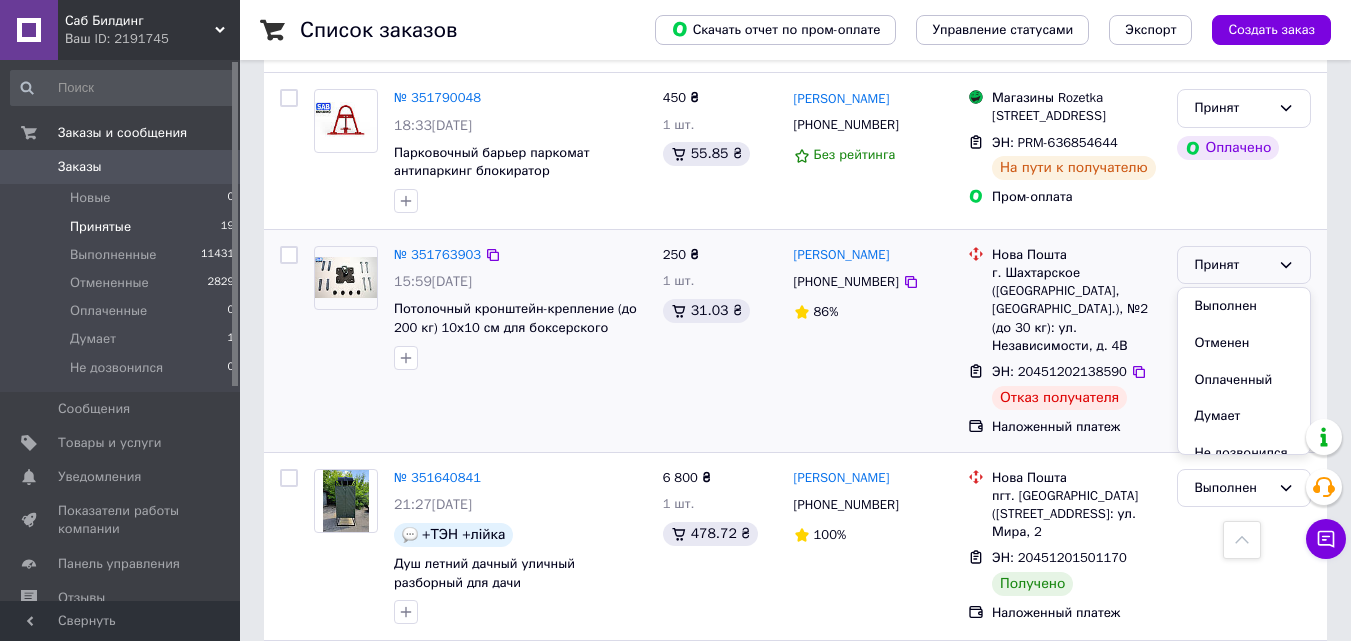 click on "Надія Дмитриенко +380951053926 86%" at bounding box center [873, 341] 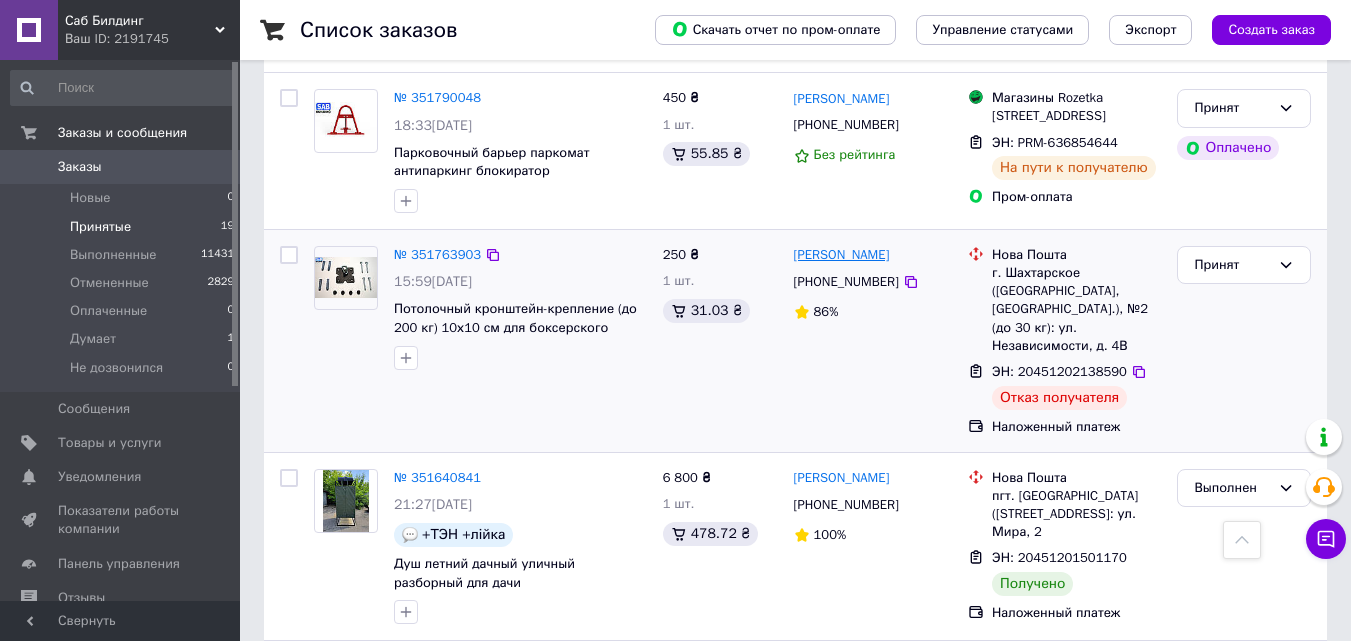 click on "[PERSON_NAME]" at bounding box center [842, 255] 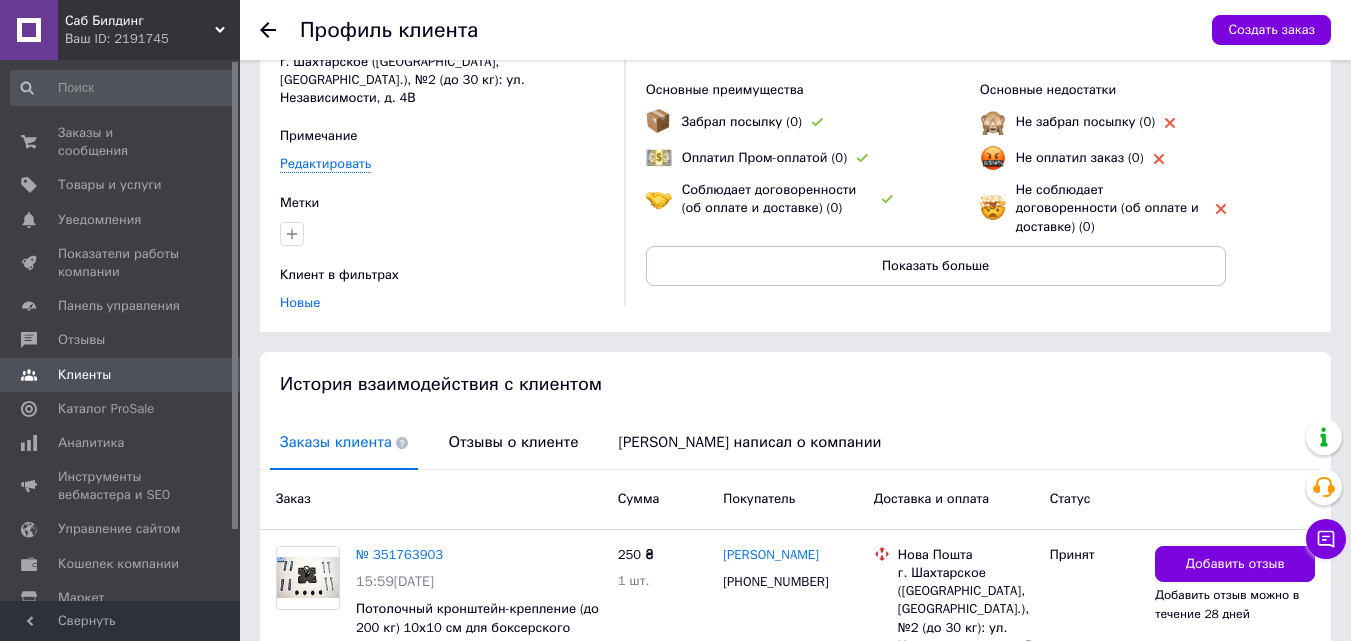 scroll, scrollTop: 200, scrollLeft: 0, axis: vertical 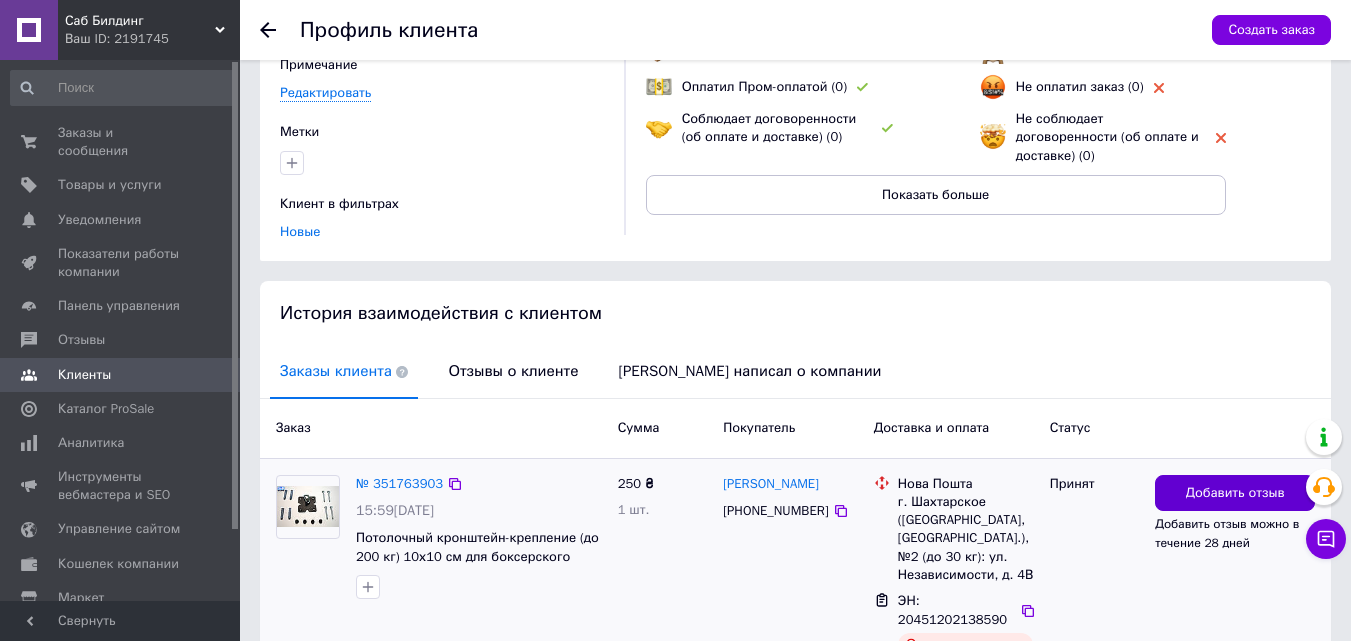 click on "Добавить отзыв" at bounding box center [1235, 493] 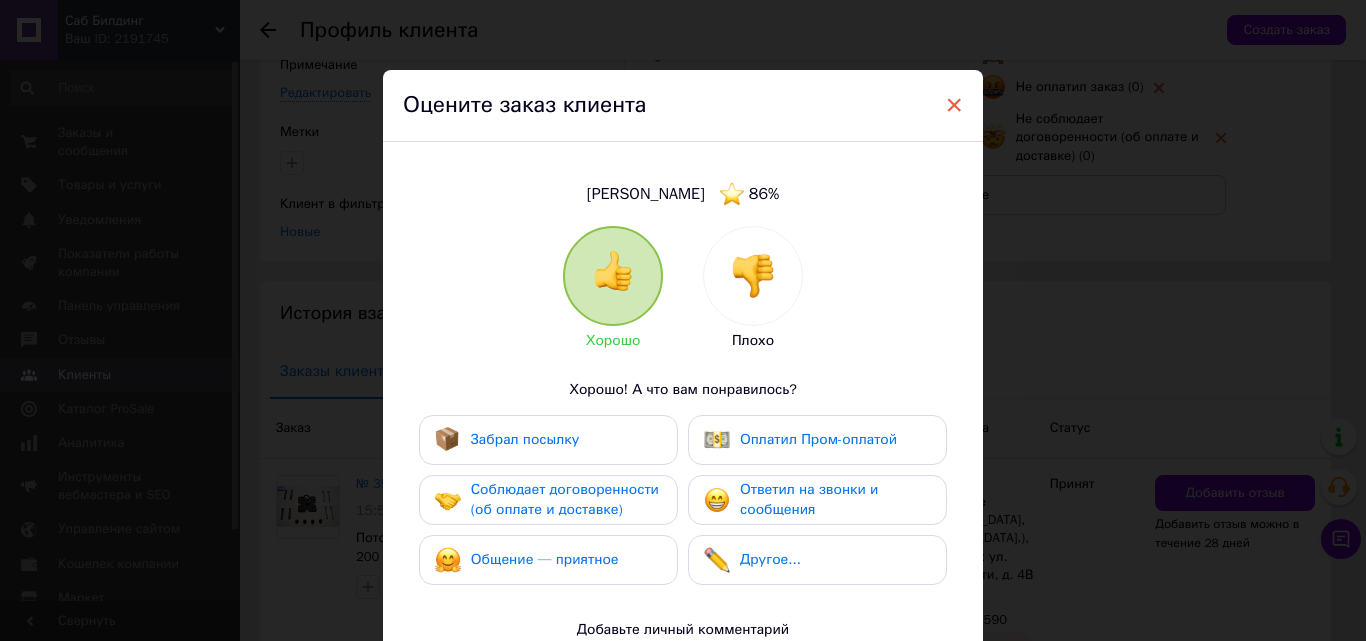 click on "×" at bounding box center [954, 105] 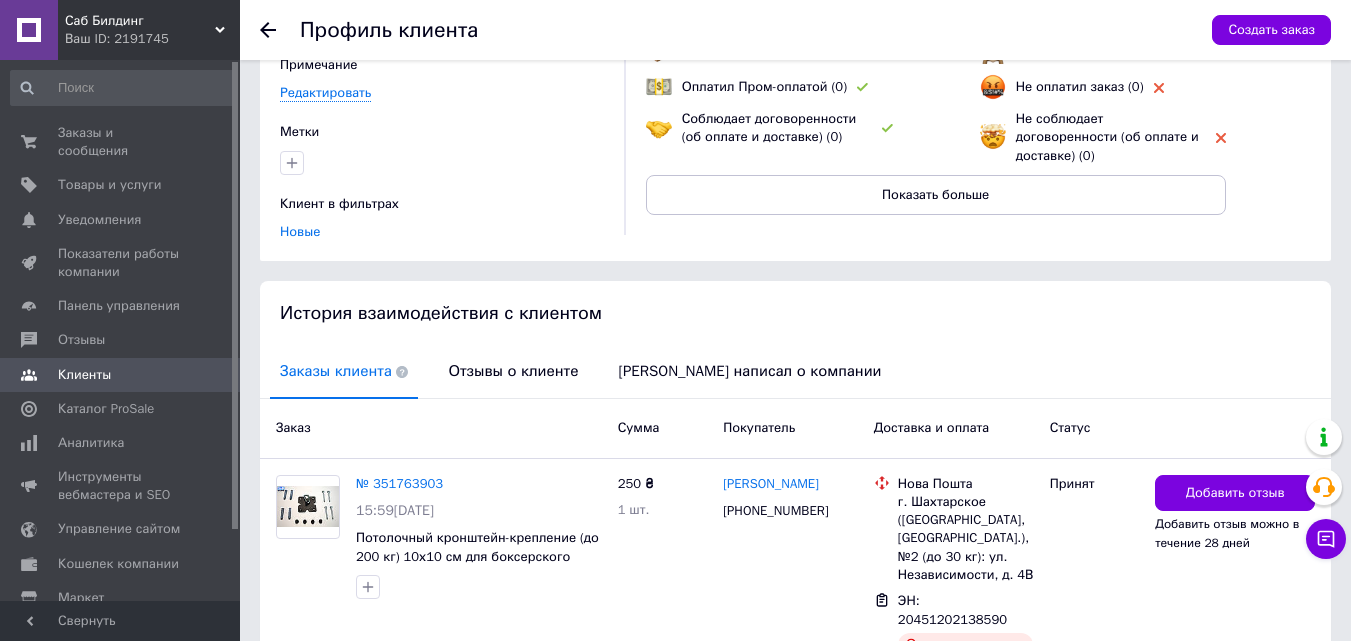 click 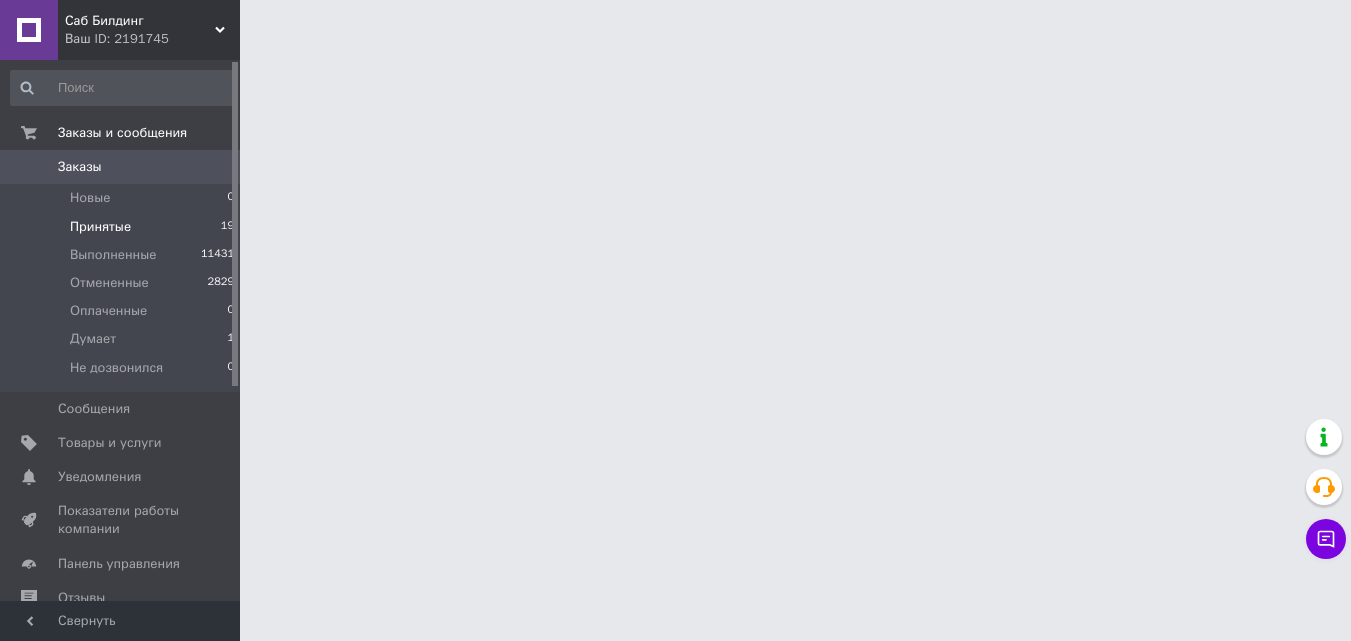 scroll, scrollTop: 0, scrollLeft: 0, axis: both 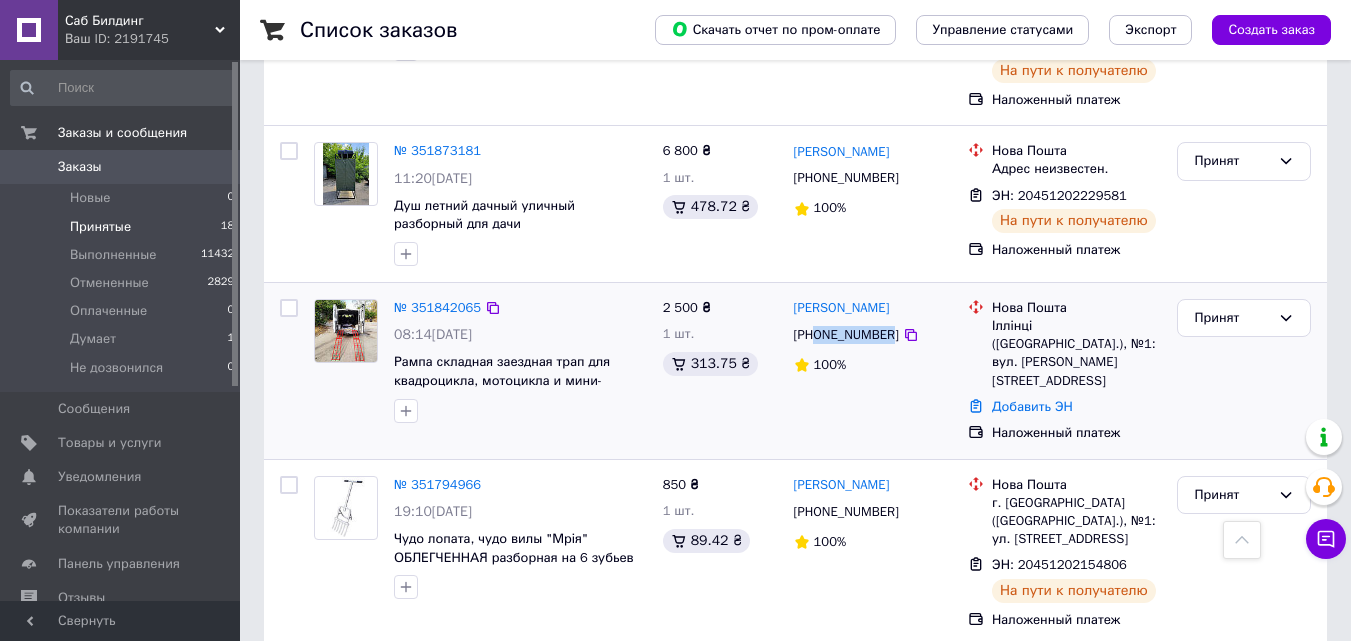 drag, startPoint x: 886, startPoint y: 311, endPoint x: 819, endPoint y: 323, distance: 68.06615 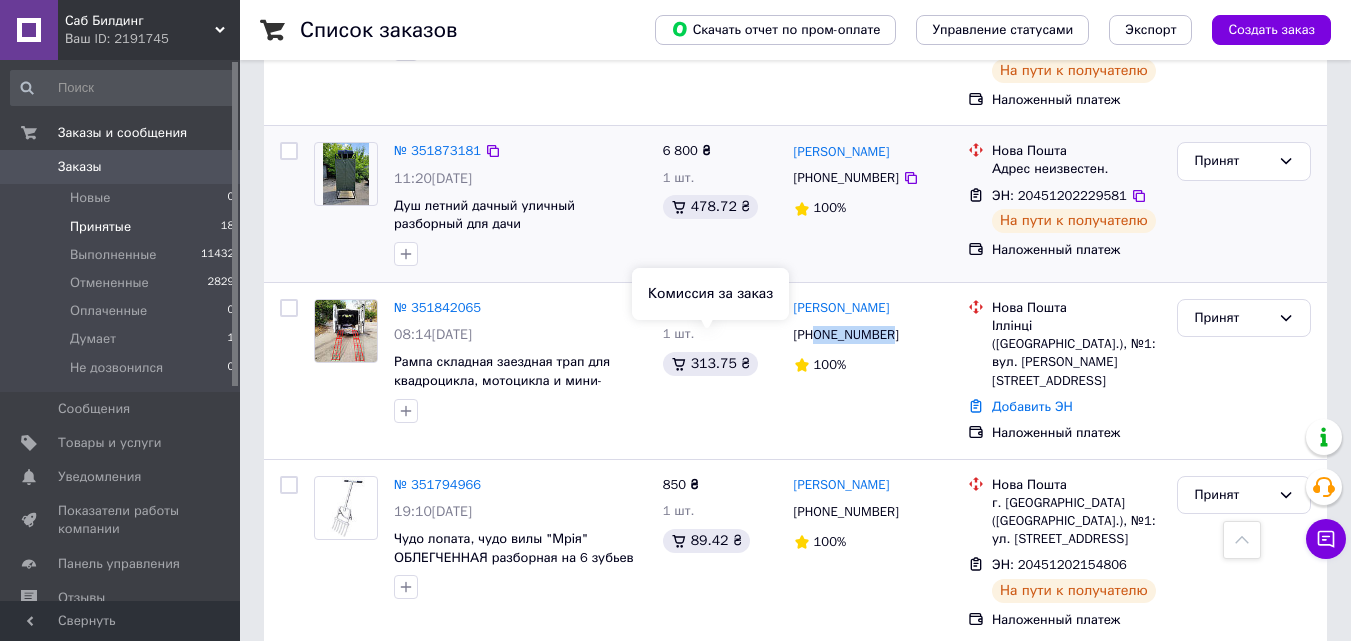 copy on "0965248422" 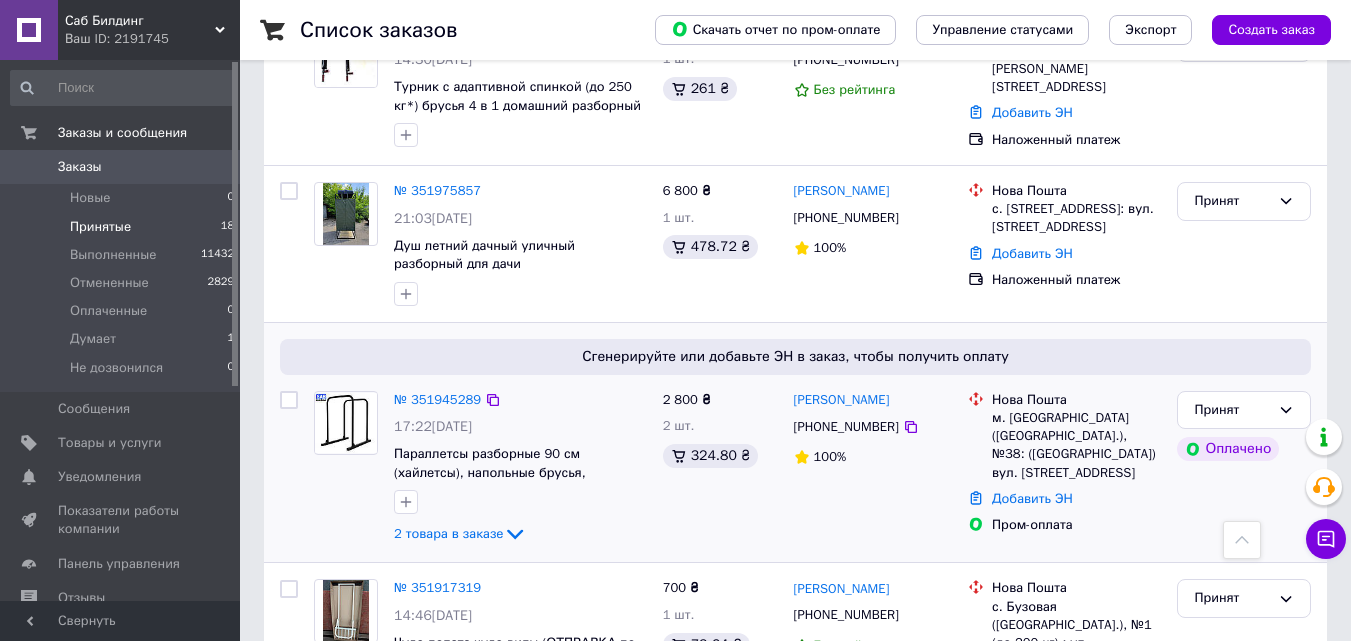 scroll, scrollTop: 282, scrollLeft: 0, axis: vertical 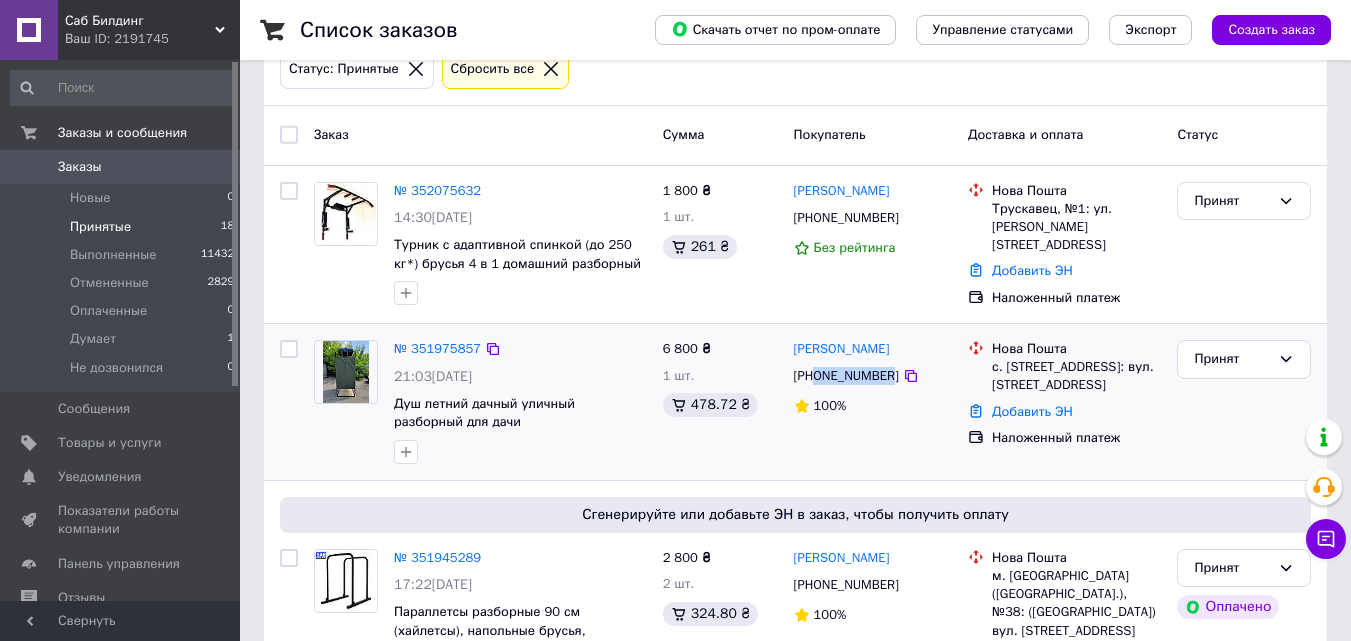 drag, startPoint x: 884, startPoint y: 374, endPoint x: 817, endPoint y: 387, distance: 68.24954 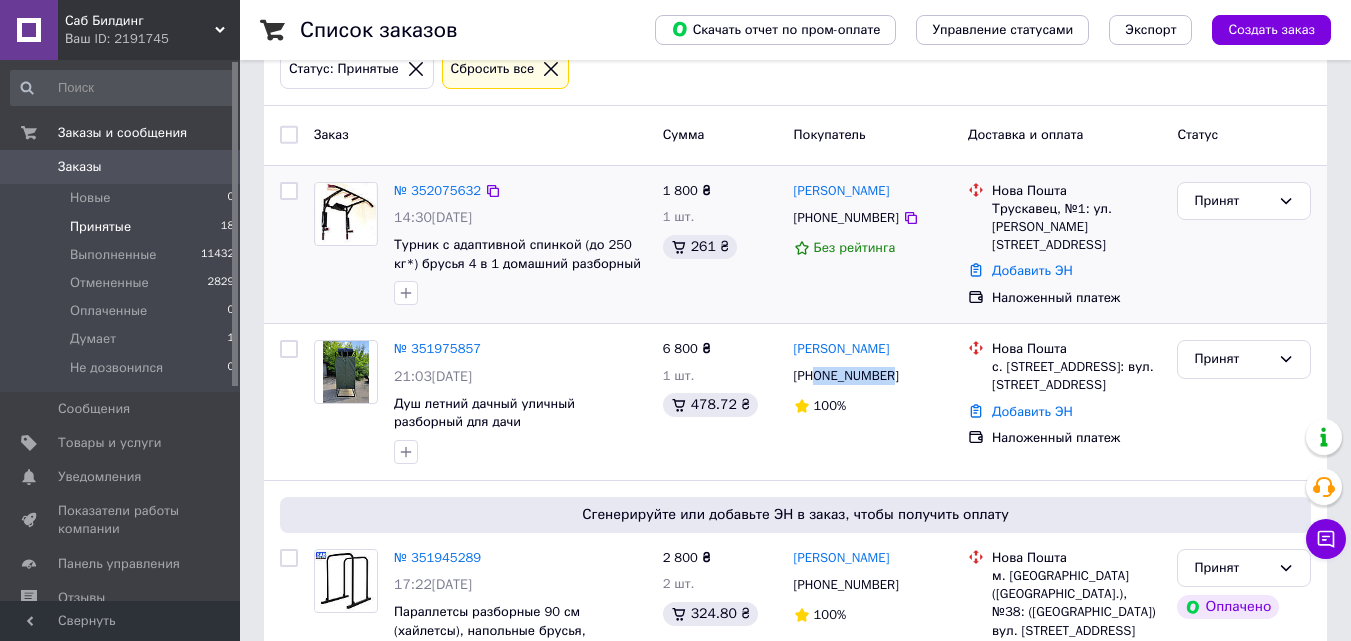 copy on "0631158177" 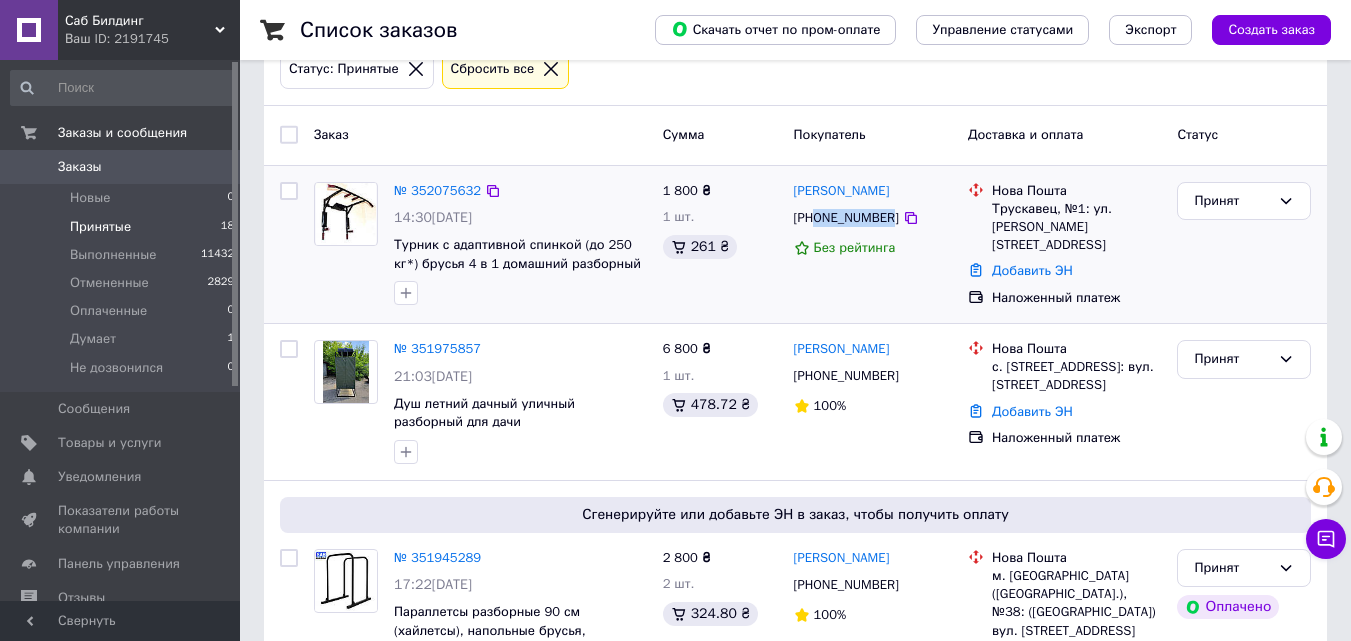 drag, startPoint x: 887, startPoint y: 218, endPoint x: 818, endPoint y: 225, distance: 69.354164 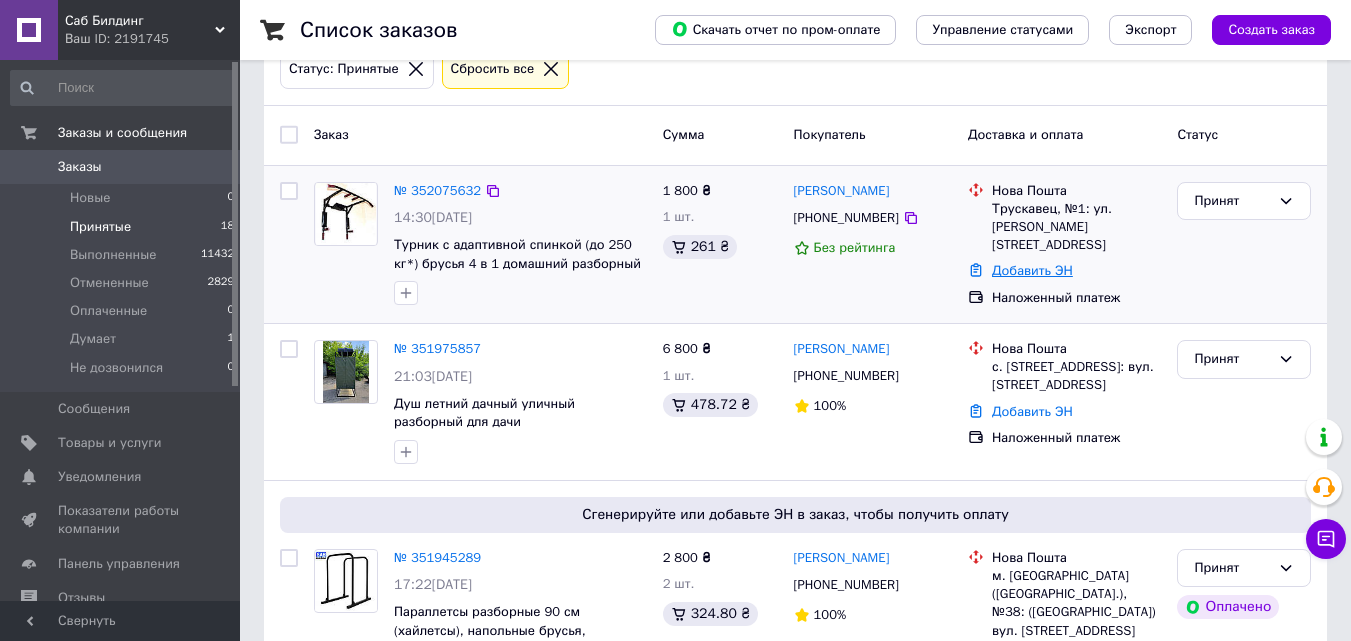 click on "Добавить ЭН" at bounding box center (1032, 270) 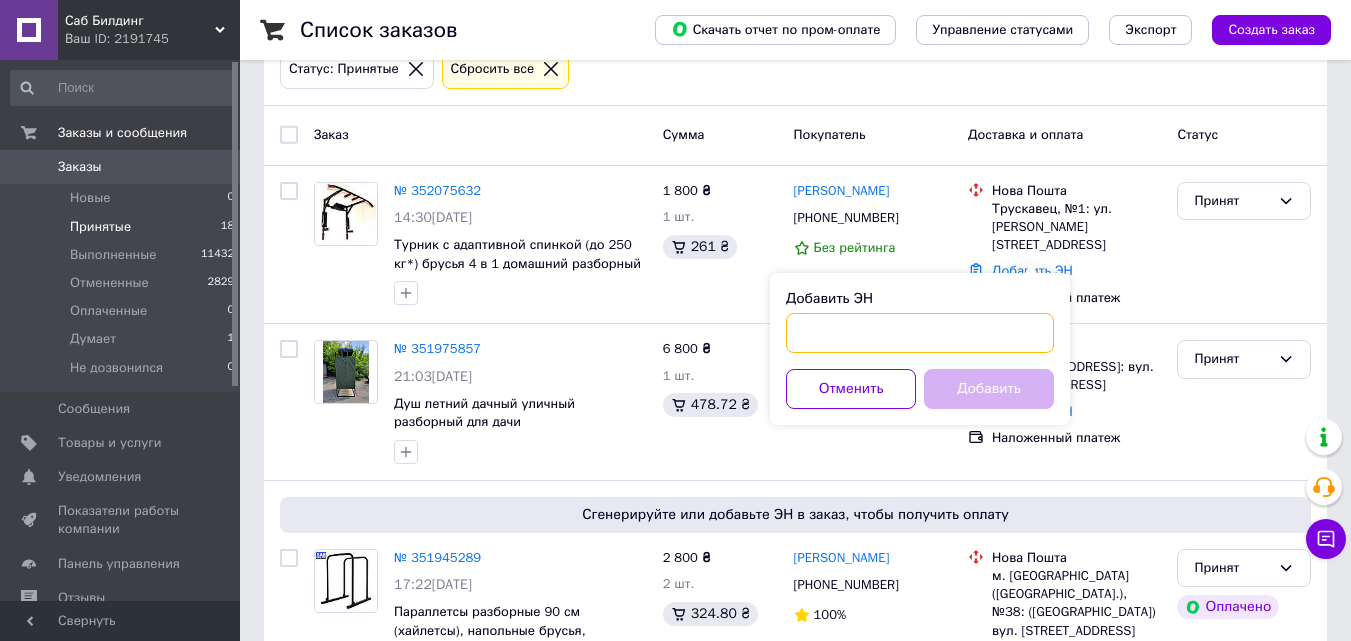click on "Добавить ЭН" at bounding box center (920, 333) 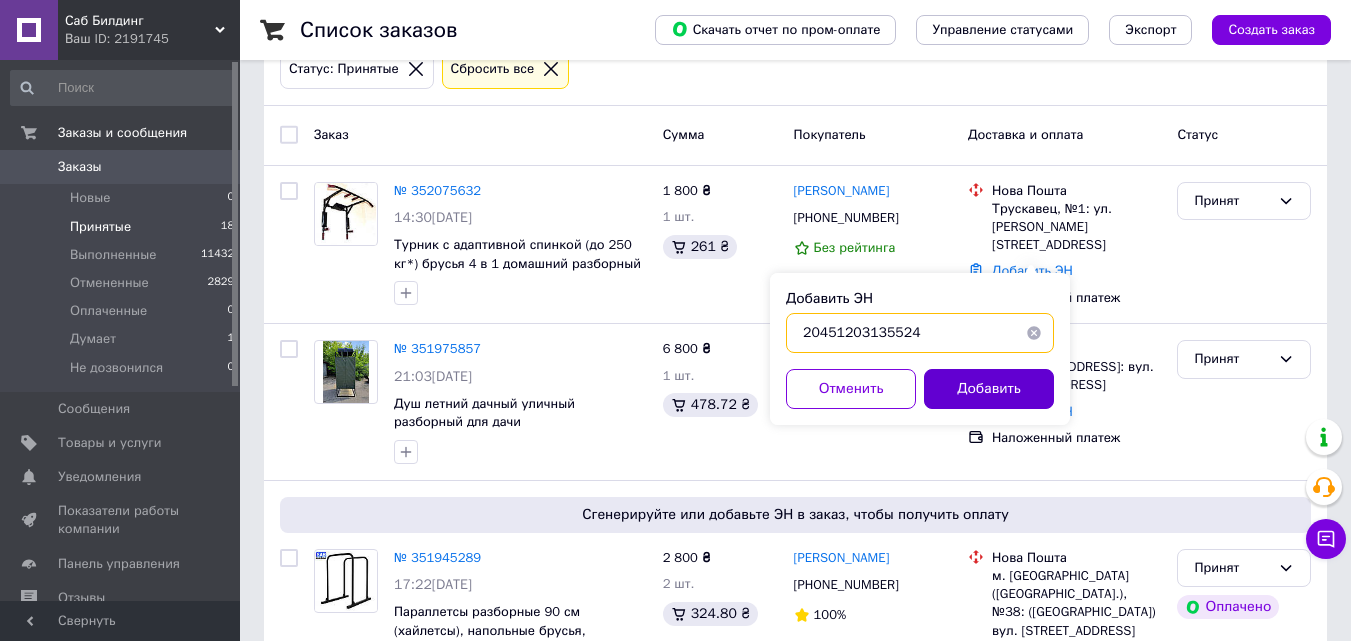 type on "20451203135524" 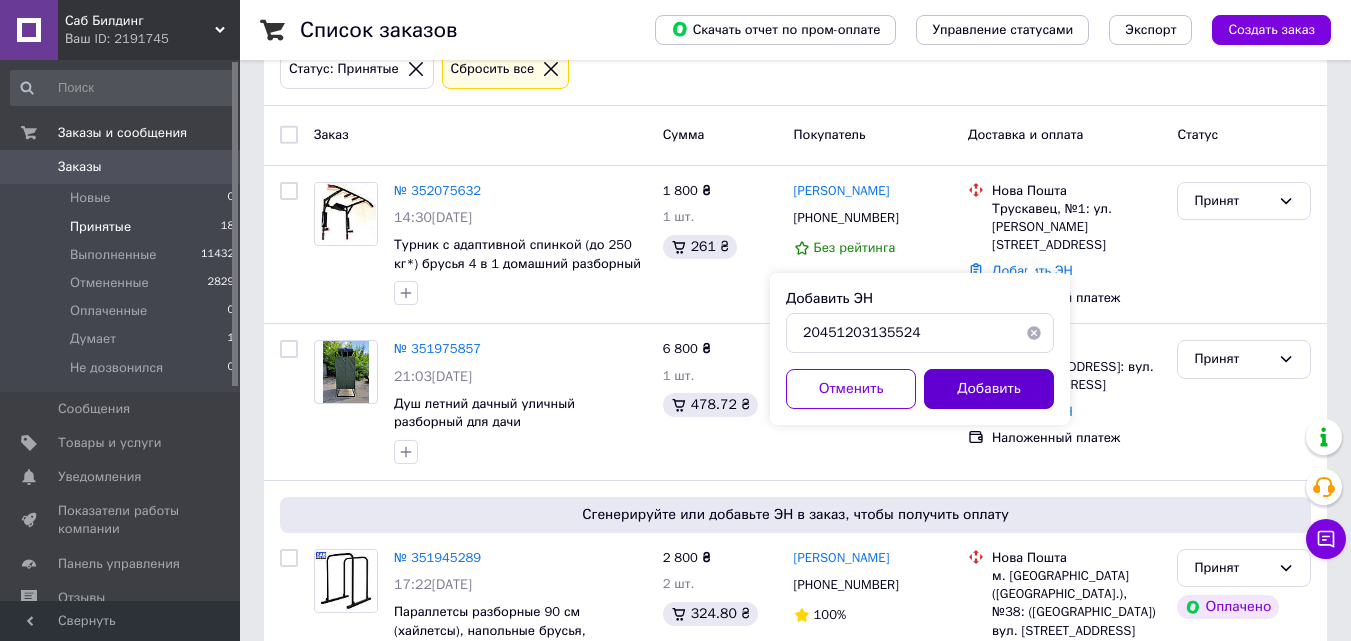 click on "Добавить" at bounding box center (989, 389) 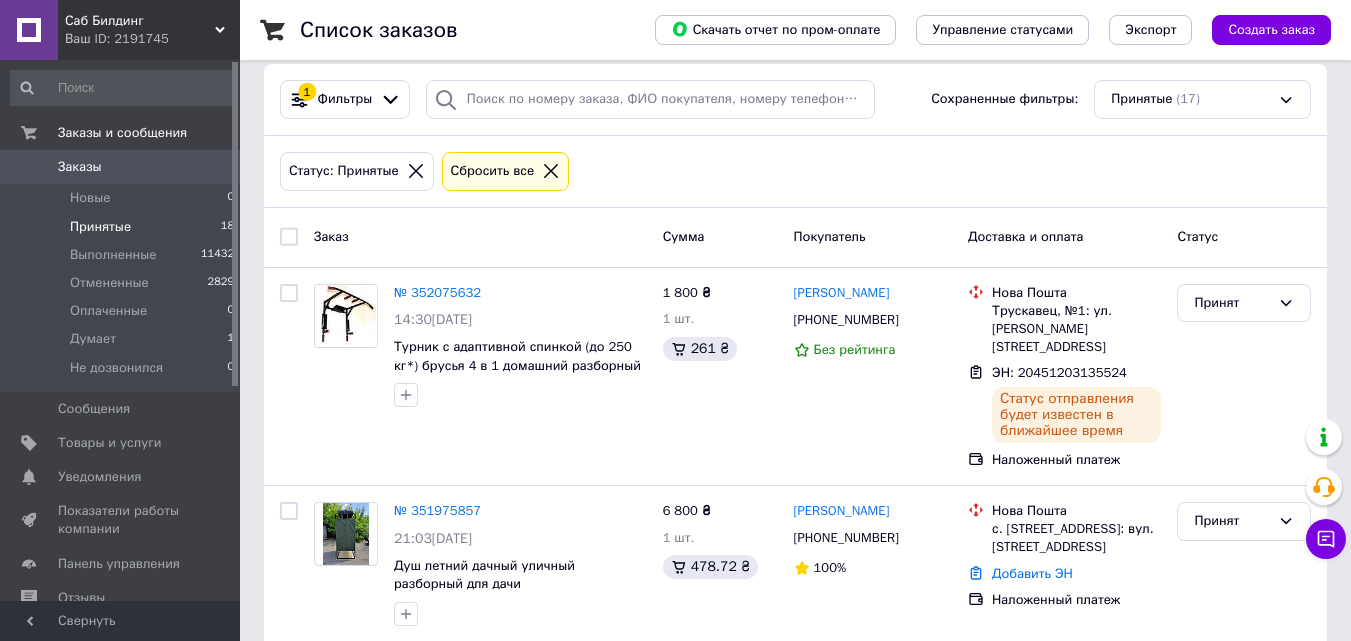 scroll, scrollTop: 82, scrollLeft: 0, axis: vertical 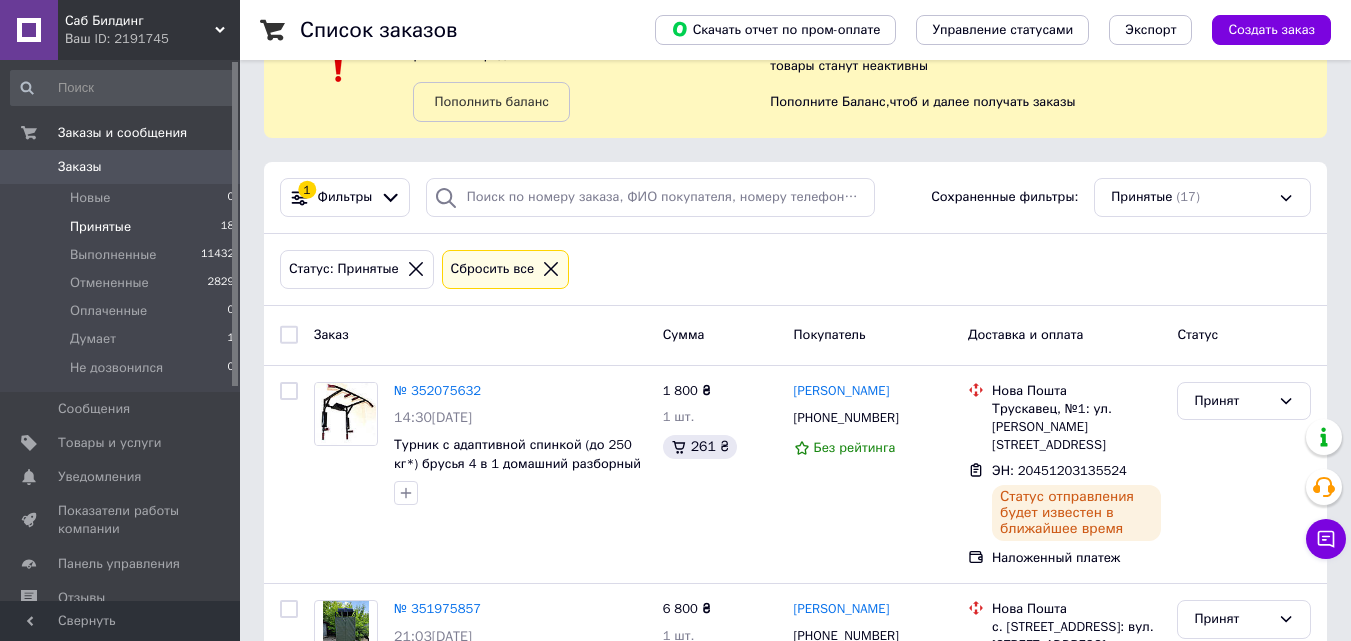 click 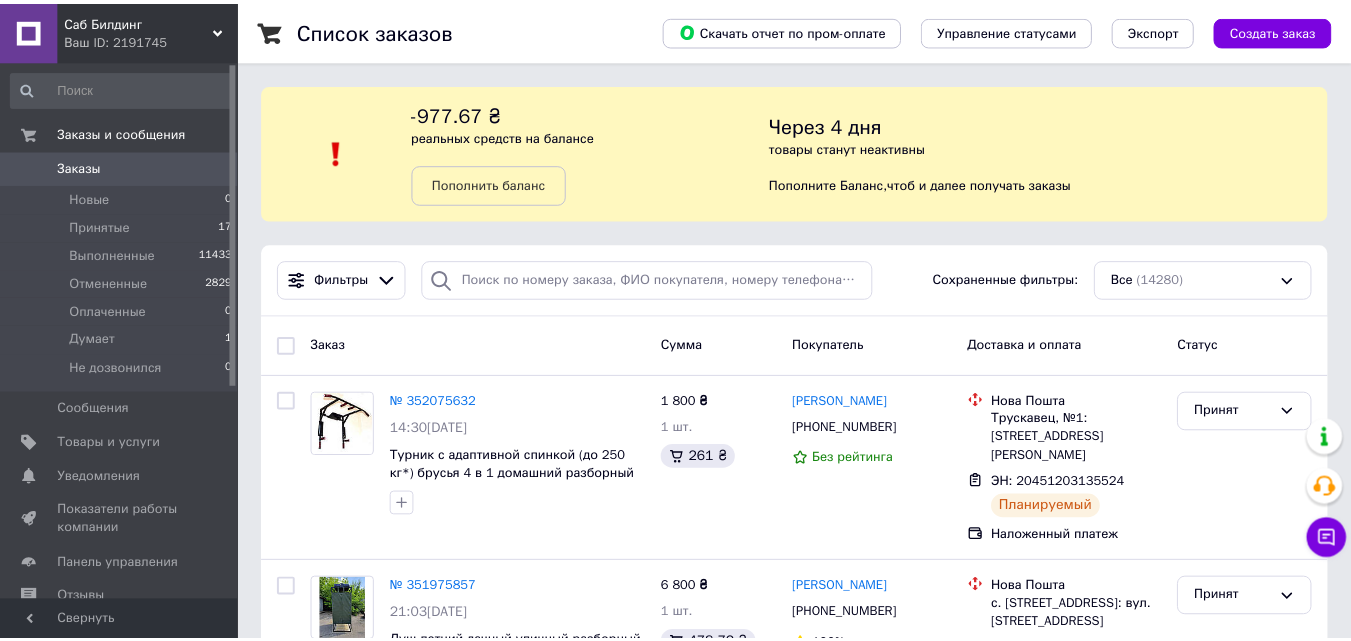 scroll, scrollTop: 0, scrollLeft: 0, axis: both 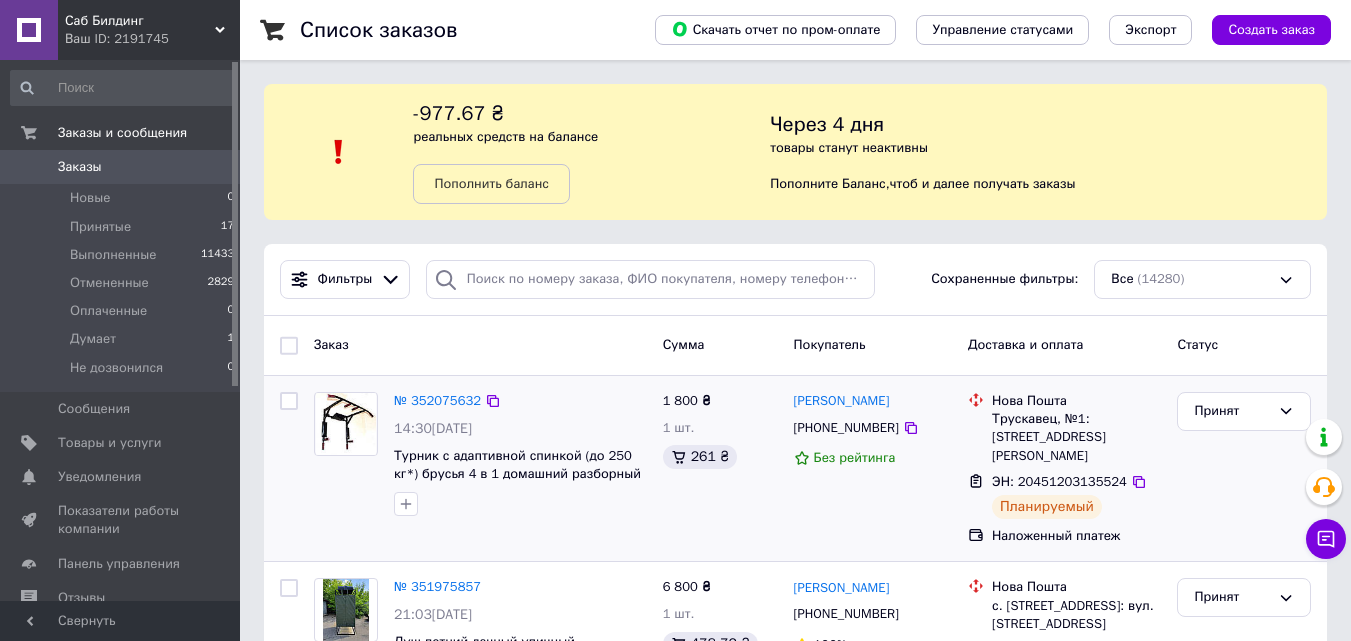 click on "1 800 ₴ 1 шт. 261 ₴" at bounding box center (720, 469) 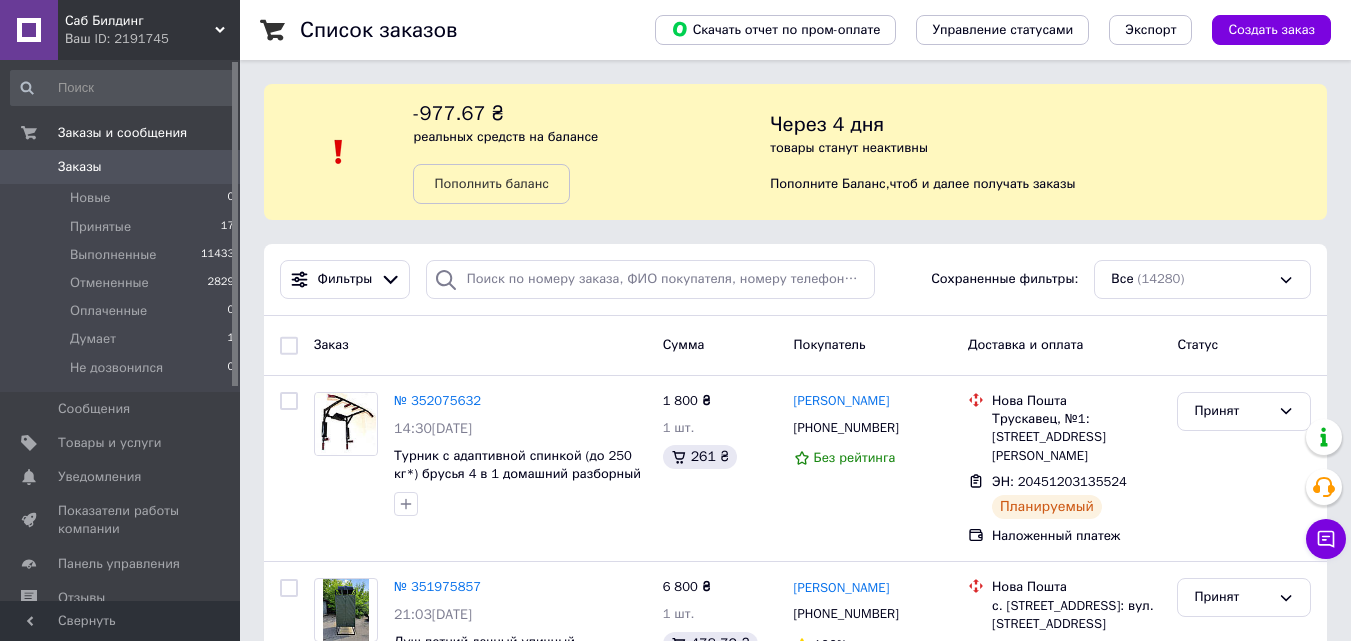 click on "Список заказов" at bounding box center [457, 30] 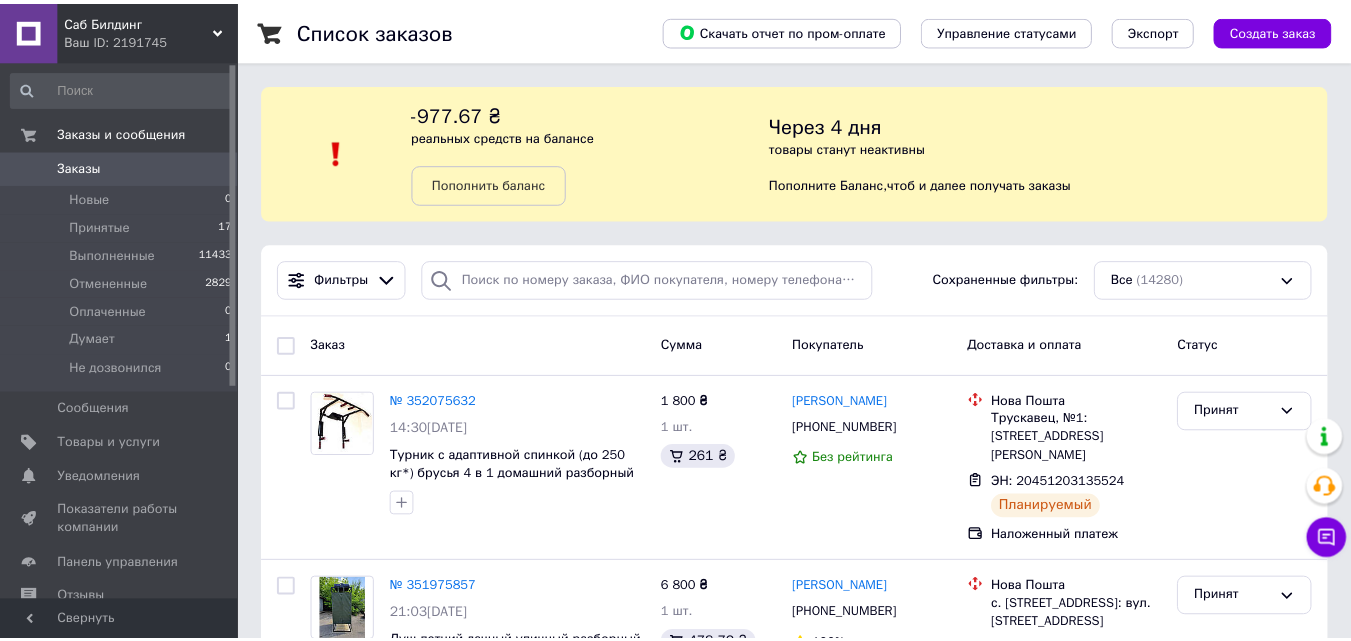 scroll, scrollTop: 0, scrollLeft: 0, axis: both 